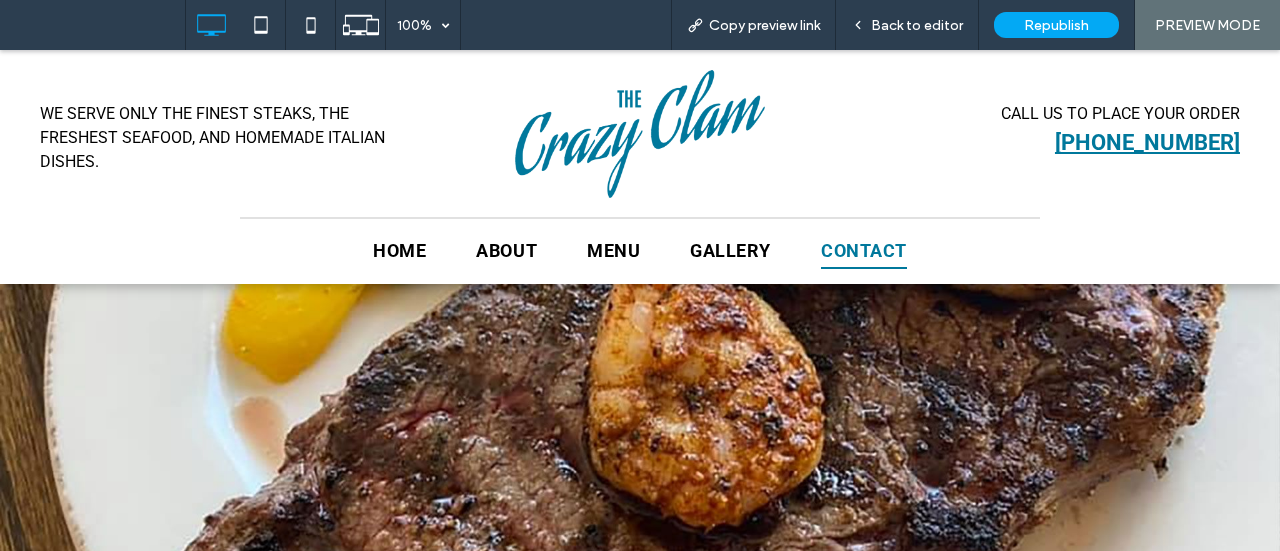 scroll, scrollTop: 933, scrollLeft: 0, axis: vertical 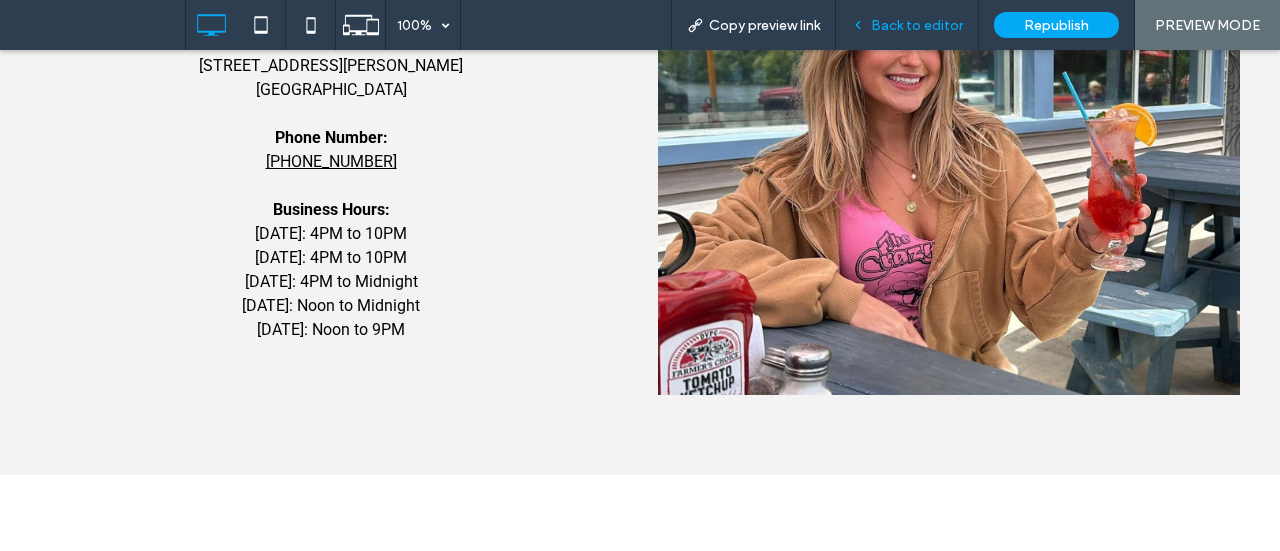 click on "Back to editor" at bounding box center (917, 25) 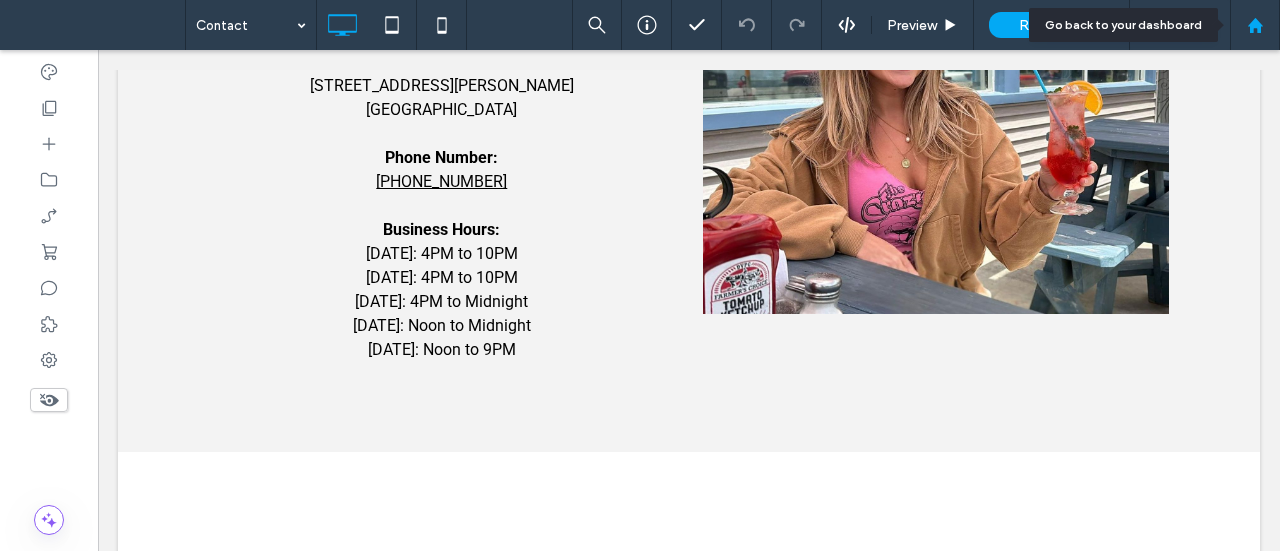 click 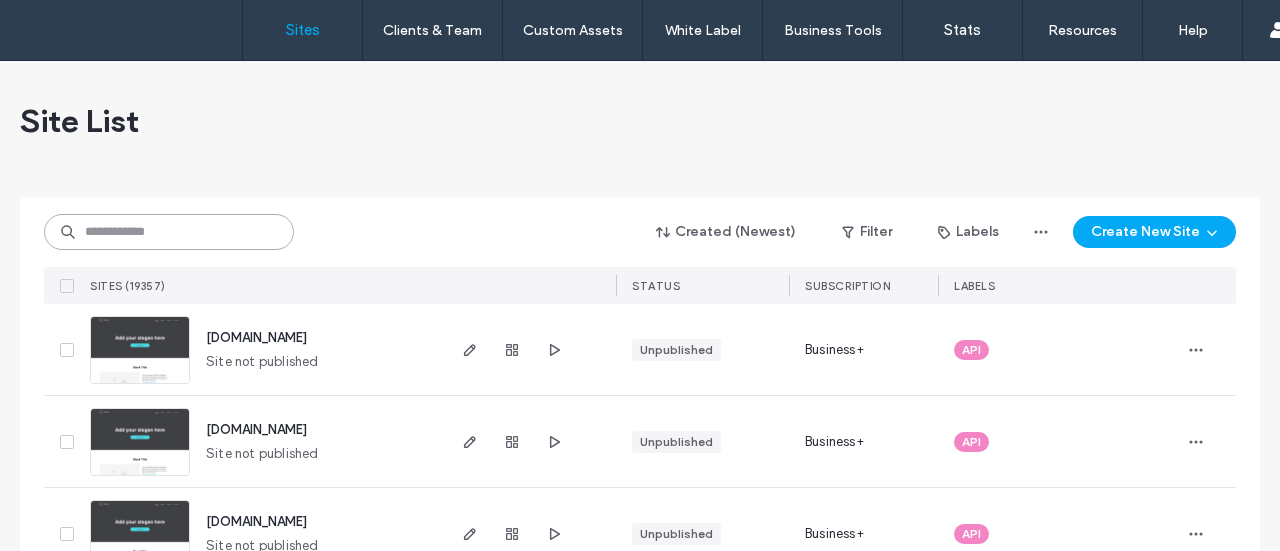 click at bounding box center [169, 232] 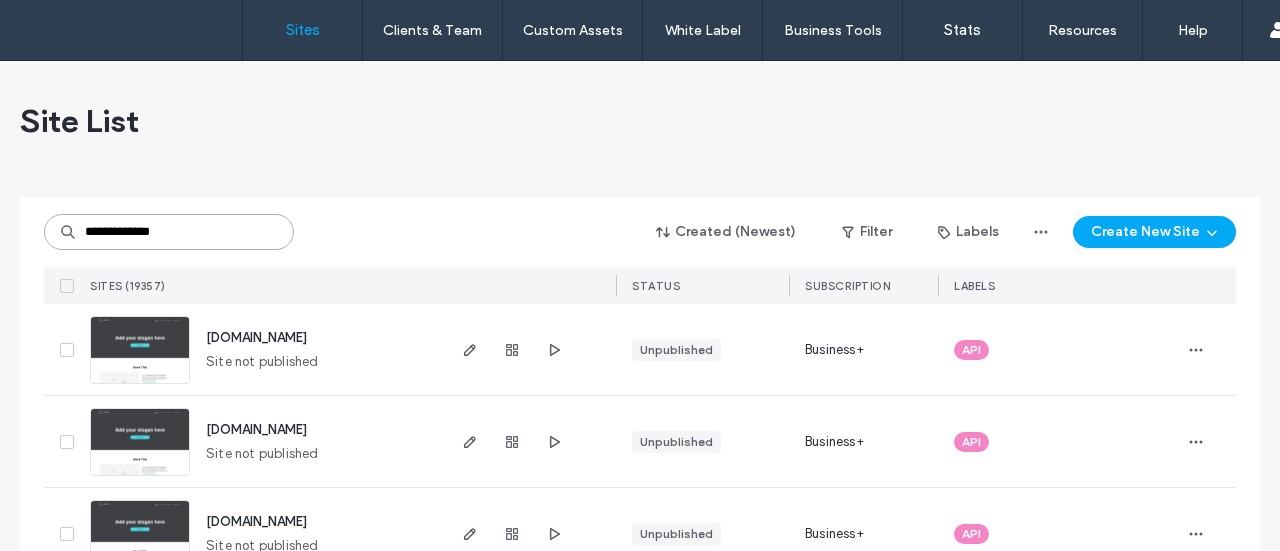 type on "**********" 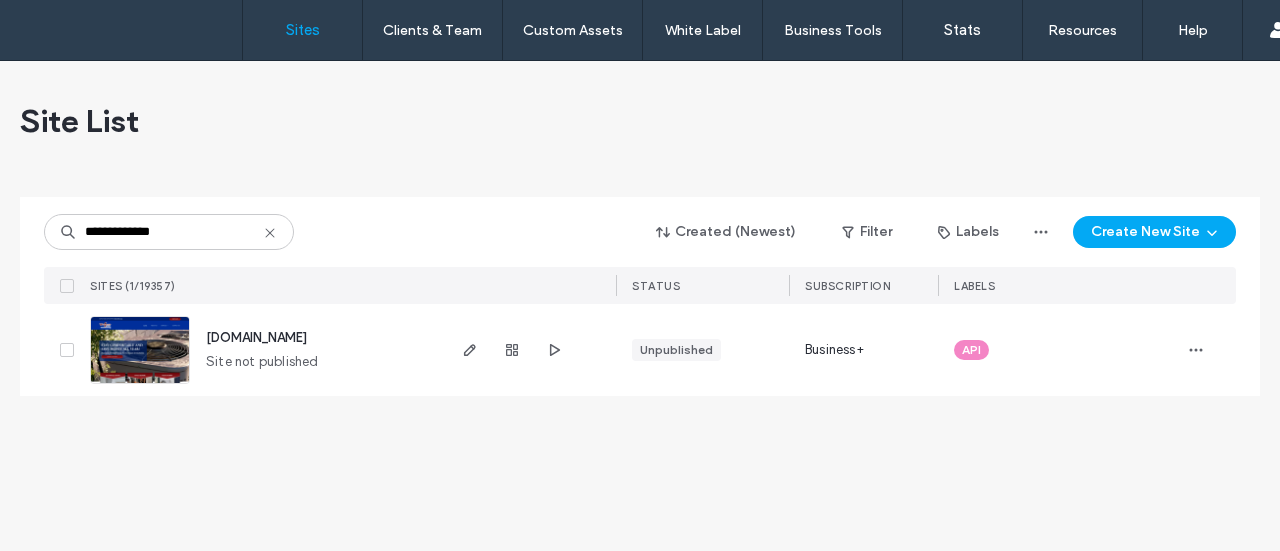 click at bounding box center [140, 385] 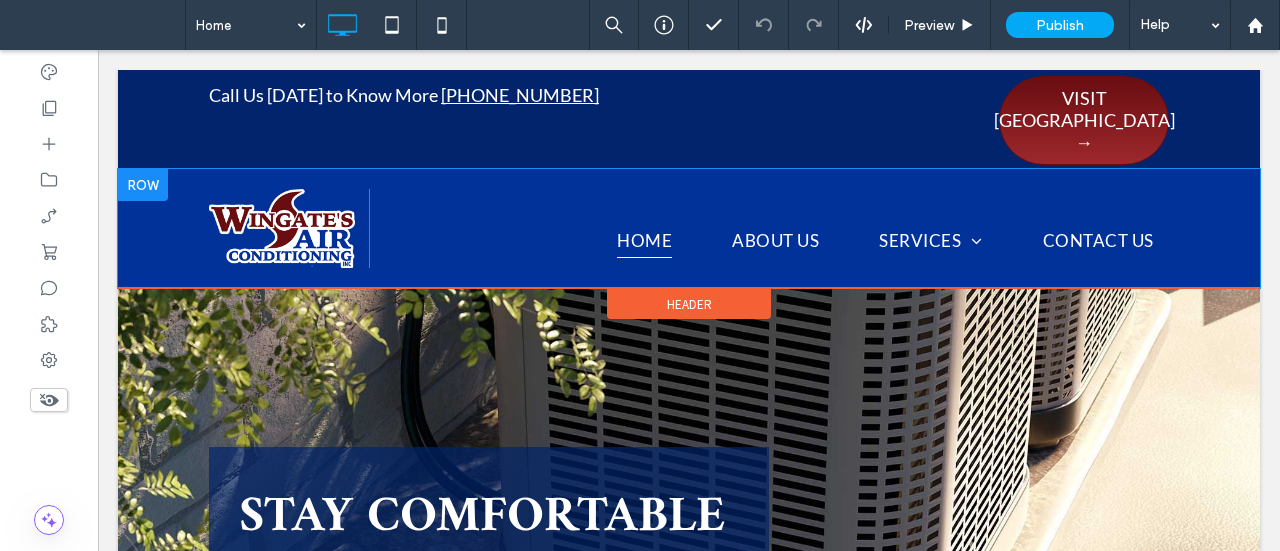 scroll, scrollTop: 0, scrollLeft: 0, axis: both 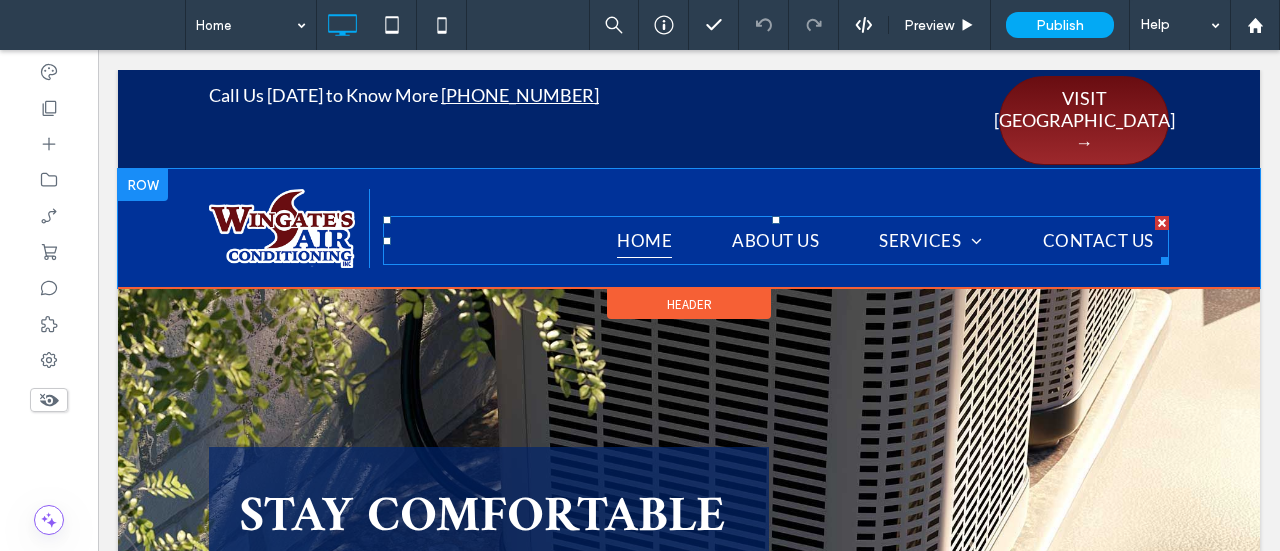 click on "Home
About Us
Services
AC Installation
AC Service
Heat Pumps
Commercial Service
HVAC Repair
Contact Us" at bounding box center [776, 240] 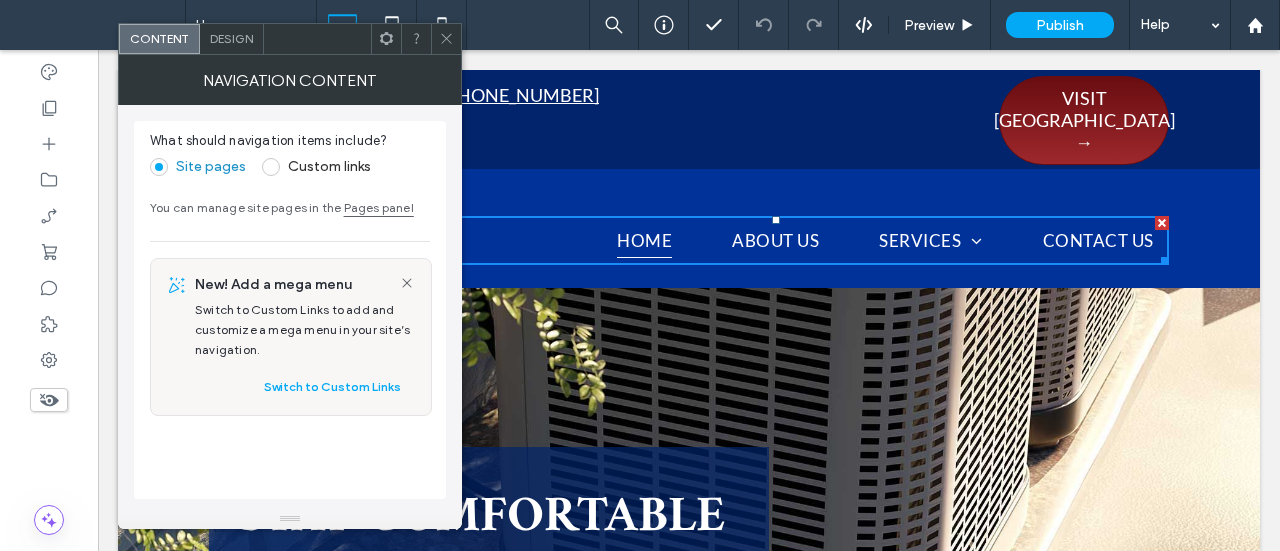 click on "Design" at bounding box center (231, 38) 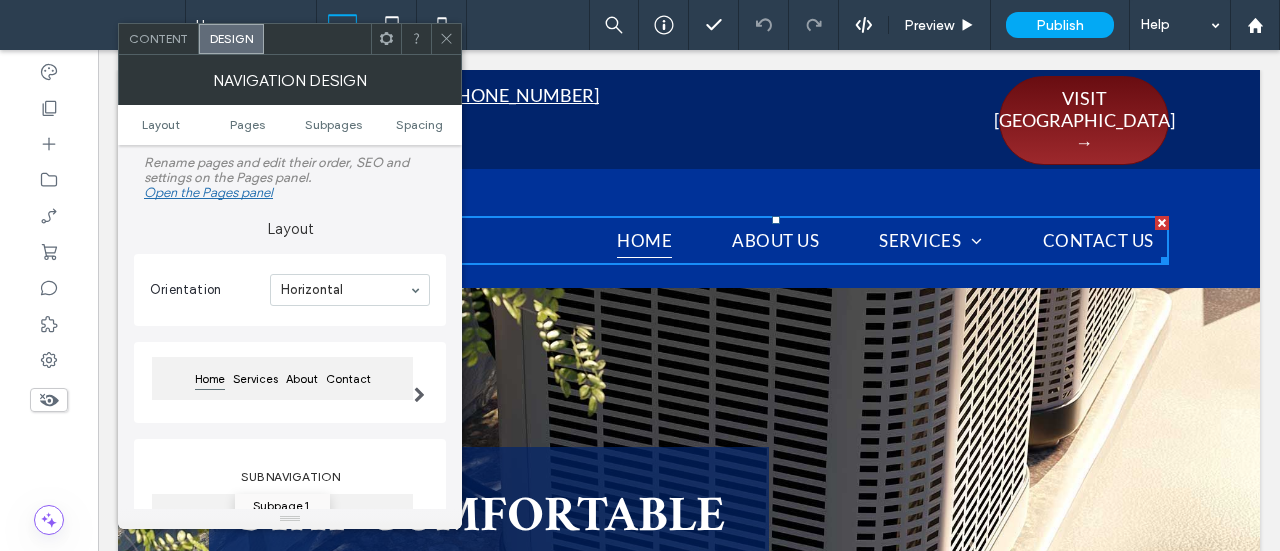 scroll, scrollTop: 500, scrollLeft: 0, axis: vertical 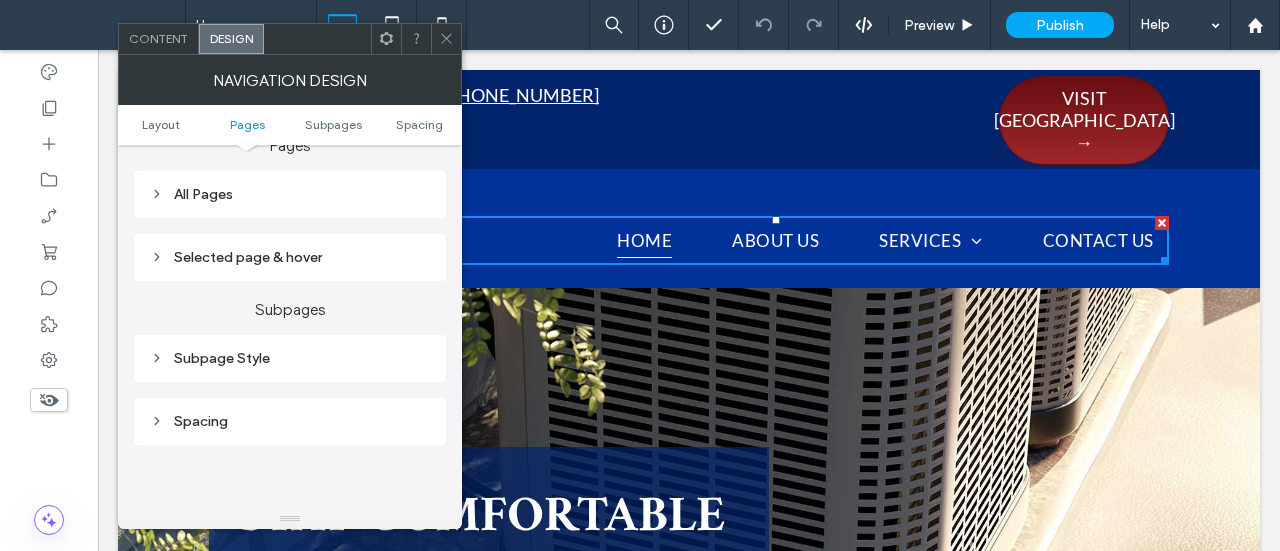 click on "Subpage Style" at bounding box center (290, 358) 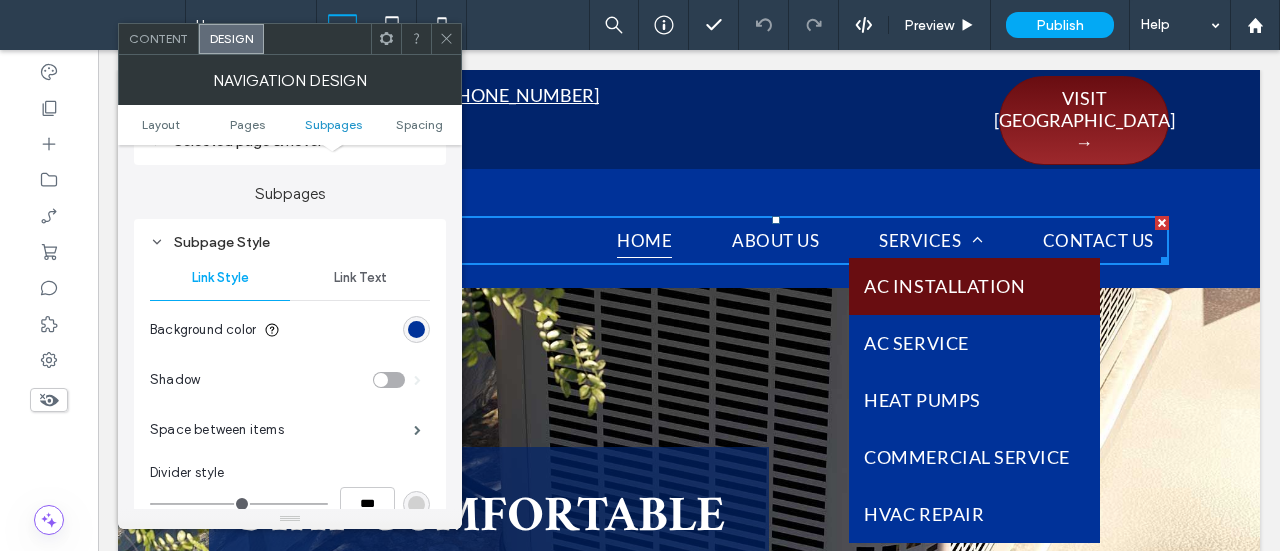 scroll, scrollTop: 700, scrollLeft: 0, axis: vertical 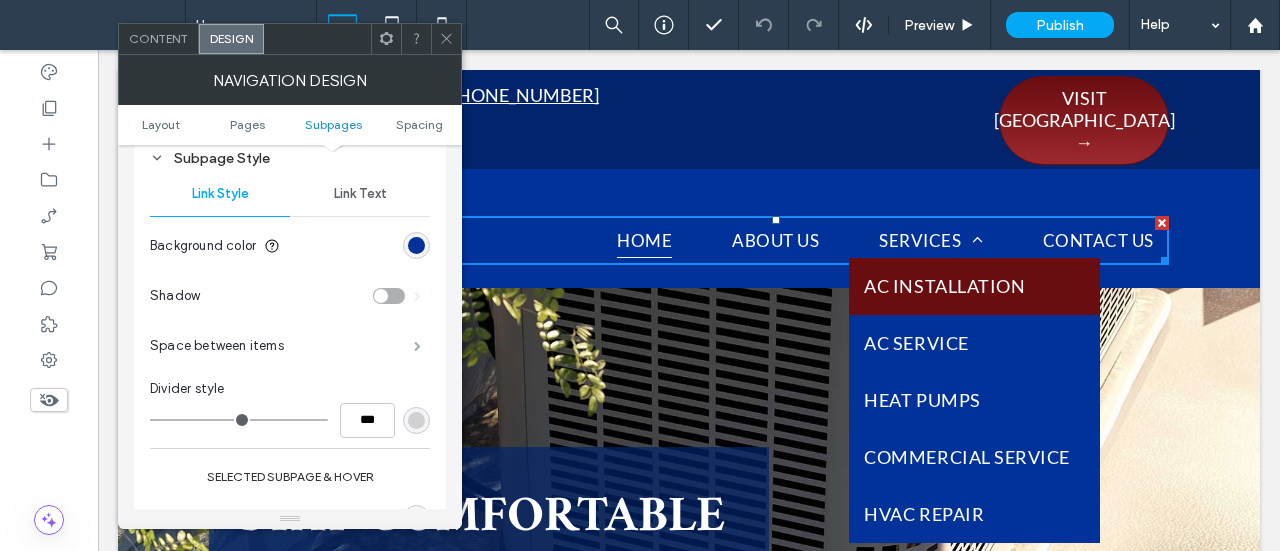 click at bounding box center [417, 346] 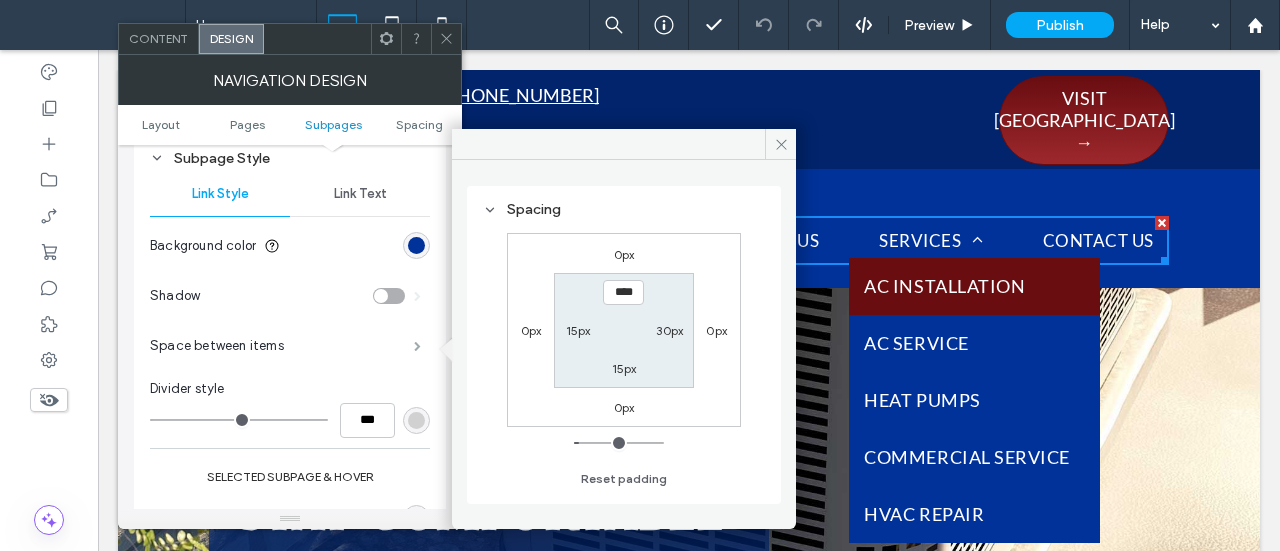 type on "*" 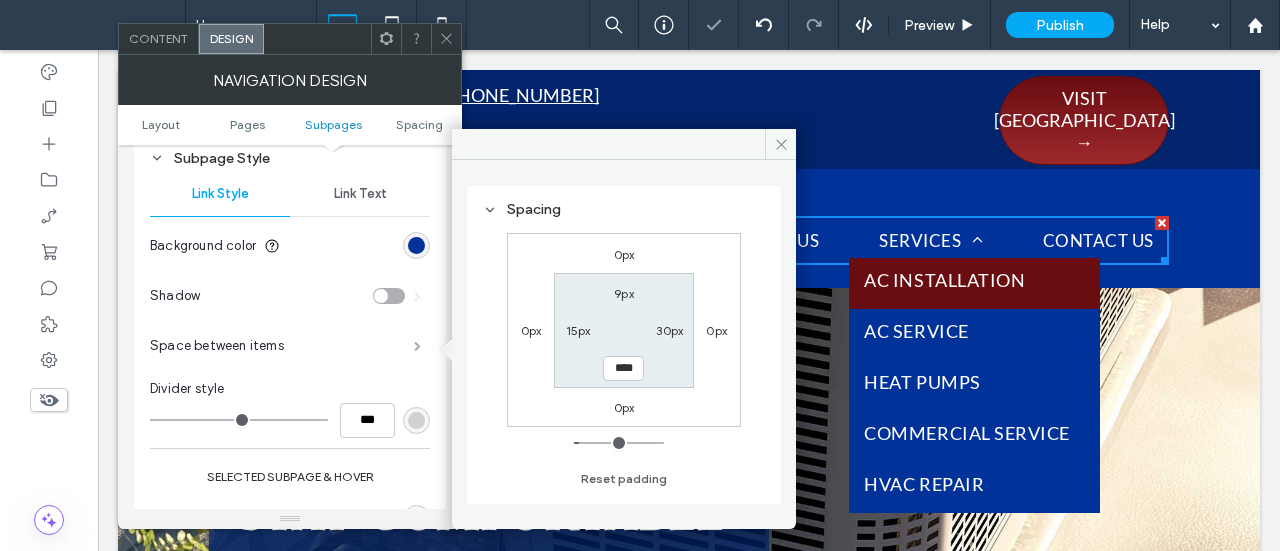 type on "**" 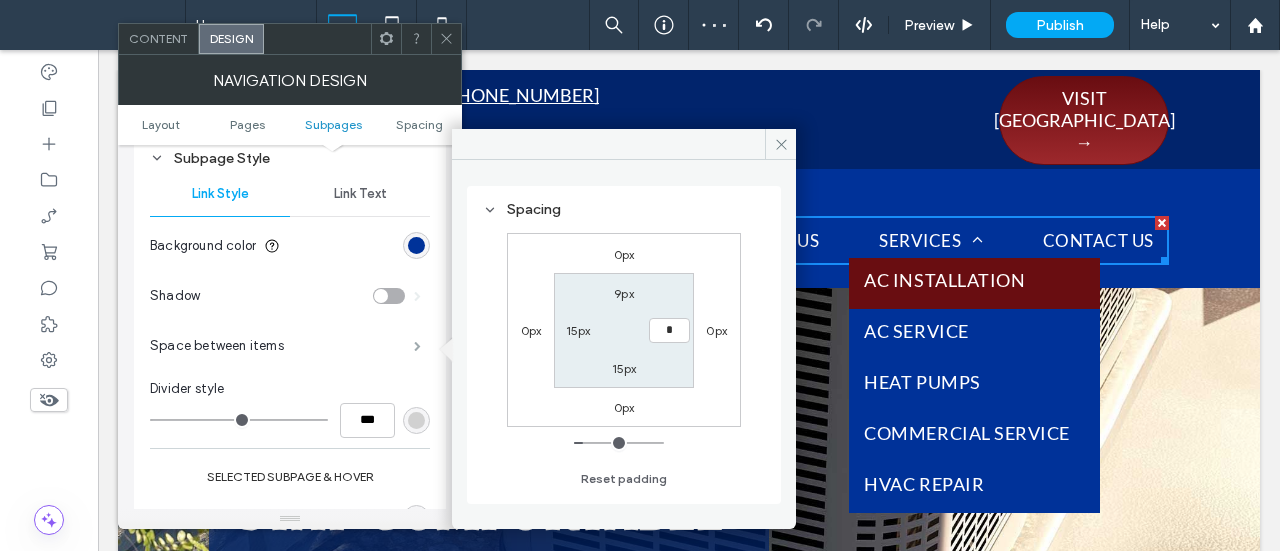 type on "**" 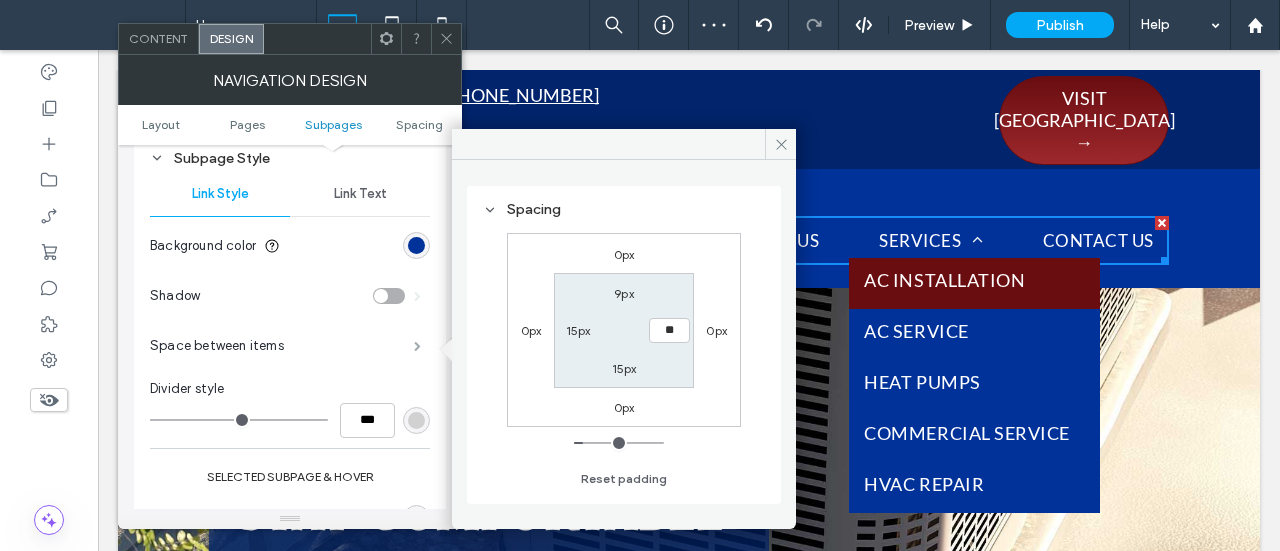type on "**" 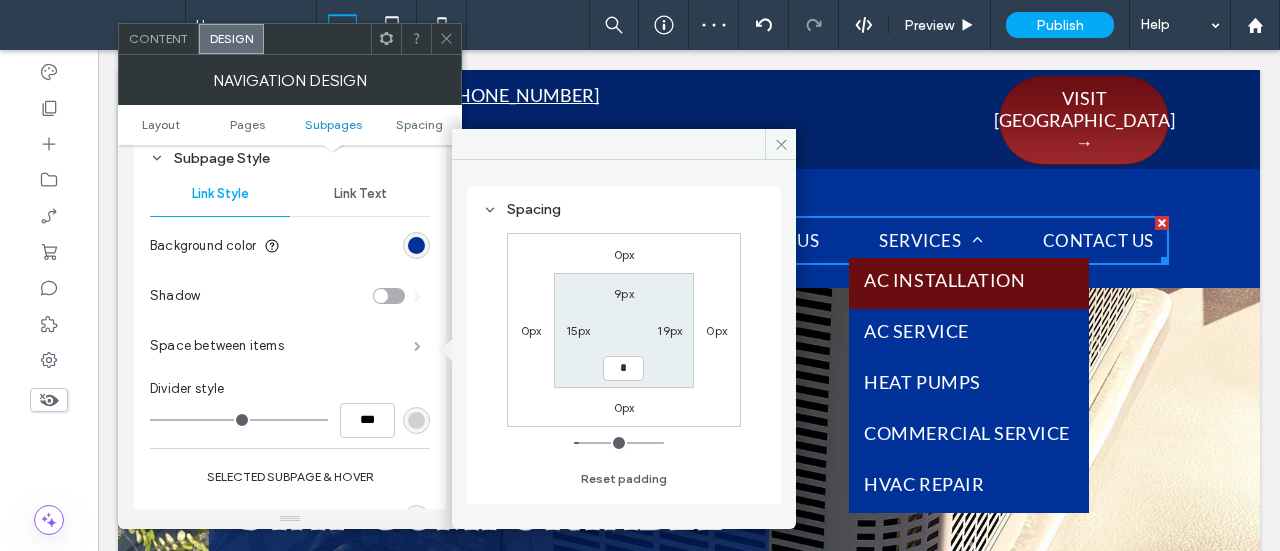 type on "*" 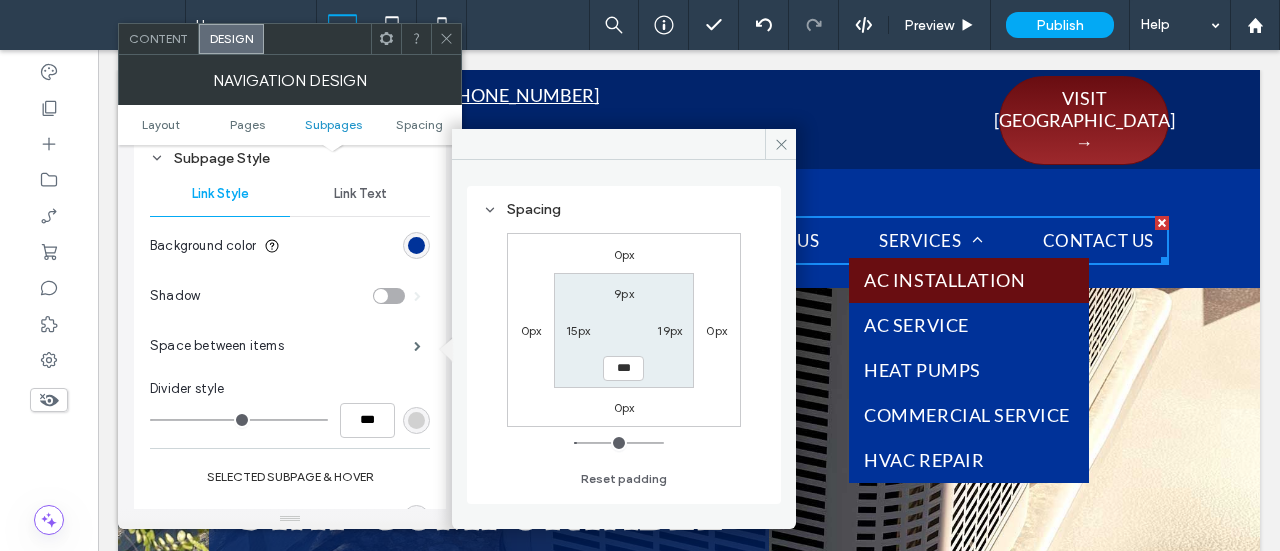 click on "Home
About Us
Services
AC Installation
AC Service
Heat Pumps
Commercial Service
HVAC Repair
Contact Us
Click To Paste" at bounding box center [769, 228] 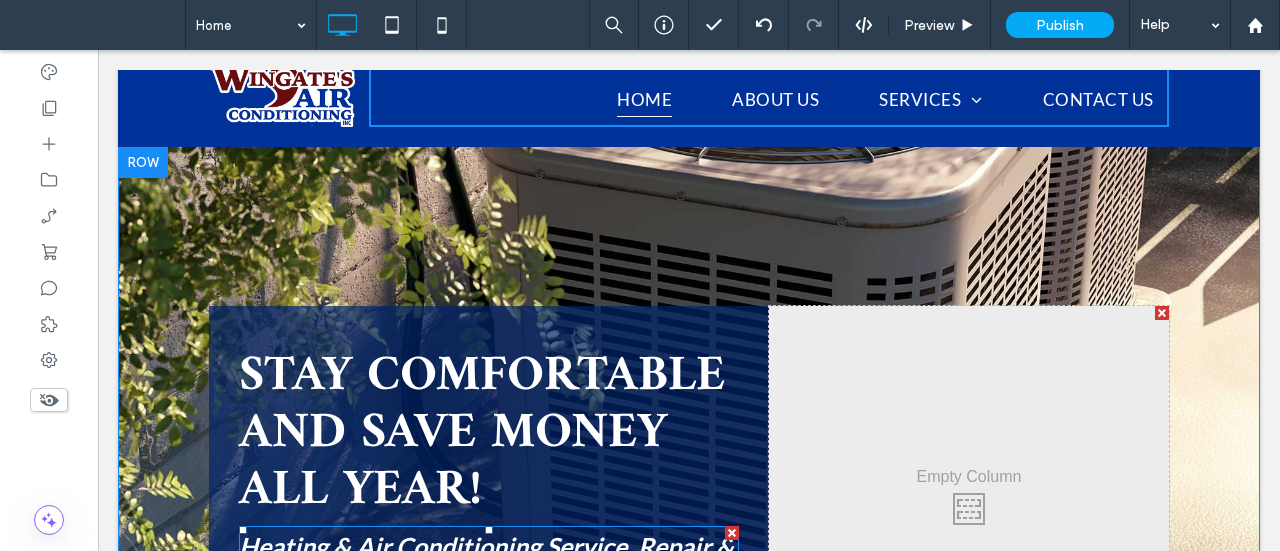 scroll, scrollTop: 0, scrollLeft: 0, axis: both 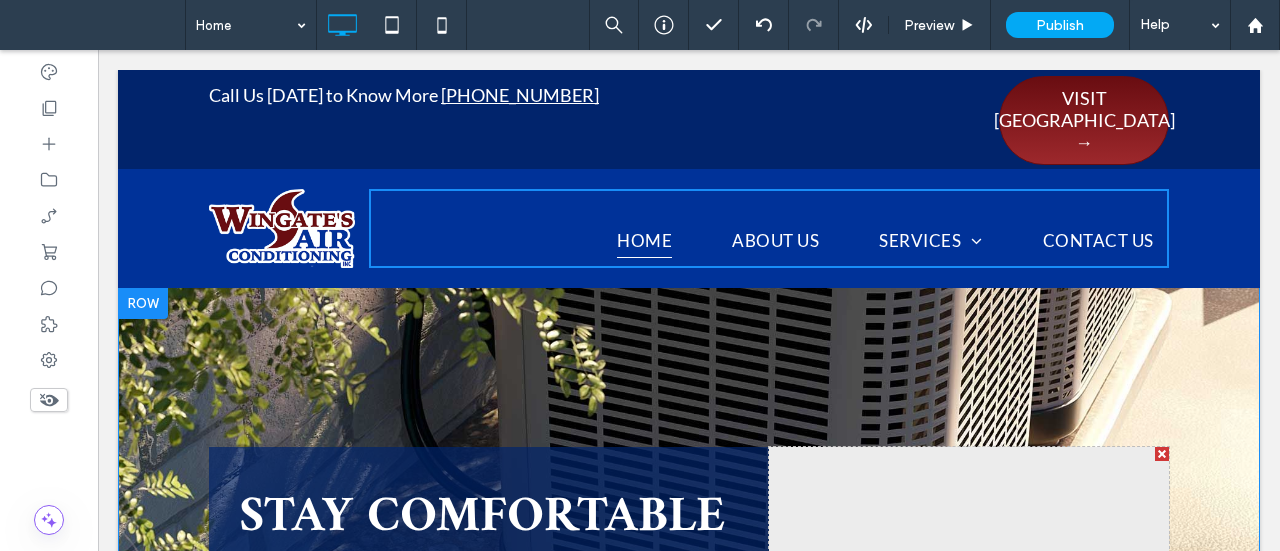 click on "**********" at bounding box center [689, 715] 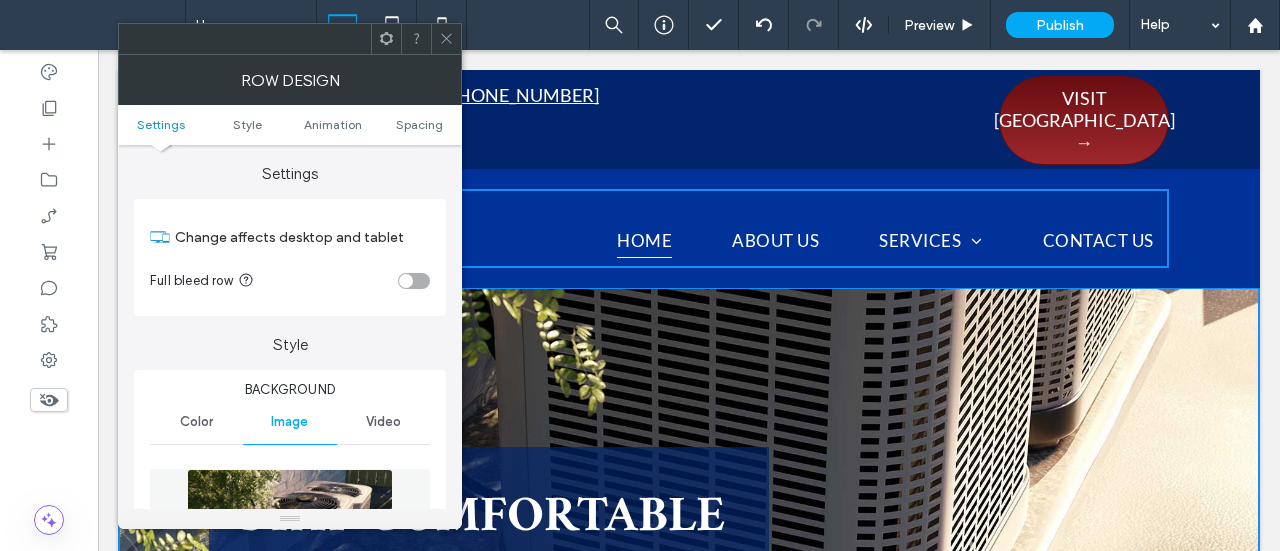 click 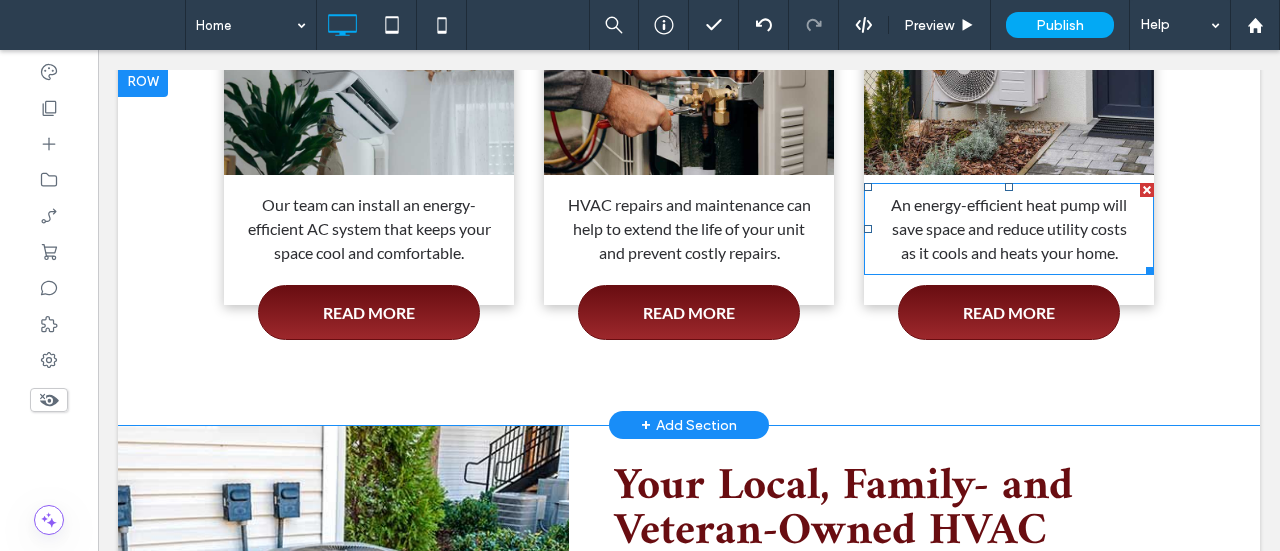 scroll, scrollTop: 1076, scrollLeft: 0, axis: vertical 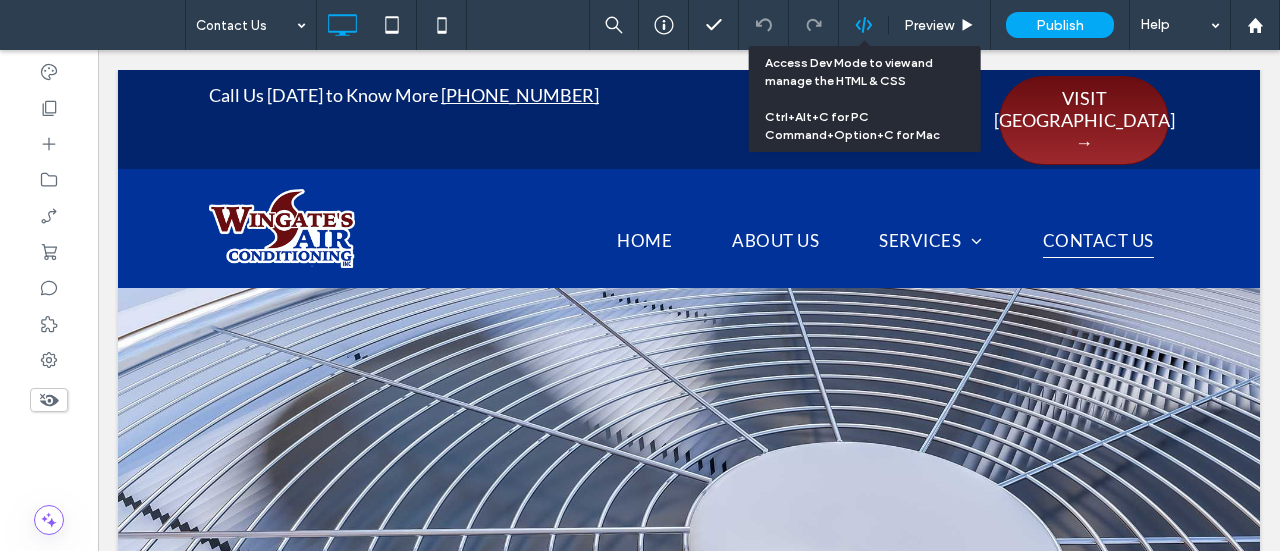 click 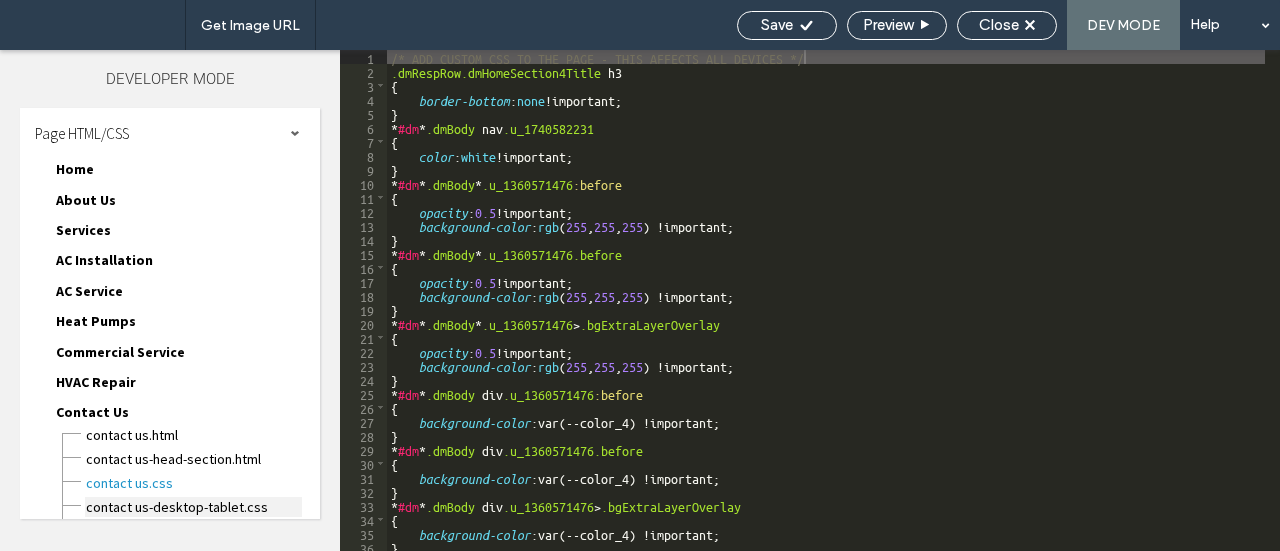 scroll, scrollTop: 154, scrollLeft: 0, axis: vertical 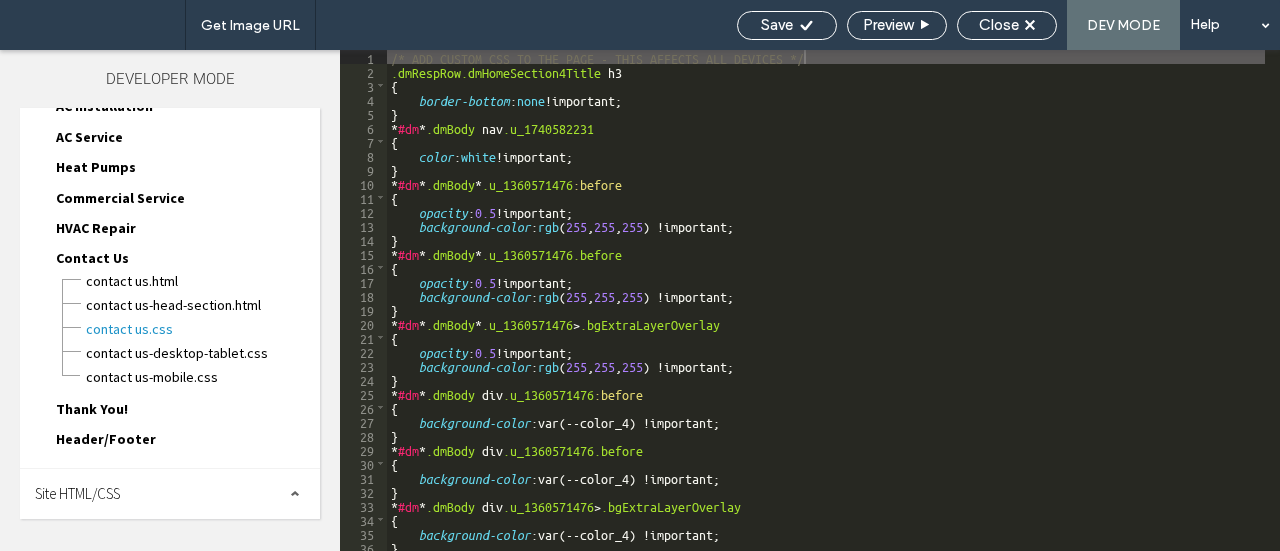 click on "Site HTML/CSS" at bounding box center [77, 493] 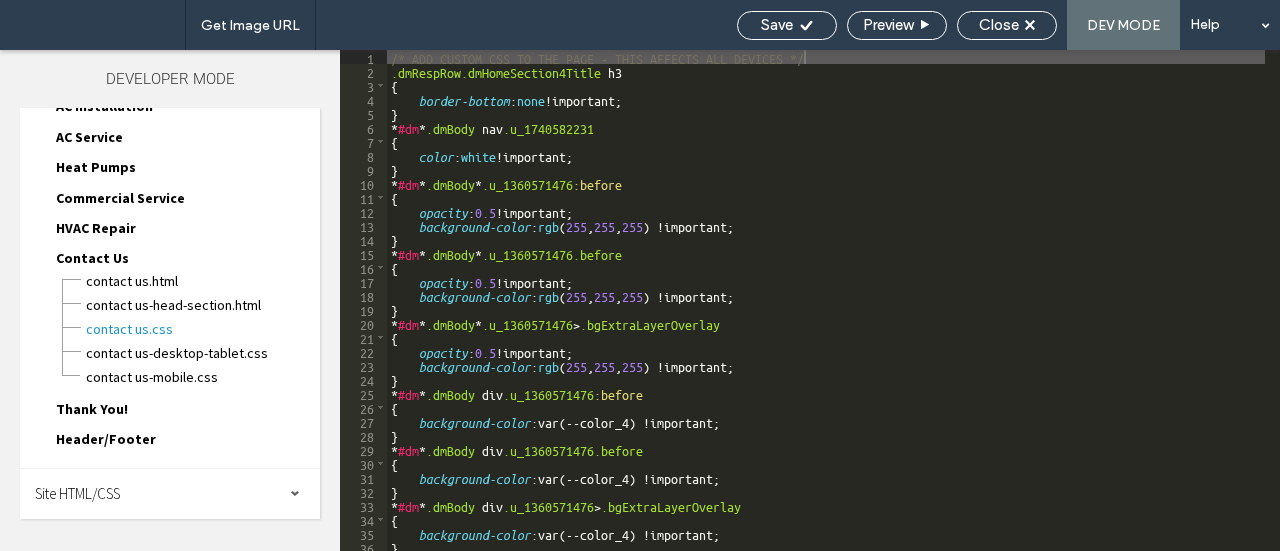 scroll, scrollTop: 310, scrollLeft: 0, axis: vertical 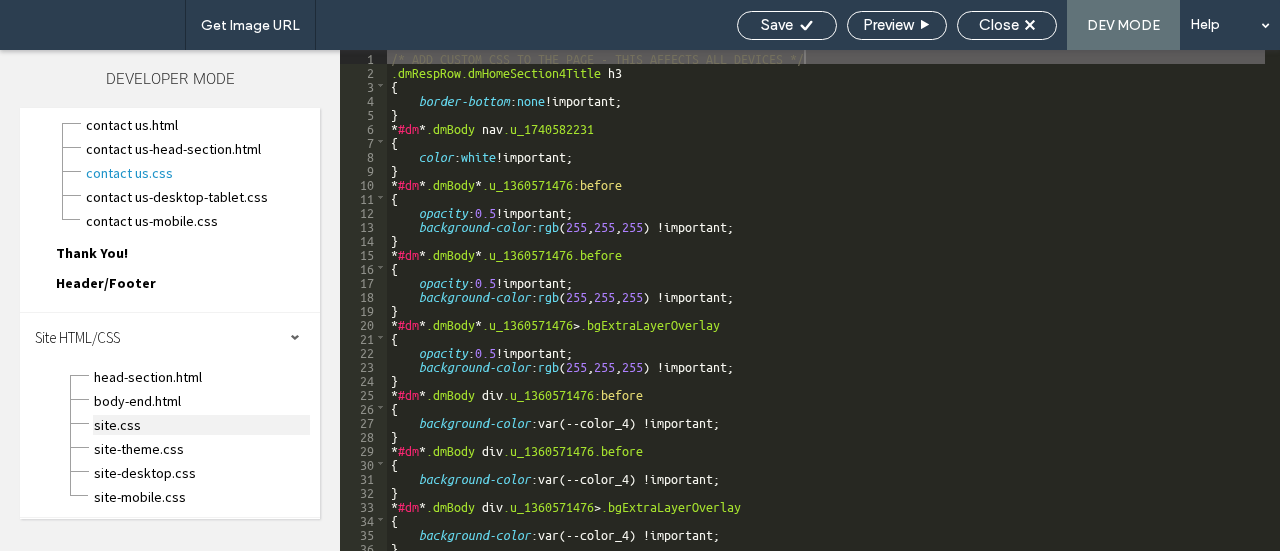 click on "site.css" at bounding box center (201, 425) 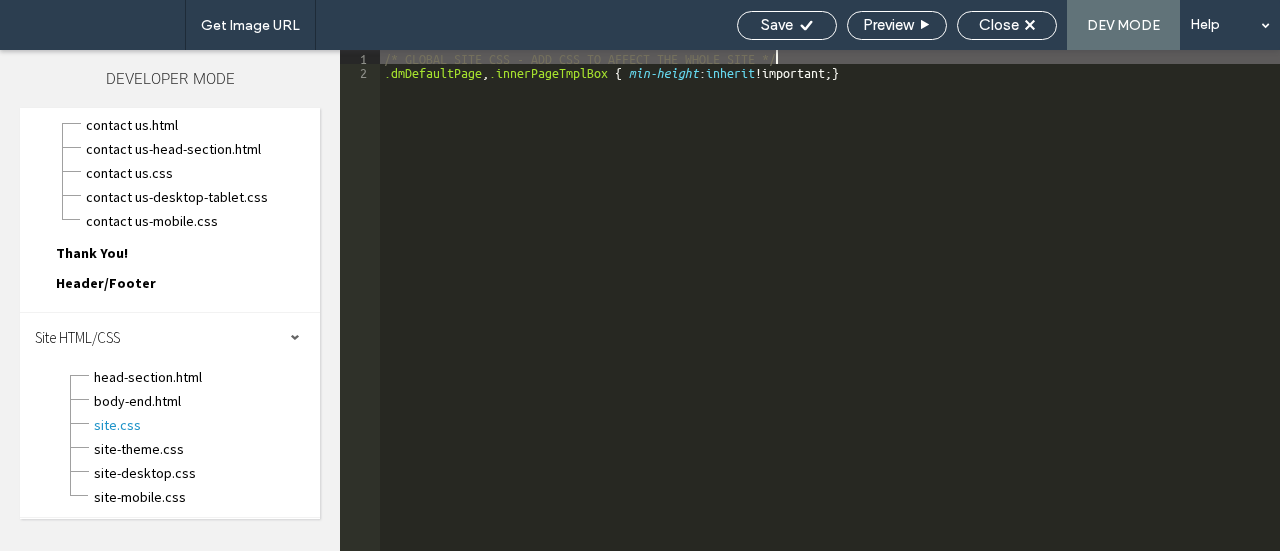 click on "/* GLOBAL SITE CSS - ADD CSS TO AFFECT THE WHOLE SITE */ .dmDefaultPage ,  .innerPageTmplBox   {   min-height : inherit !important; }" at bounding box center (830, 314) 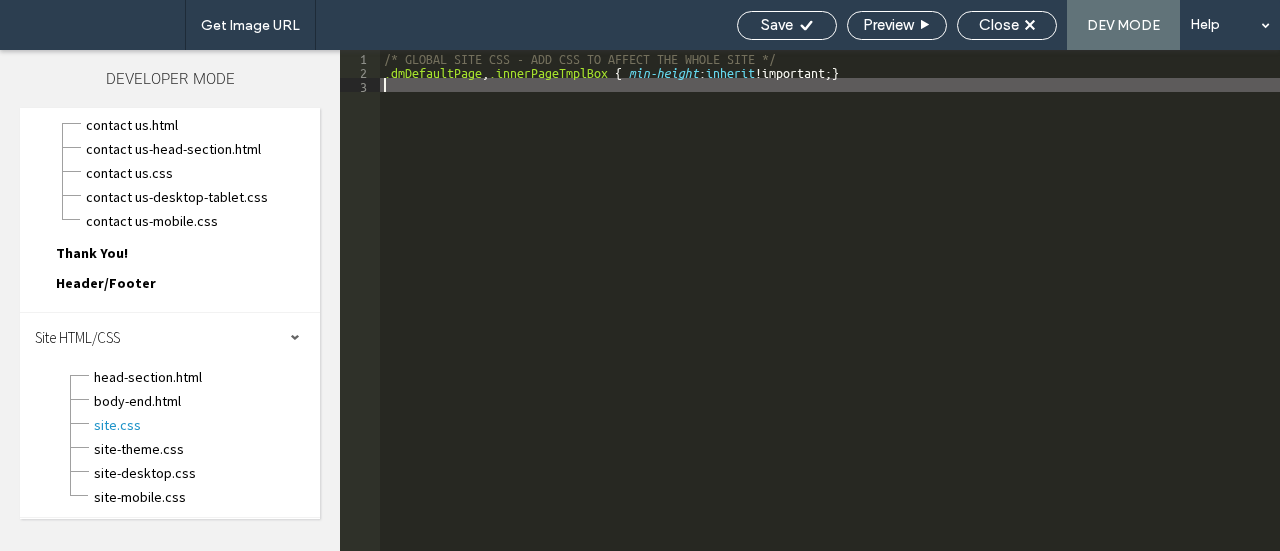 type on "**" 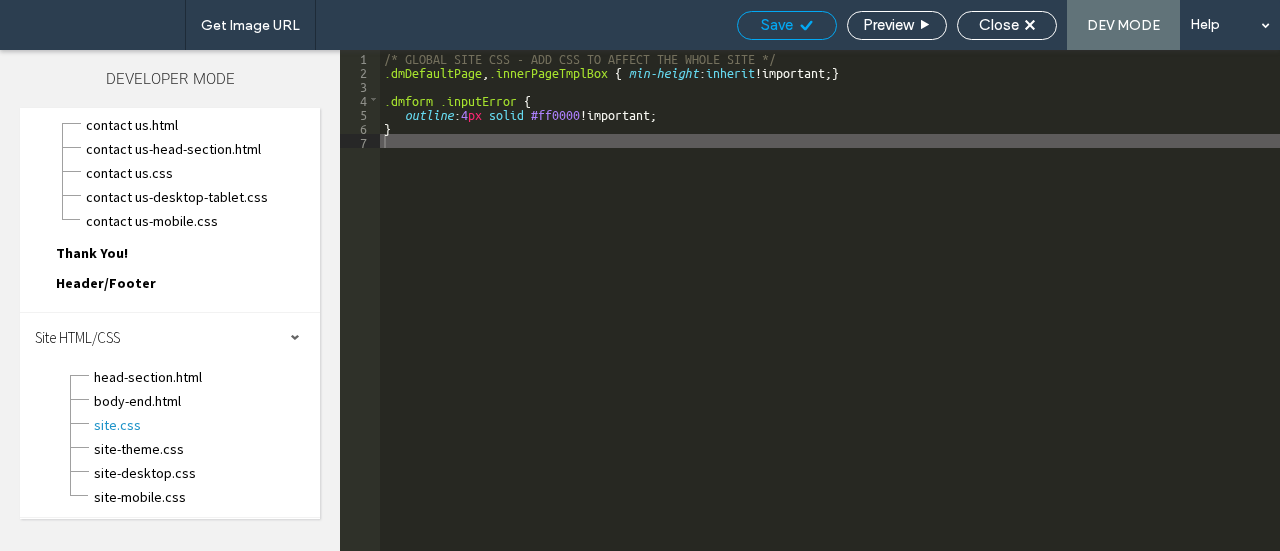 click on "Save" at bounding box center [777, 25] 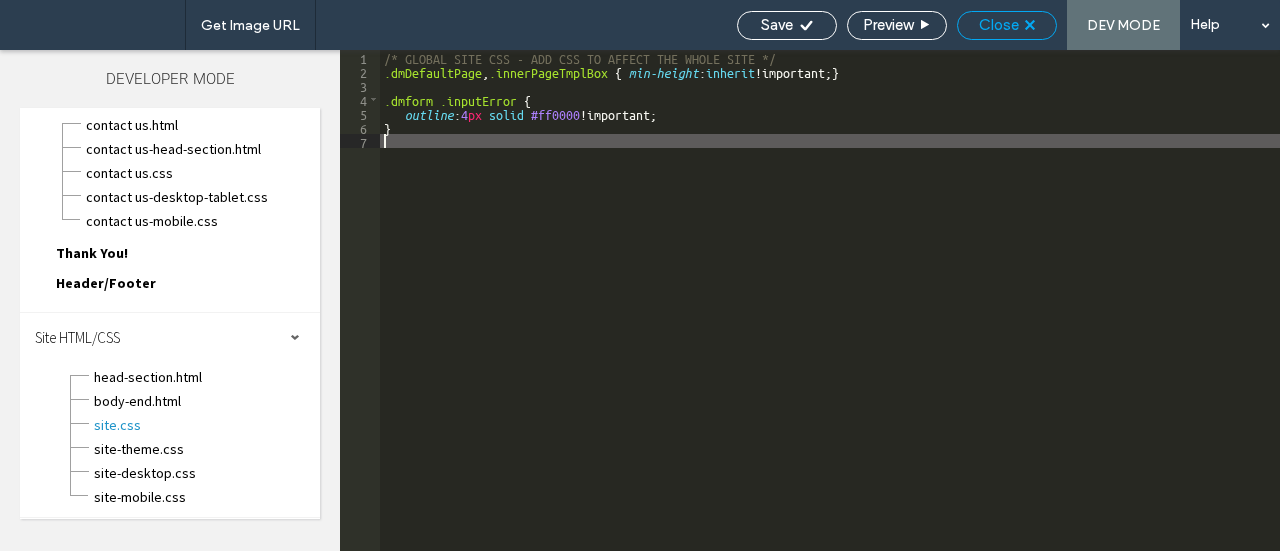 click on "Close" at bounding box center (1007, 25) 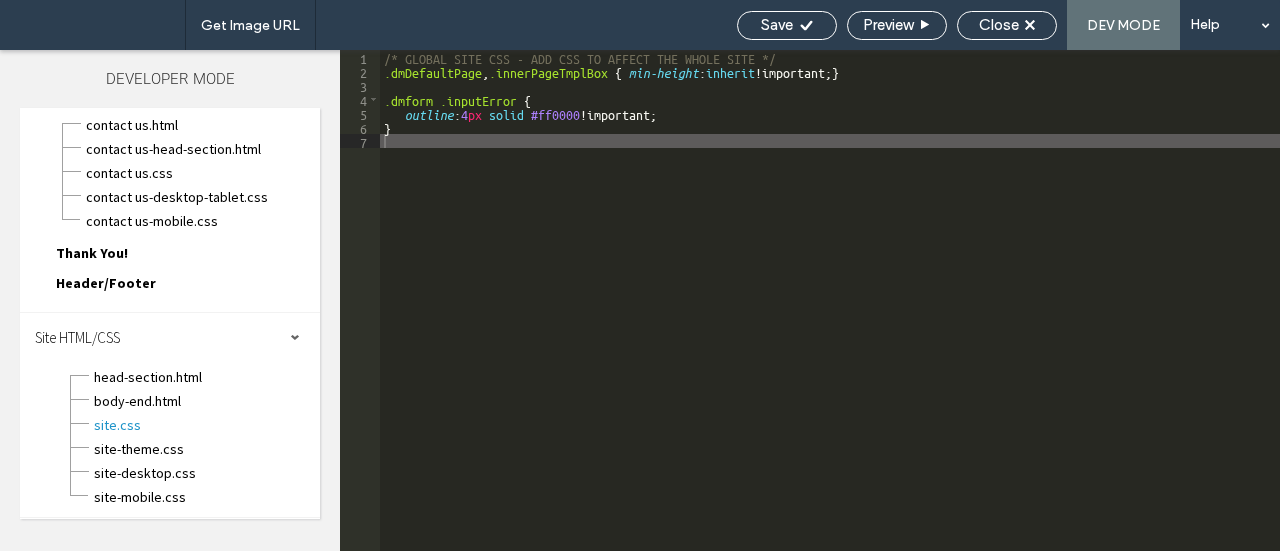 scroll, scrollTop: 0, scrollLeft: 0, axis: both 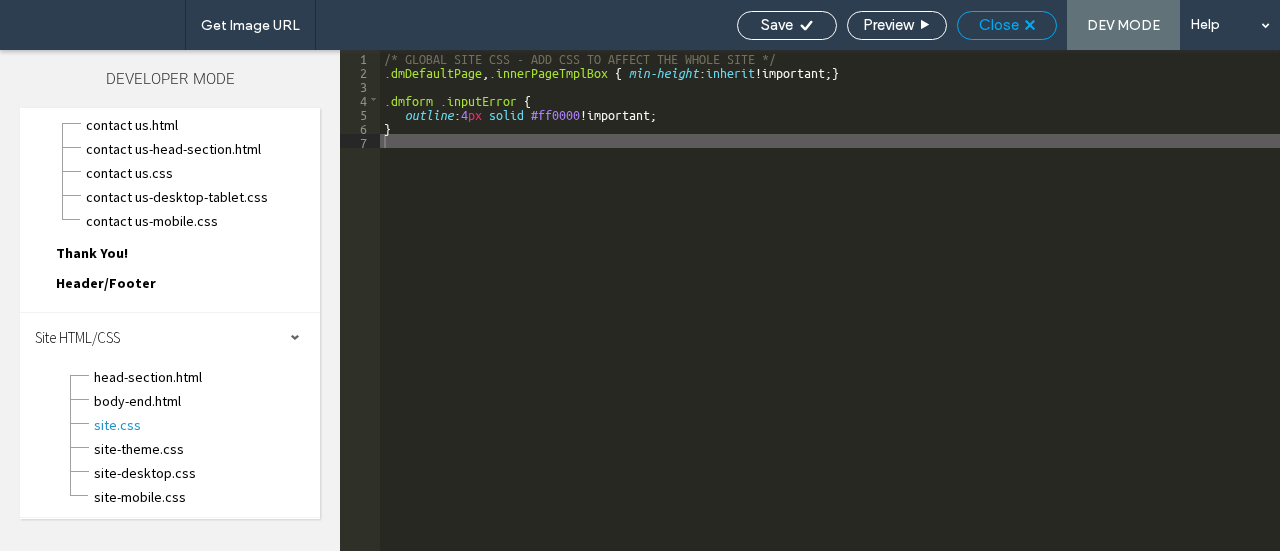 click on "Close" at bounding box center [999, 25] 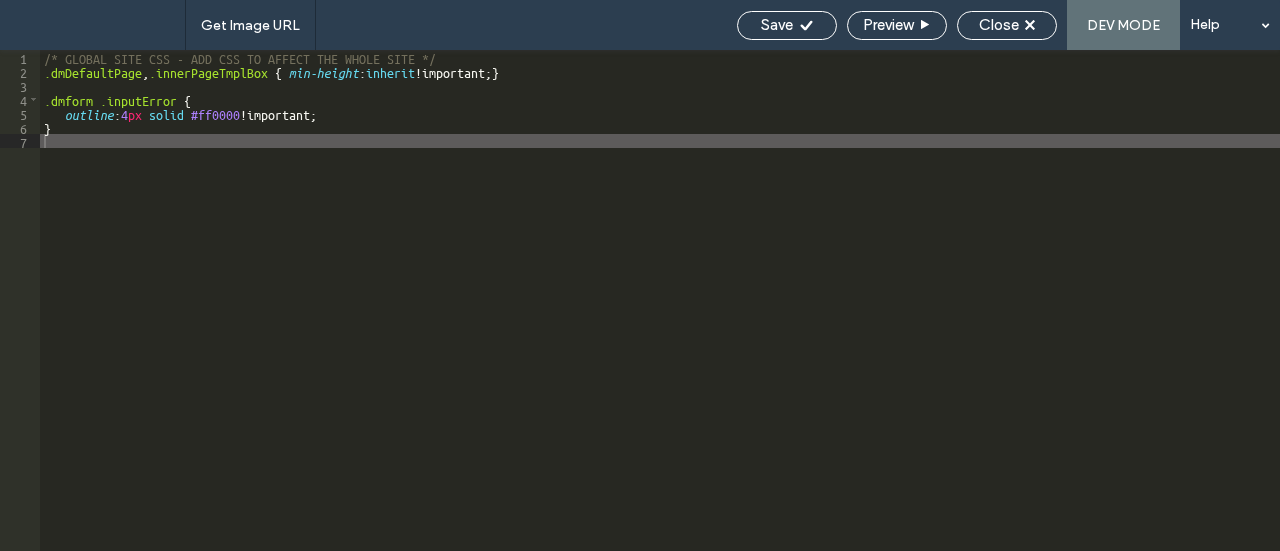 scroll, scrollTop: 260, scrollLeft: 0, axis: vertical 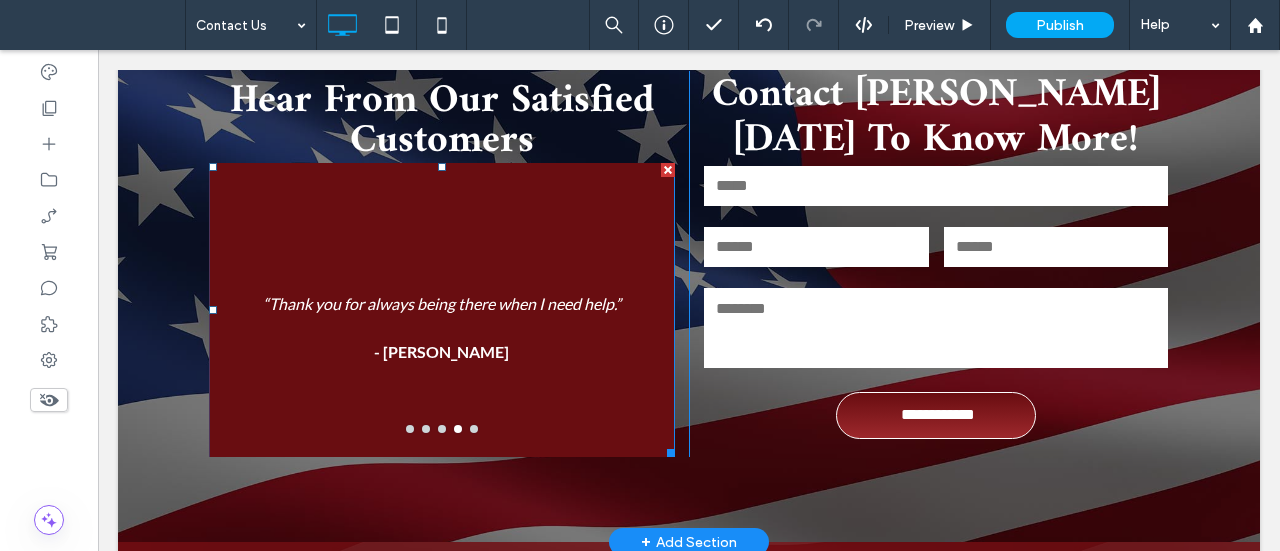 click on "“Thank you for always being there when I need help.”  - Rachael K." at bounding box center [442, 322] 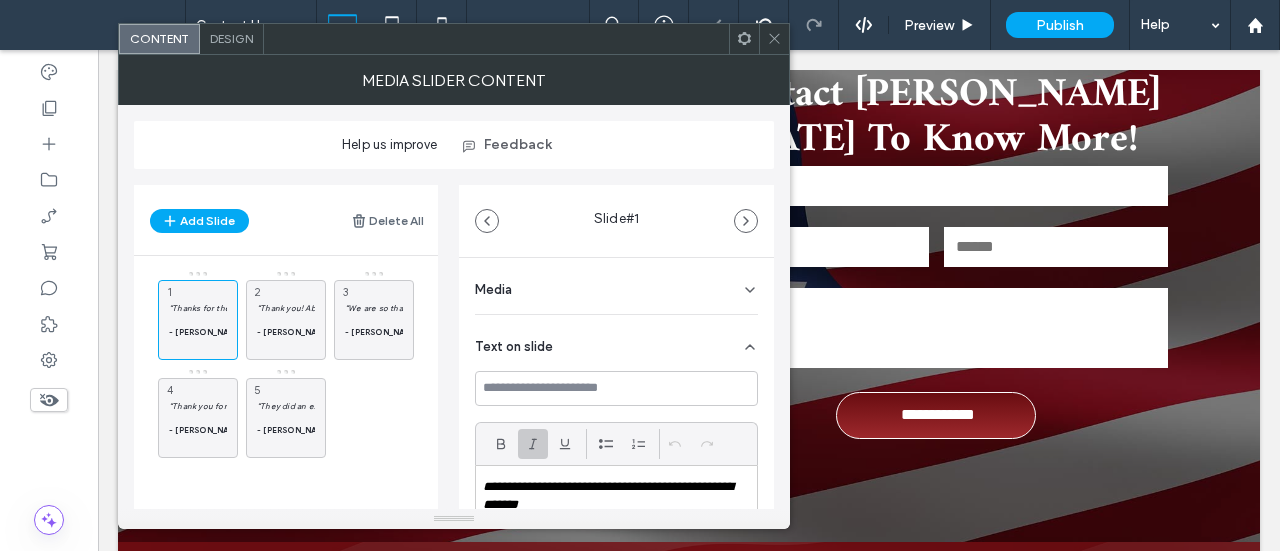 click on "Design" at bounding box center [231, 38] 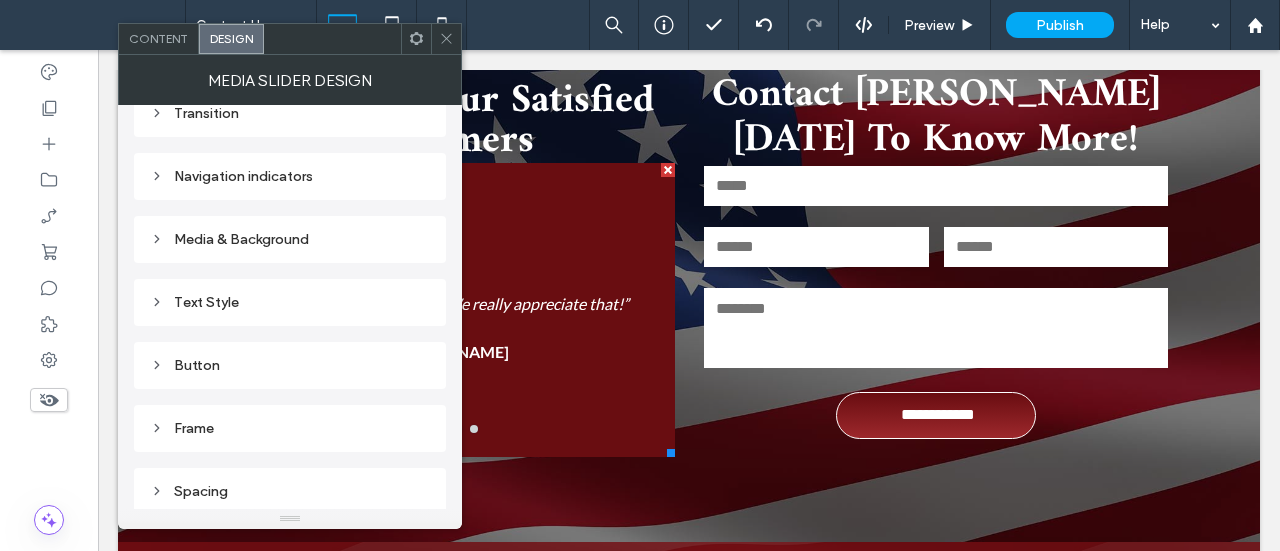 scroll, scrollTop: 306, scrollLeft: 0, axis: vertical 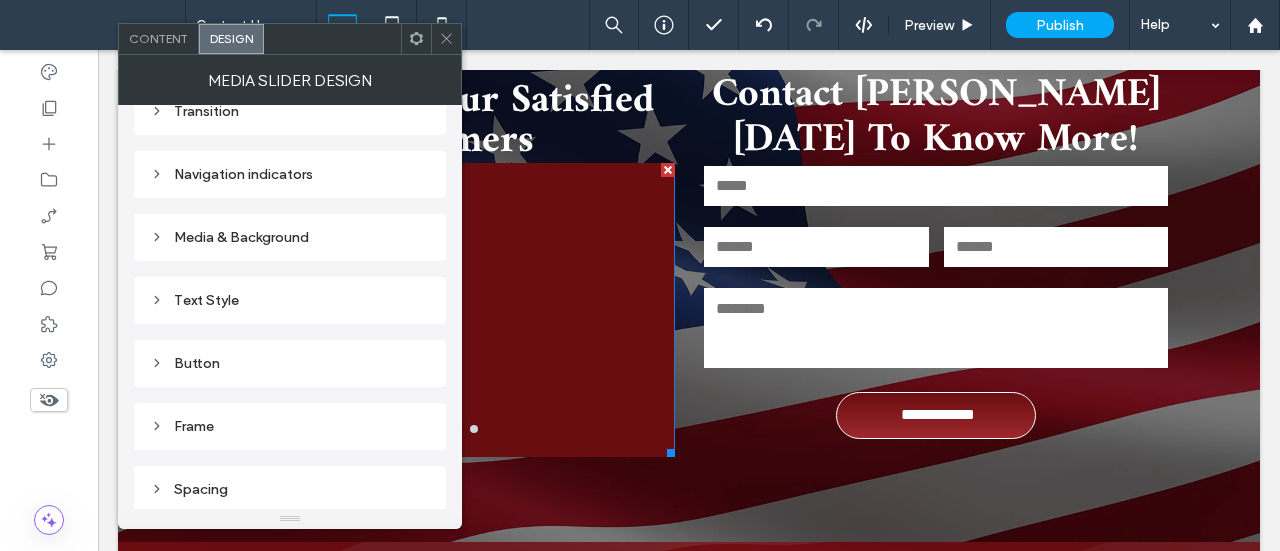 click on "Spacing" at bounding box center [290, 489] 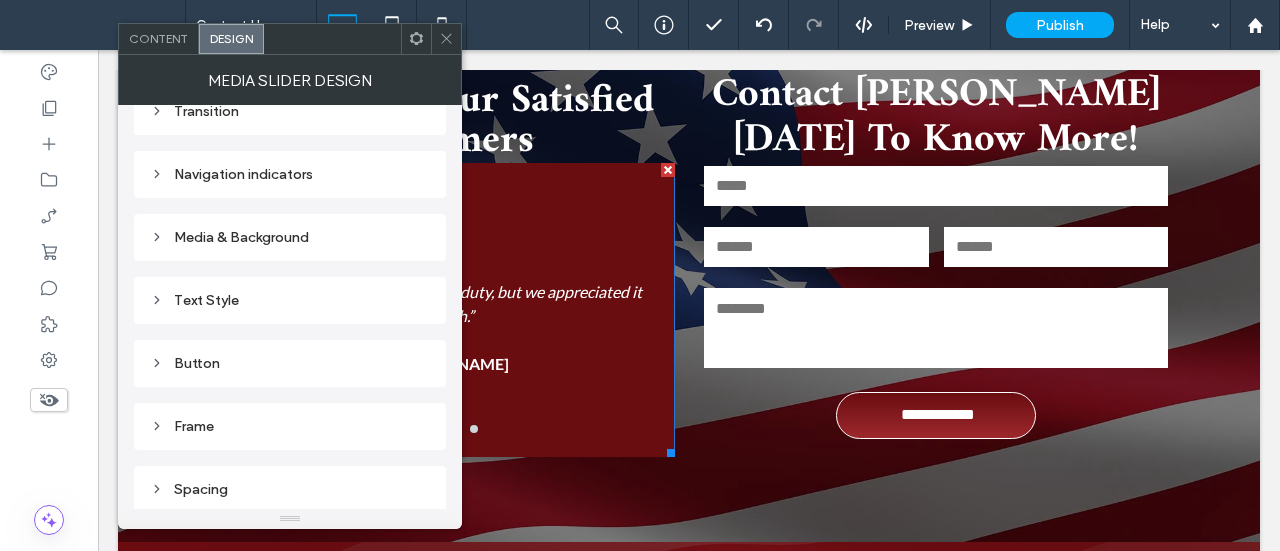click on "Spacing" at bounding box center [290, 489] 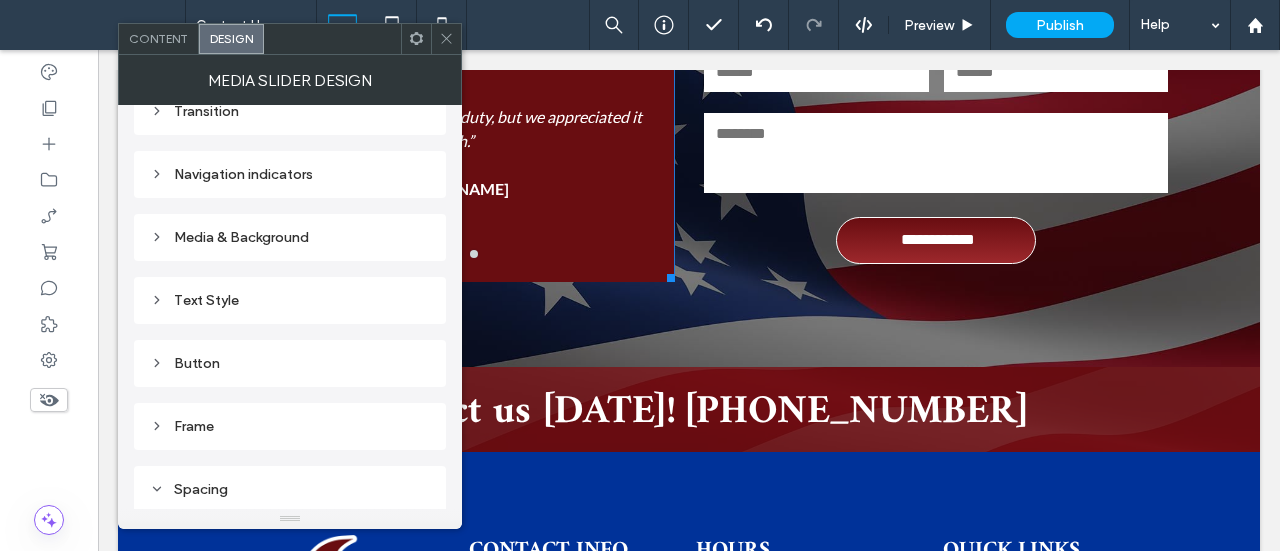 scroll, scrollTop: 2024, scrollLeft: 0, axis: vertical 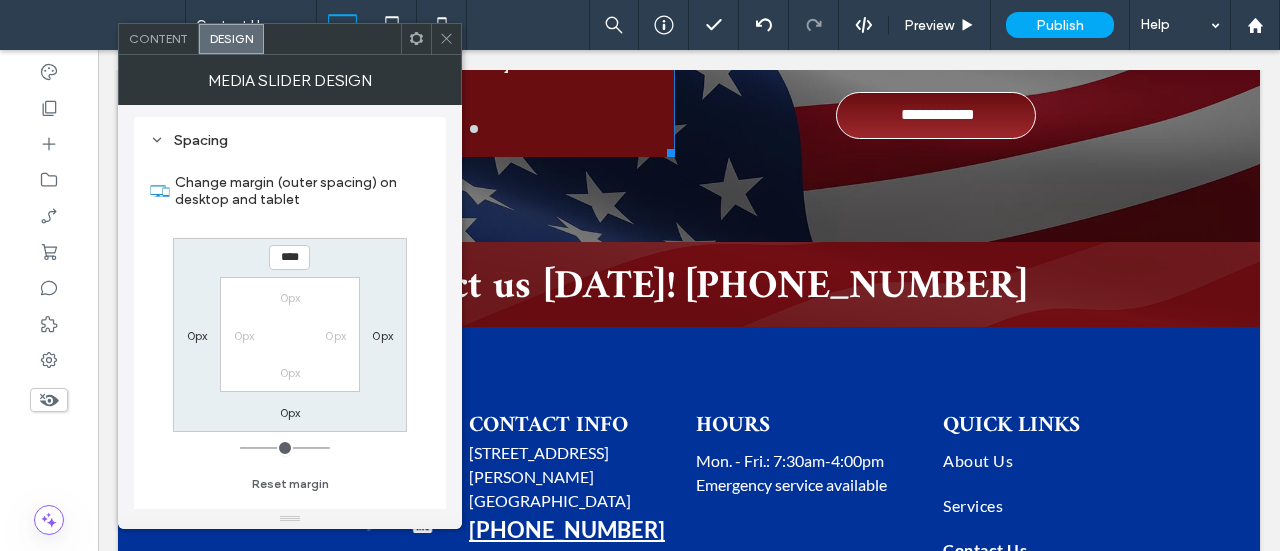 click on "****" at bounding box center (289, 257) 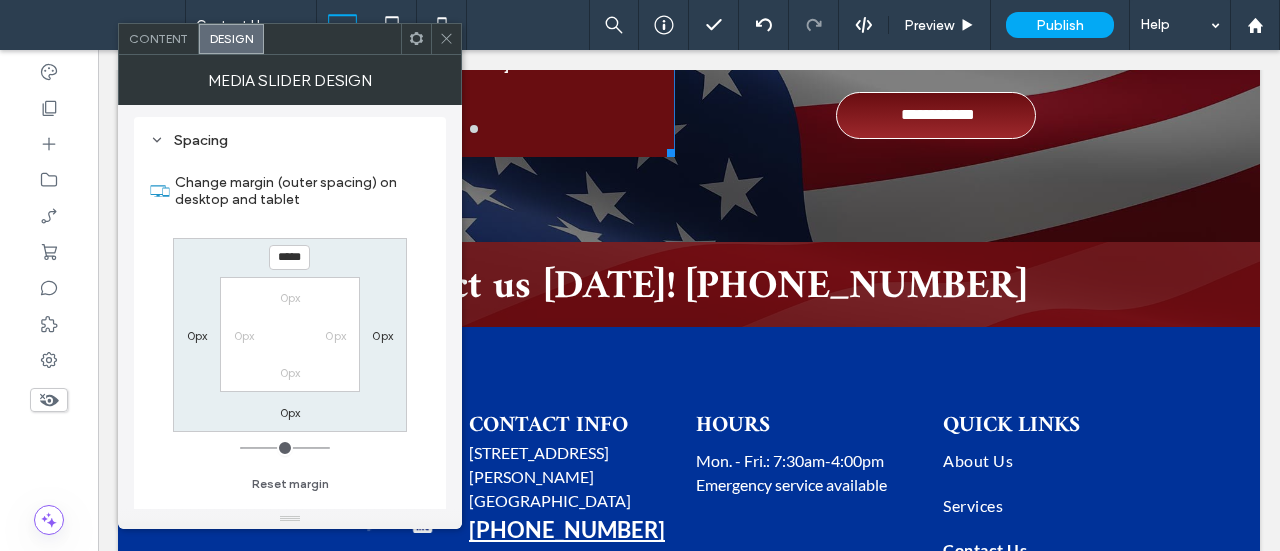 type on "*****" 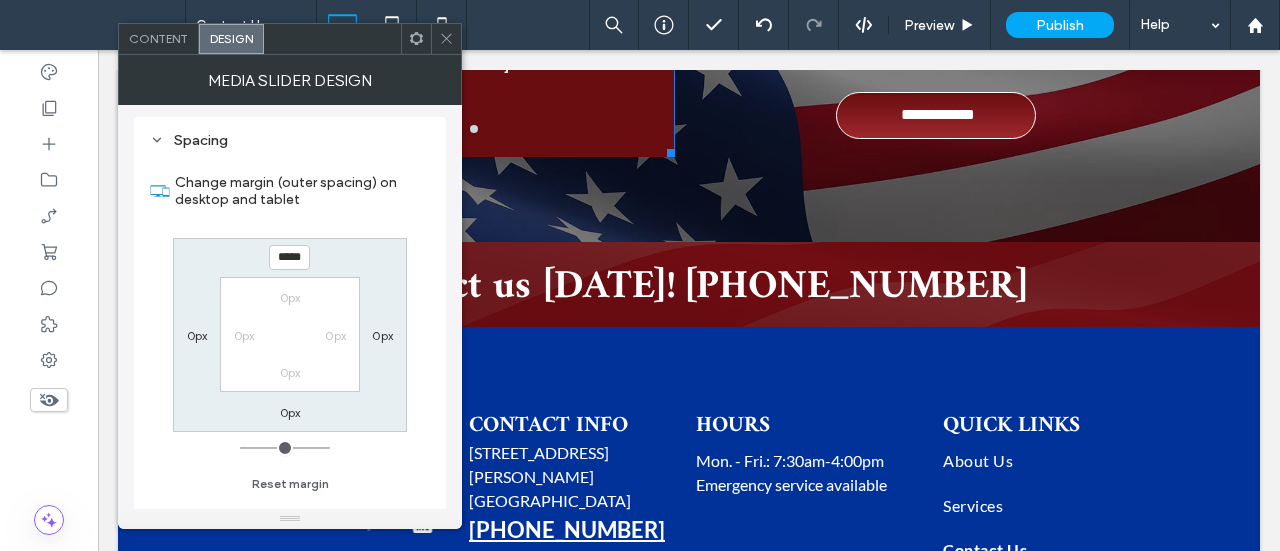 type on "*" 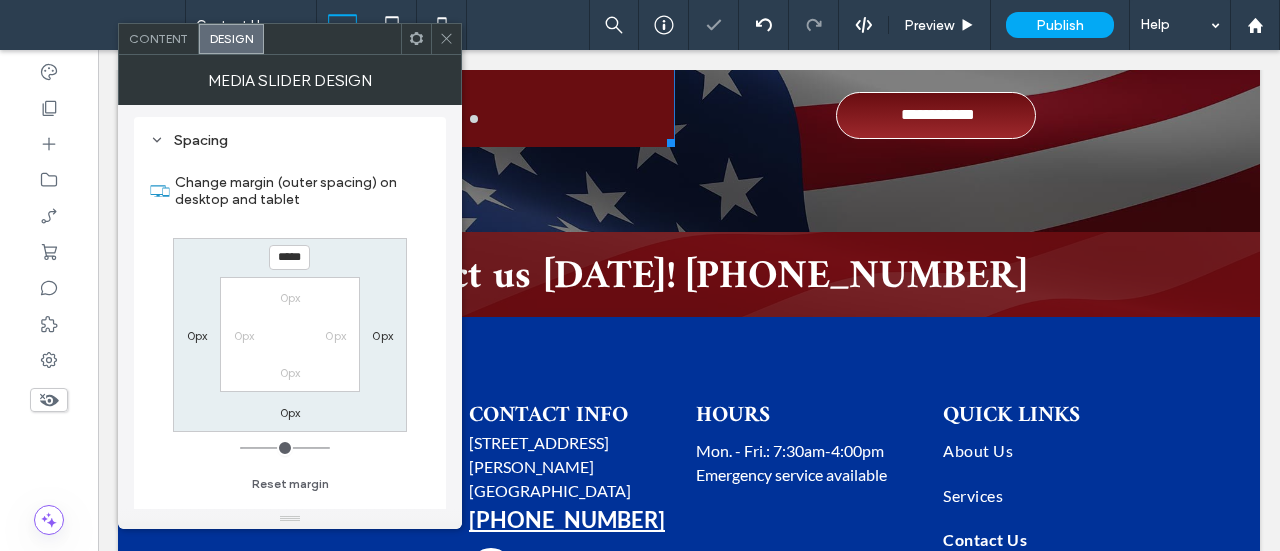 click 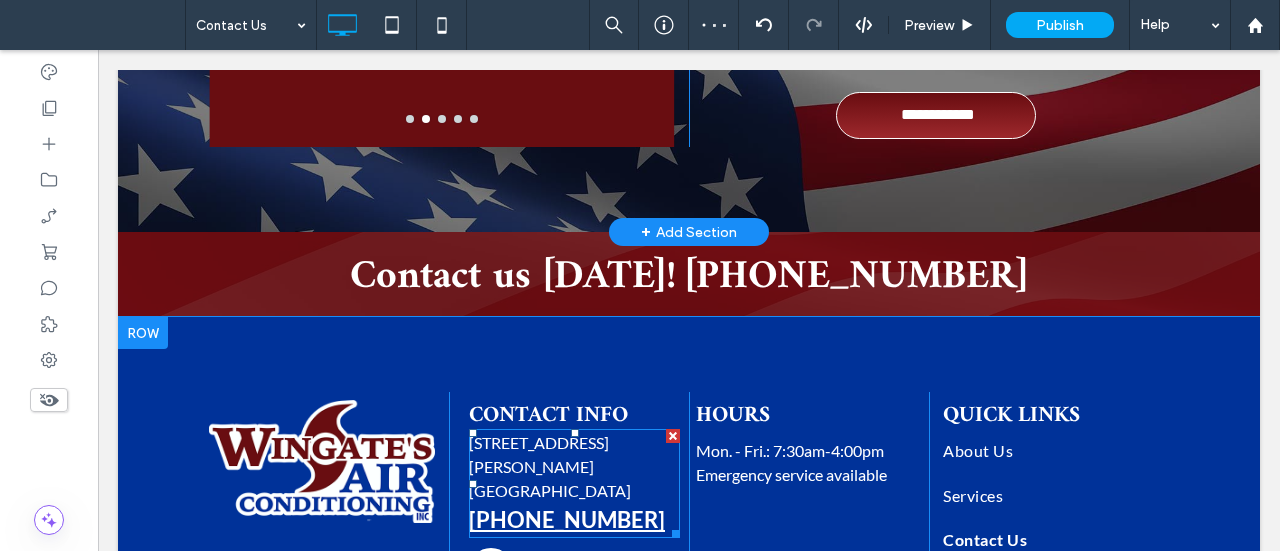 scroll, scrollTop: 1624, scrollLeft: 0, axis: vertical 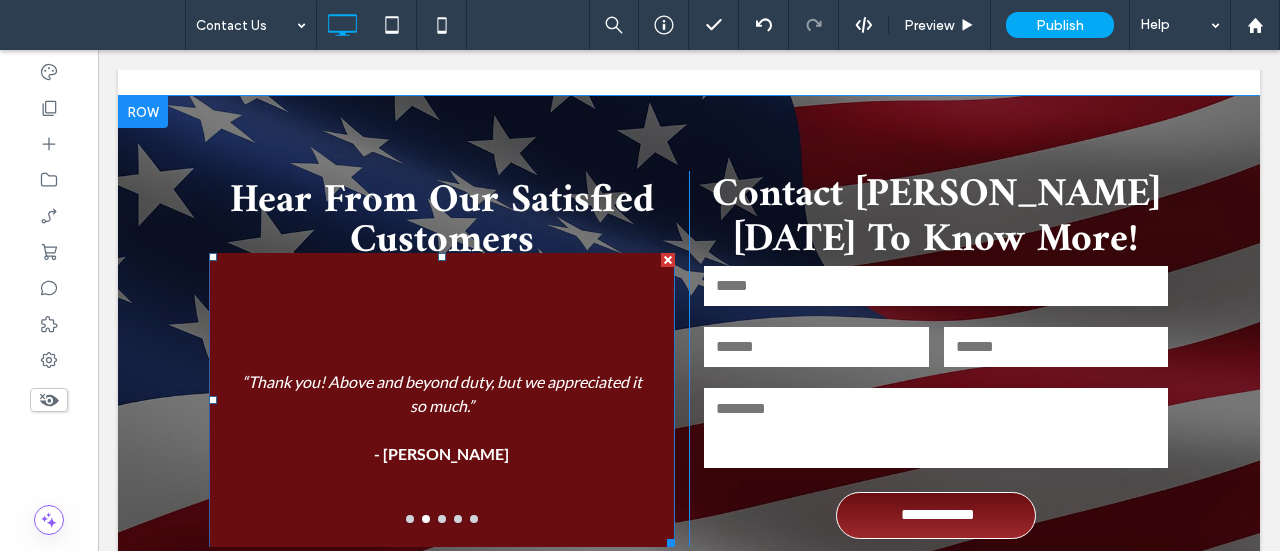 click on "“Thank you! Above and beyond duty, but we appreciated it so much.”  - Jean K." at bounding box center [442, 412] 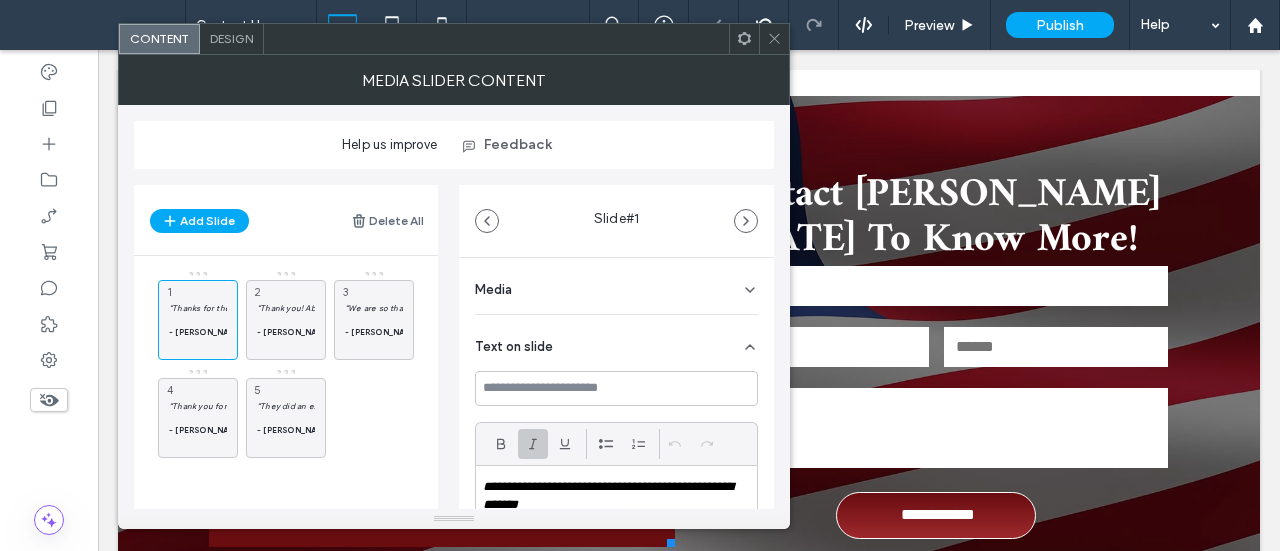 click on "Design" at bounding box center [231, 38] 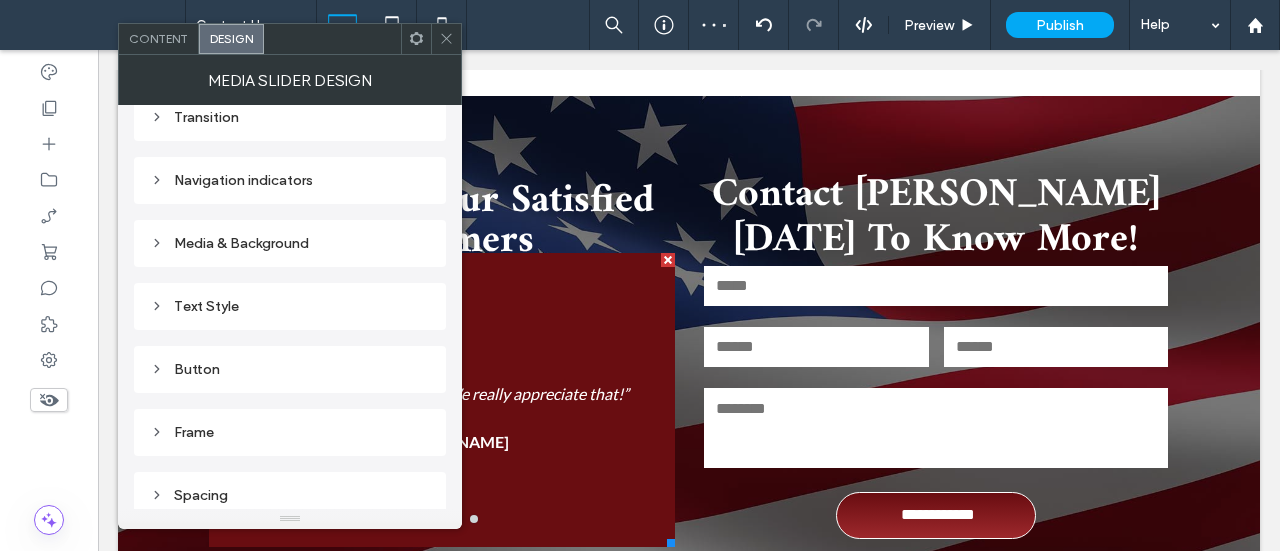 scroll, scrollTop: 306, scrollLeft: 0, axis: vertical 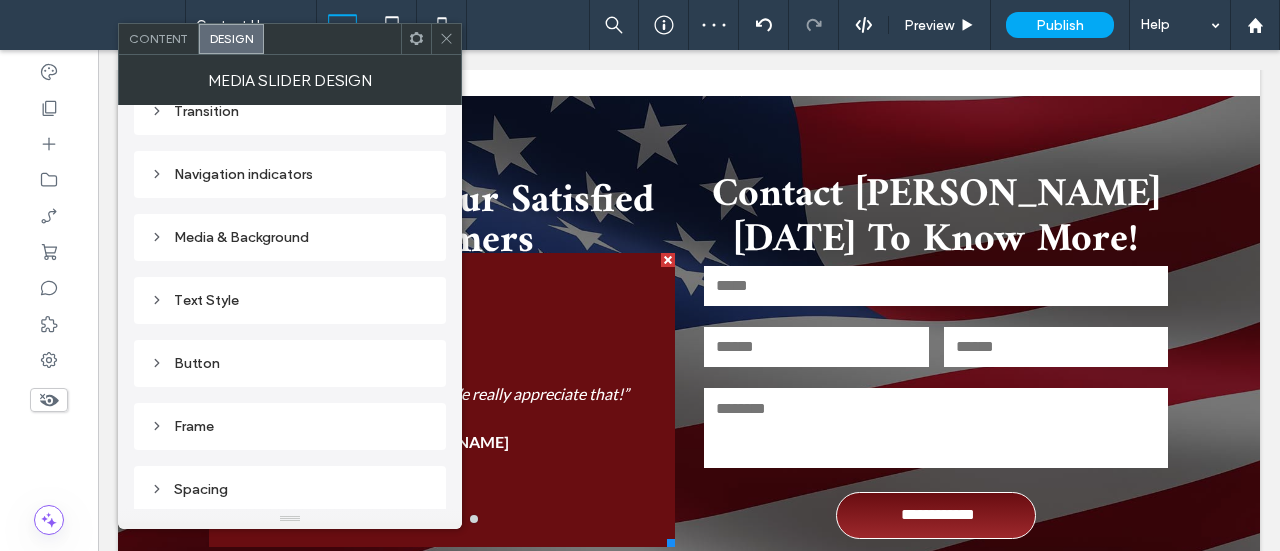 click on "Spacing" at bounding box center (290, 489) 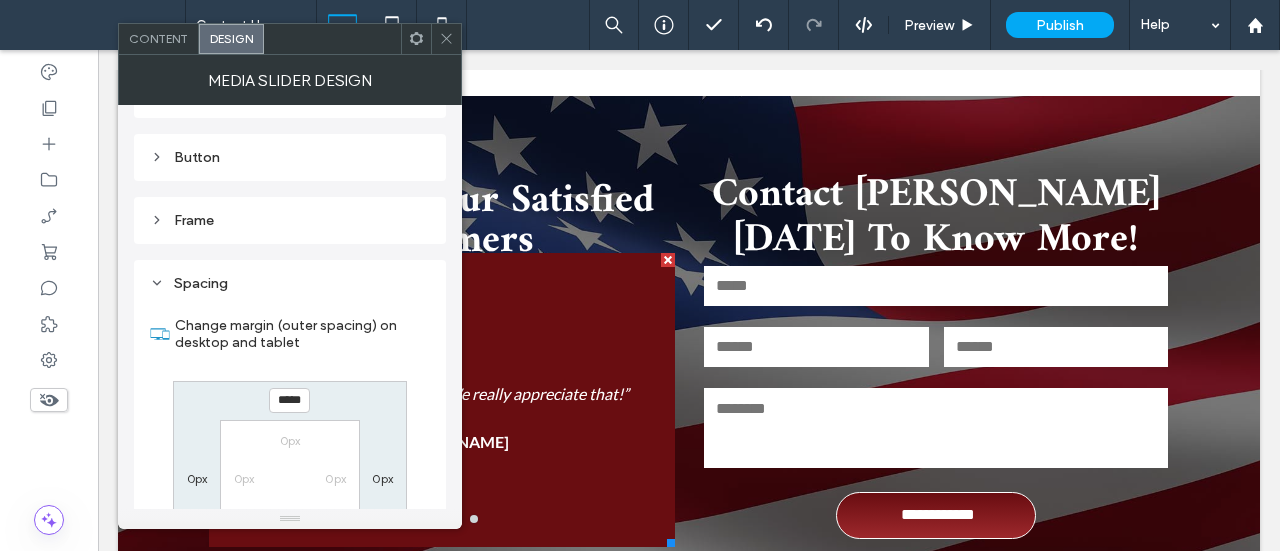 scroll, scrollTop: 406, scrollLeft: 0, axis: vertical 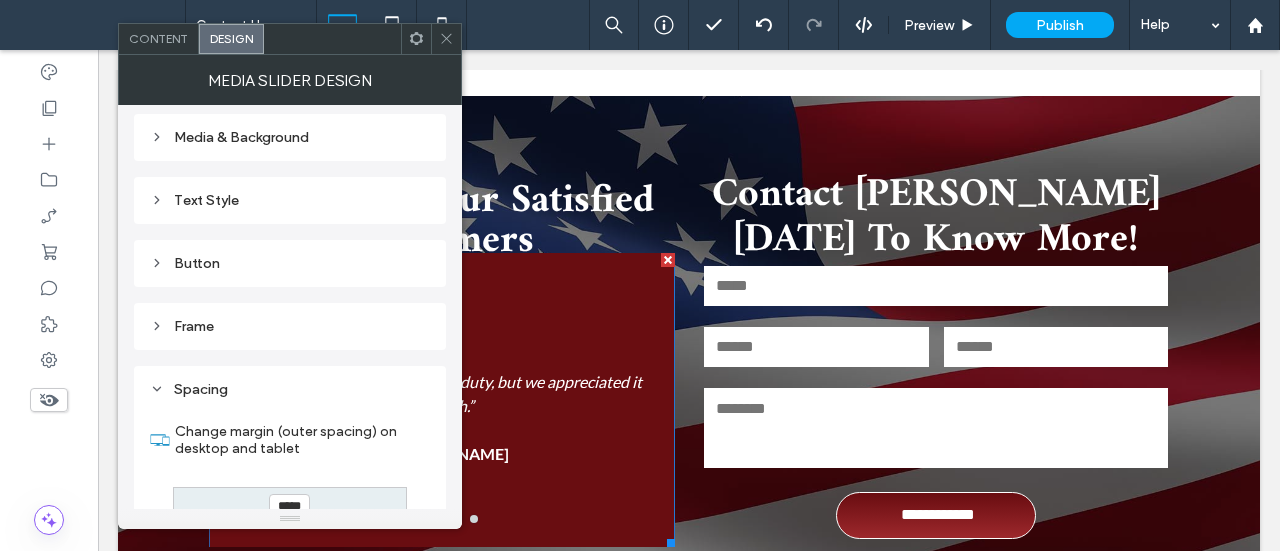 click on "Frame" at bounding box center (290, 326) 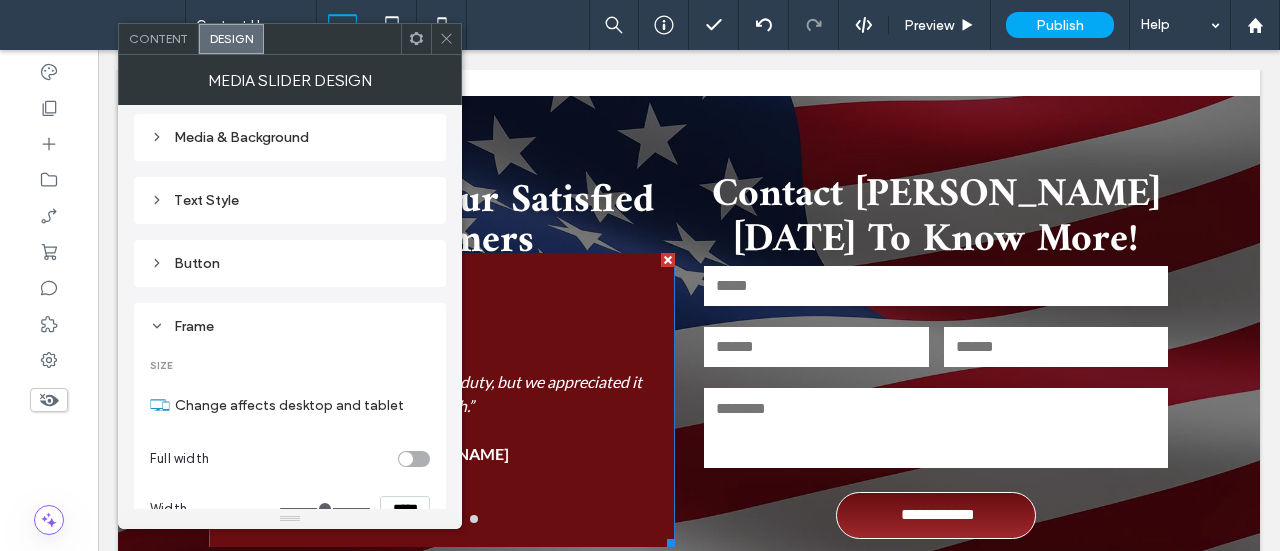 scroll, scrollTop: 506, scrollLeft: 0, axis: vertical 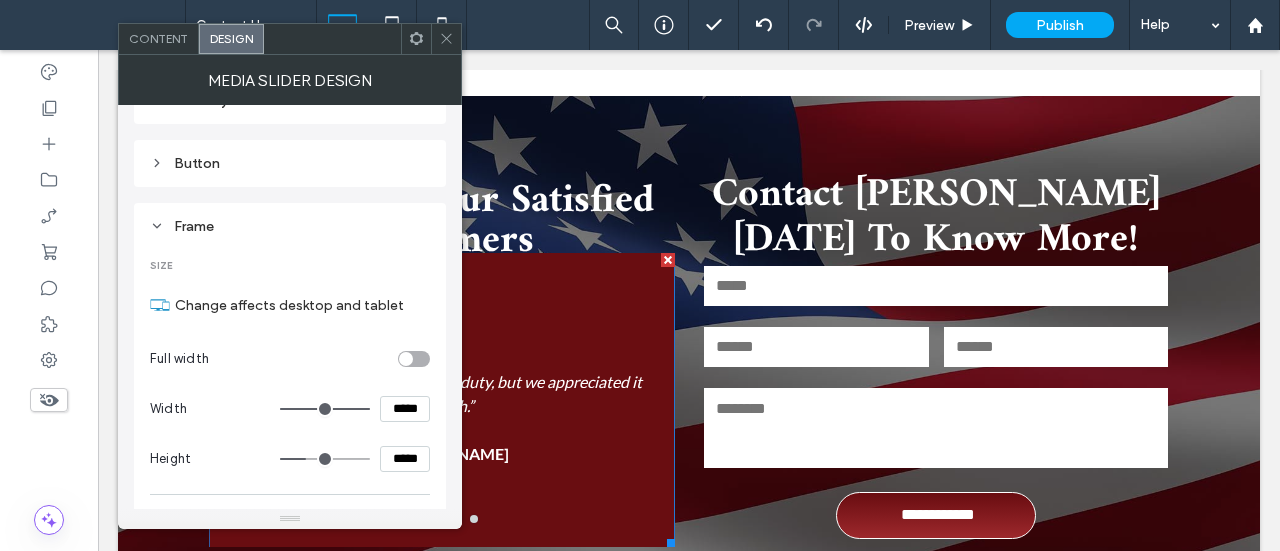 drag, startPoint x: 398, startPoint y: 455, endPoint x: 457, endPoint y: 447, distance: 59.5399 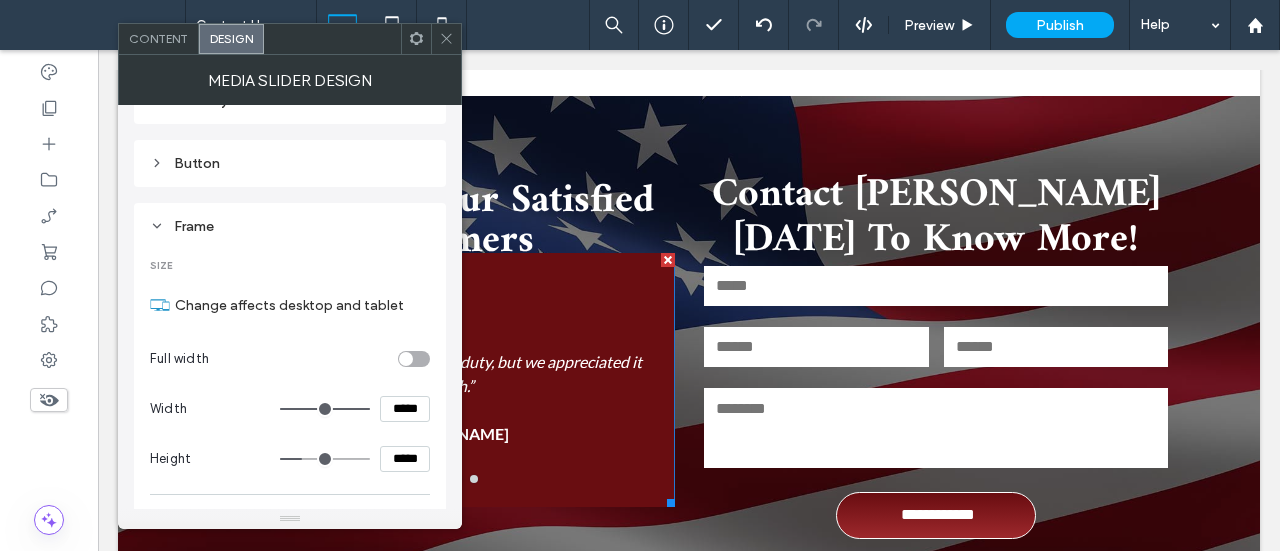 type on "*****" 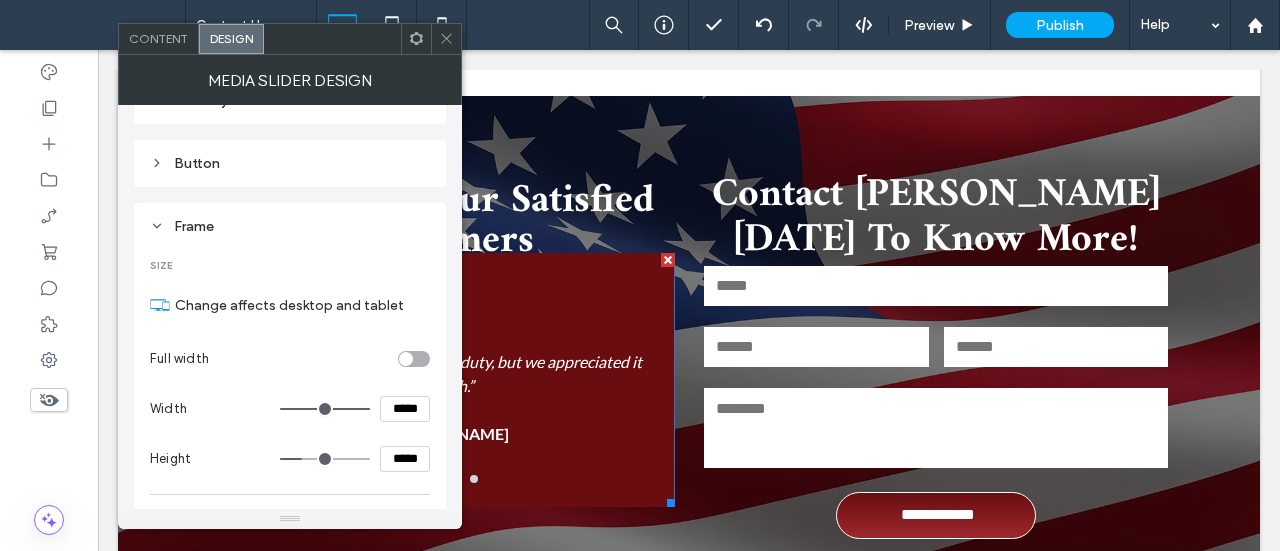 type on "***" 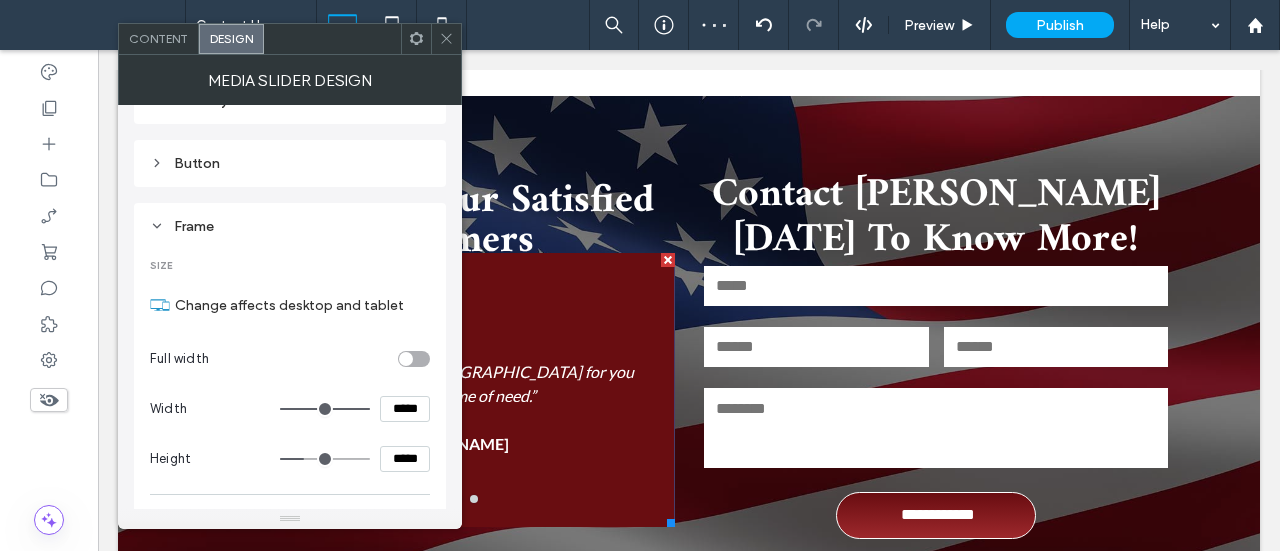 type on "*****" 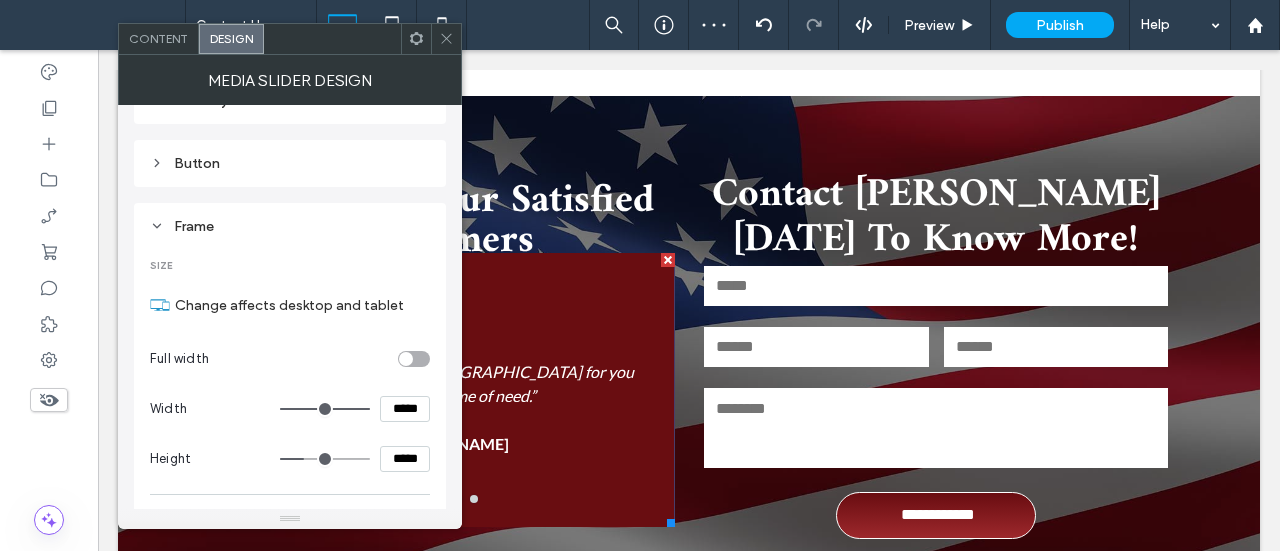 type on "***" 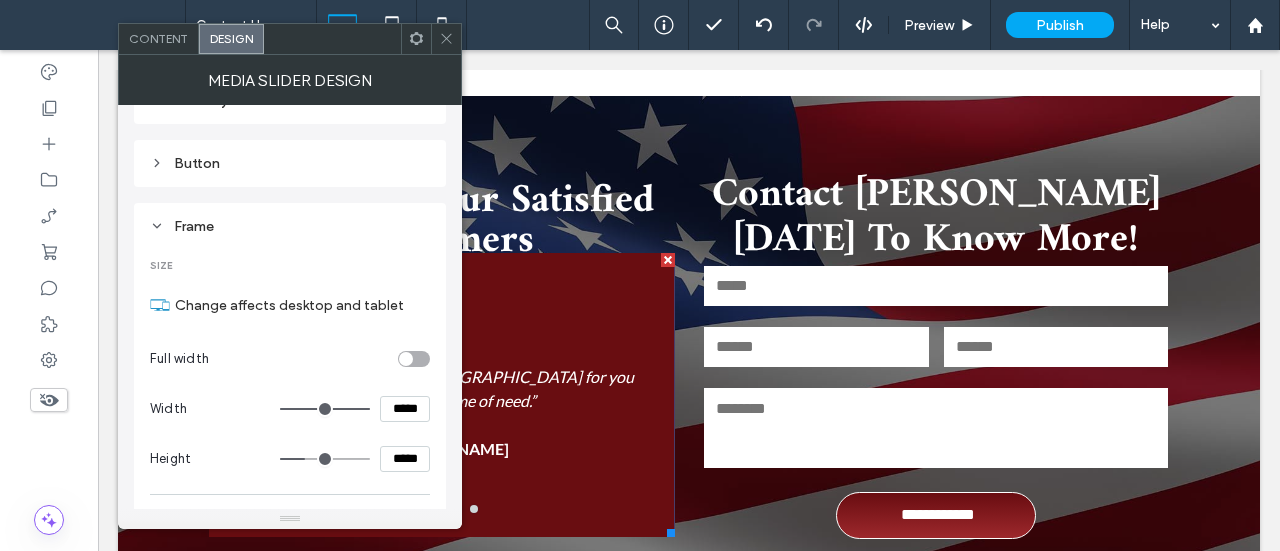 click 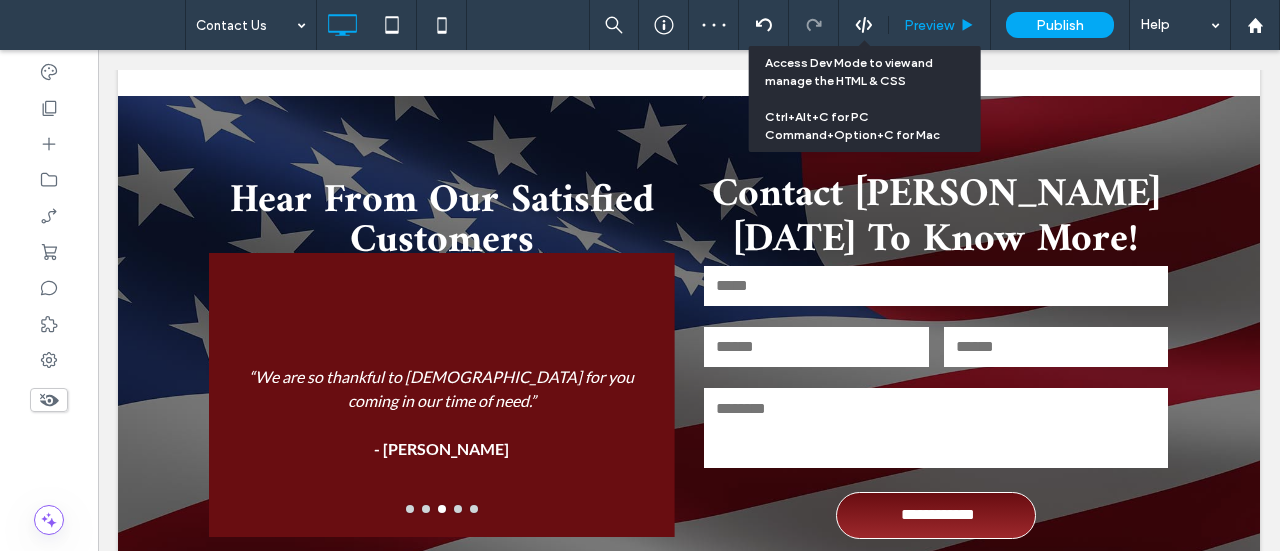 click on "Preview" at bounding box center [939, 25] 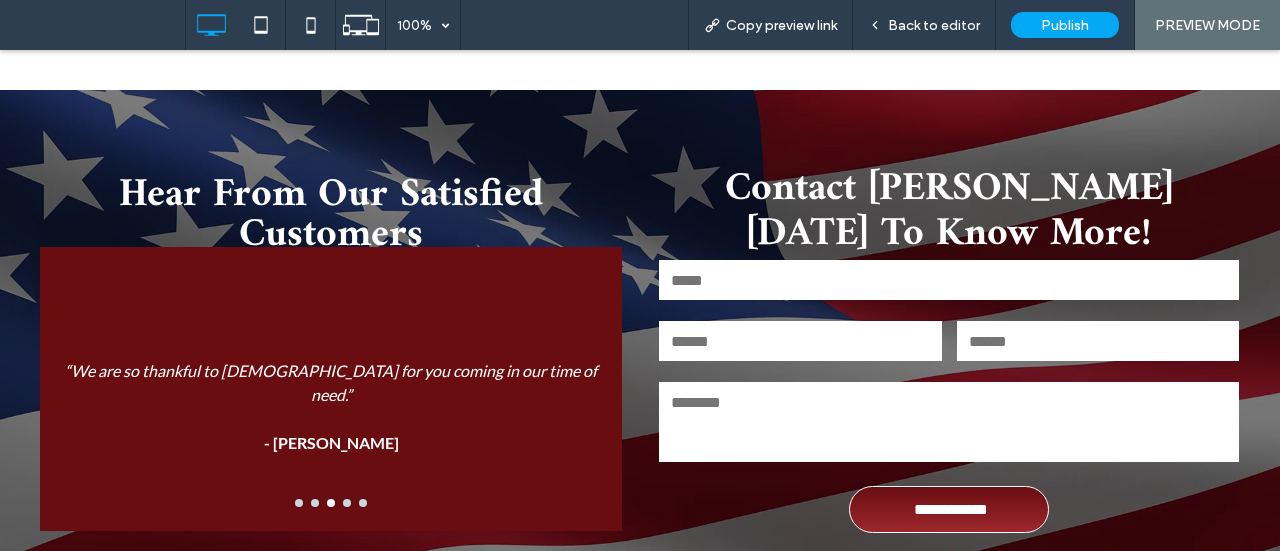 scroll, scrollTop: 1638, scrollLeft: 0, axis: vertical 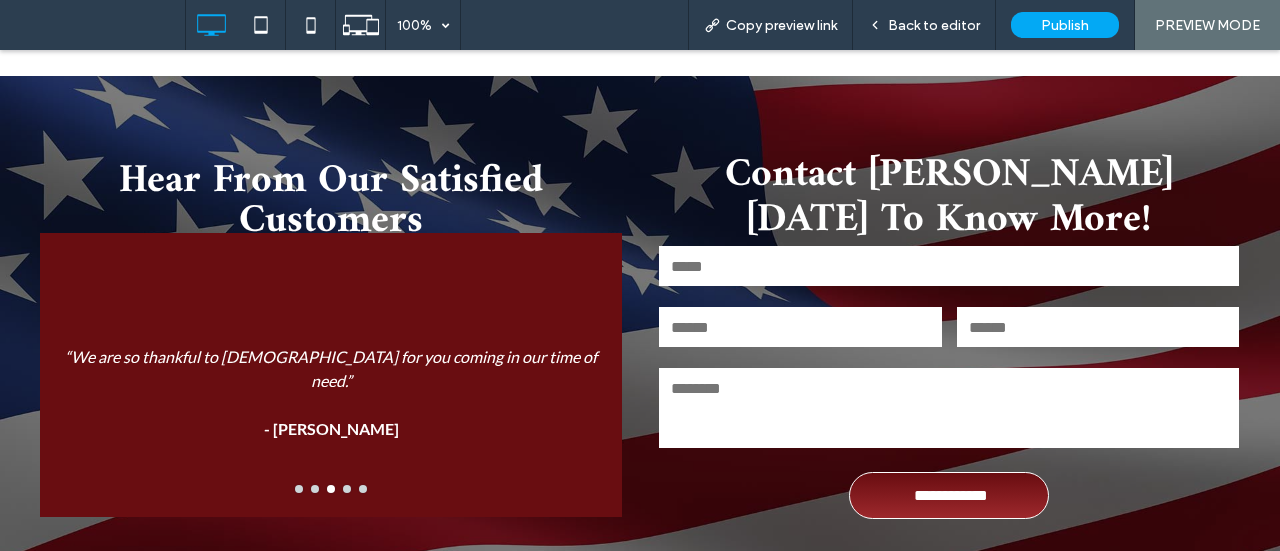 click on "“We are so thankful to God for you coming in our time of need.”  - Luke R." at bounding box center (331, 387) 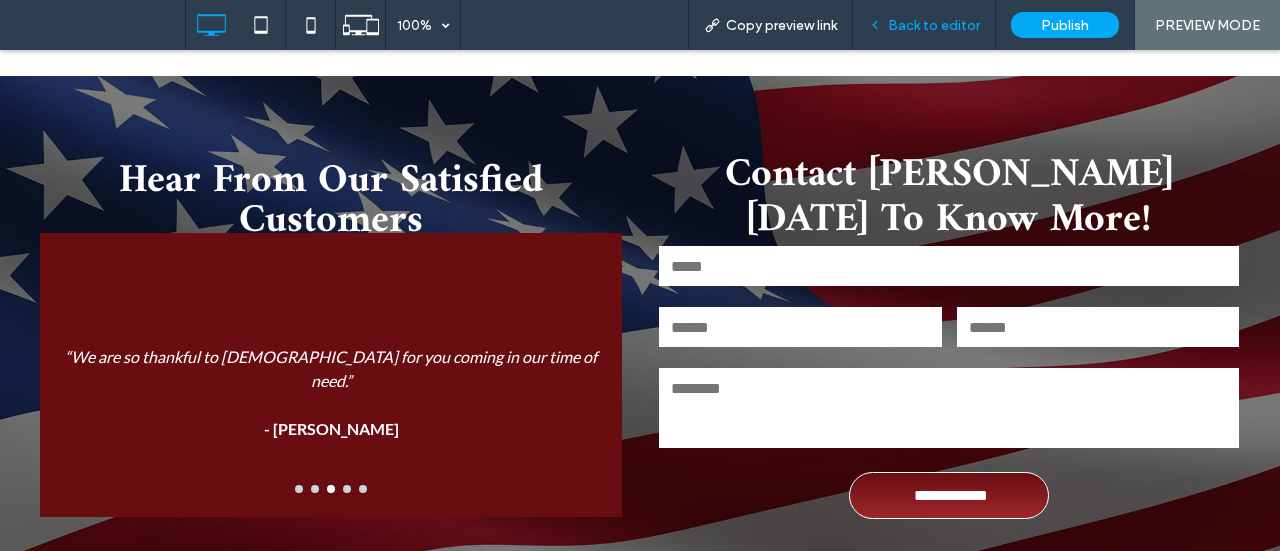 click on "Back to editor" at bounding box center (934, 25) 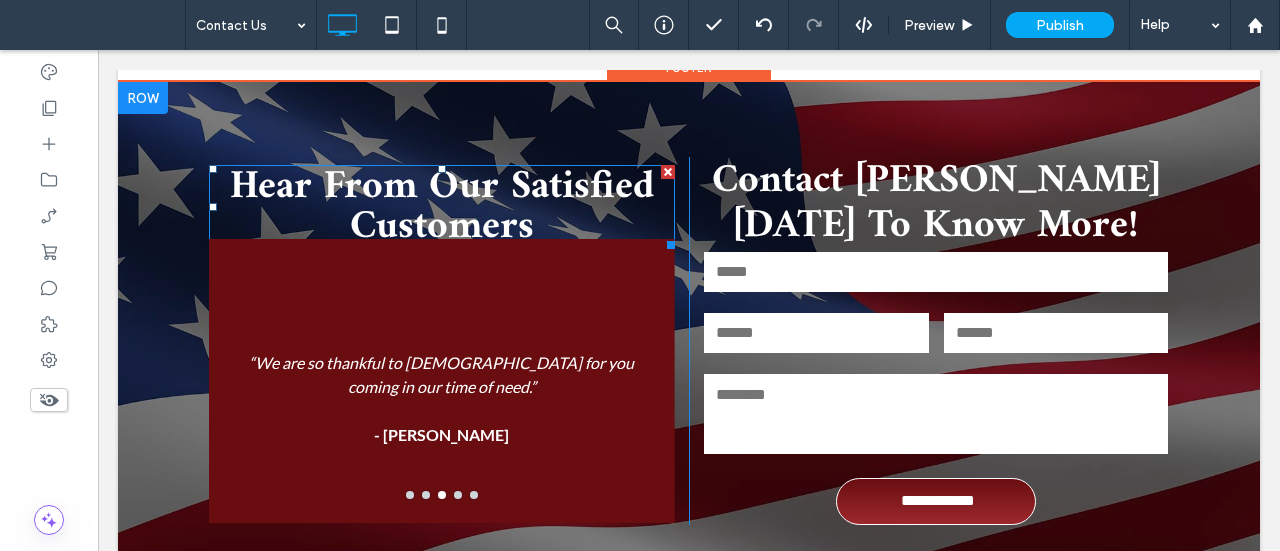 scroll, scrollTop: 1624, scrollLeft: 0, axis: vertical 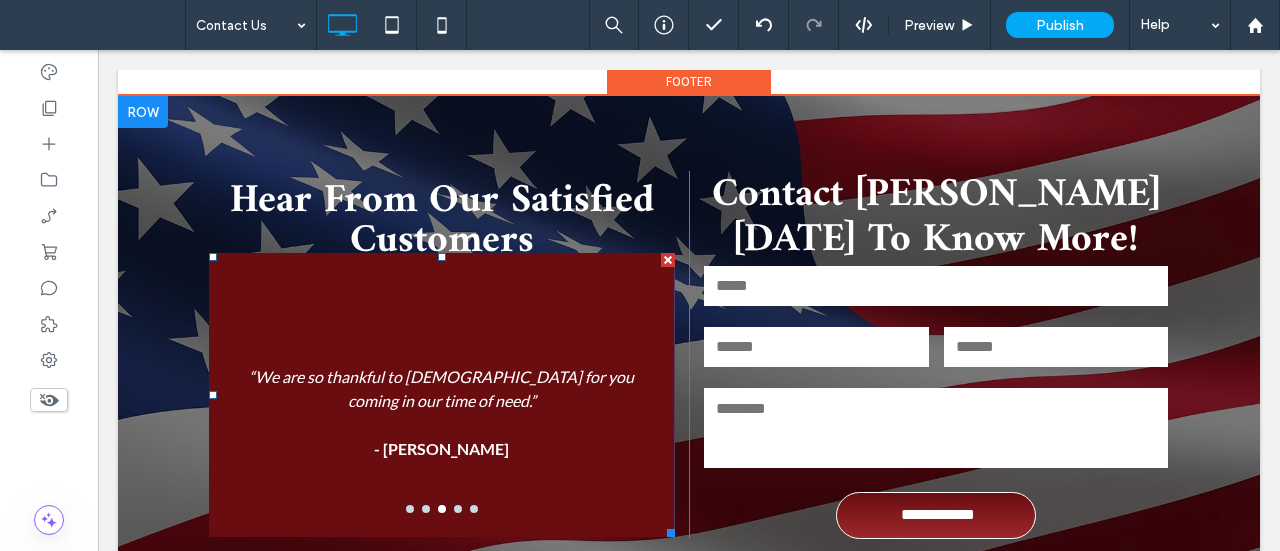 click at bounding box center (442, 395) 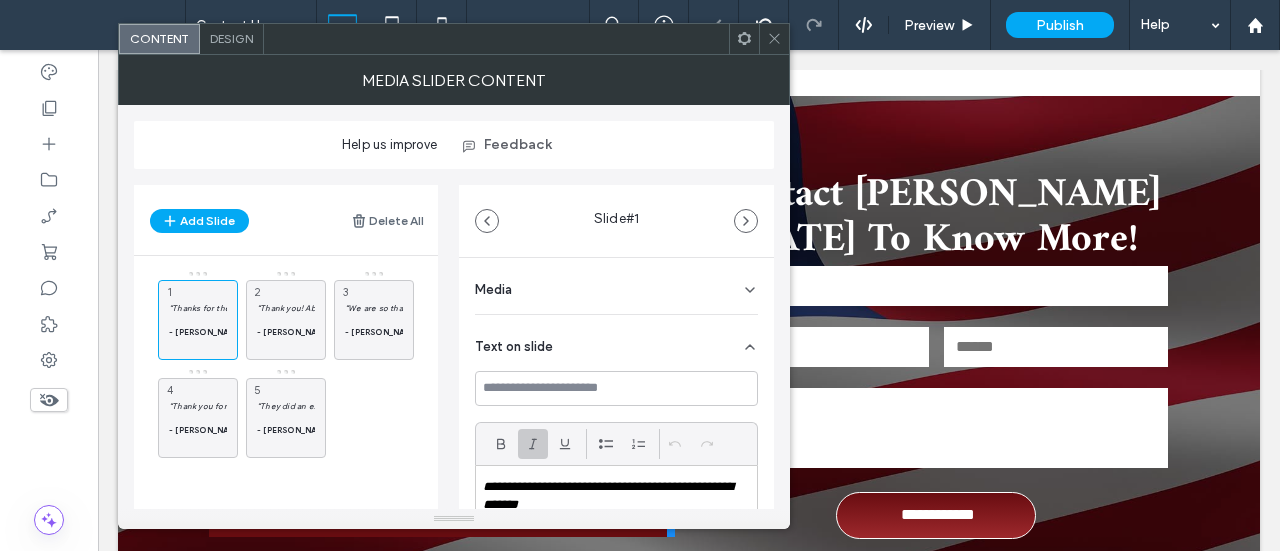 click on "Design" at bounding box center [231, 38] 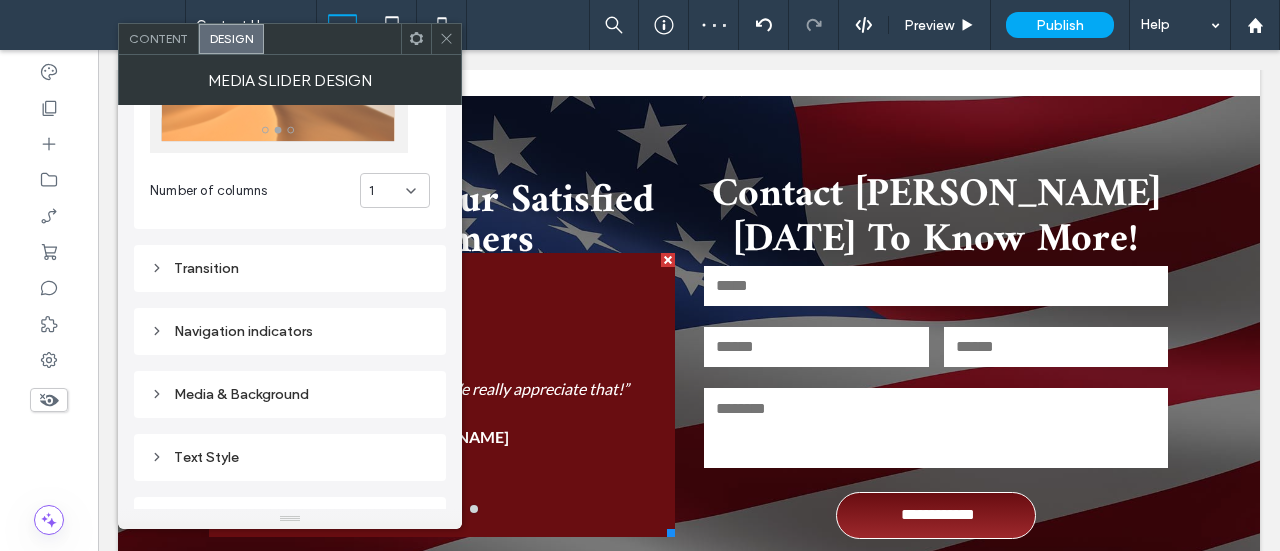 scroll, scrollTop: 306, scrollLeft: 0, axis: vertical 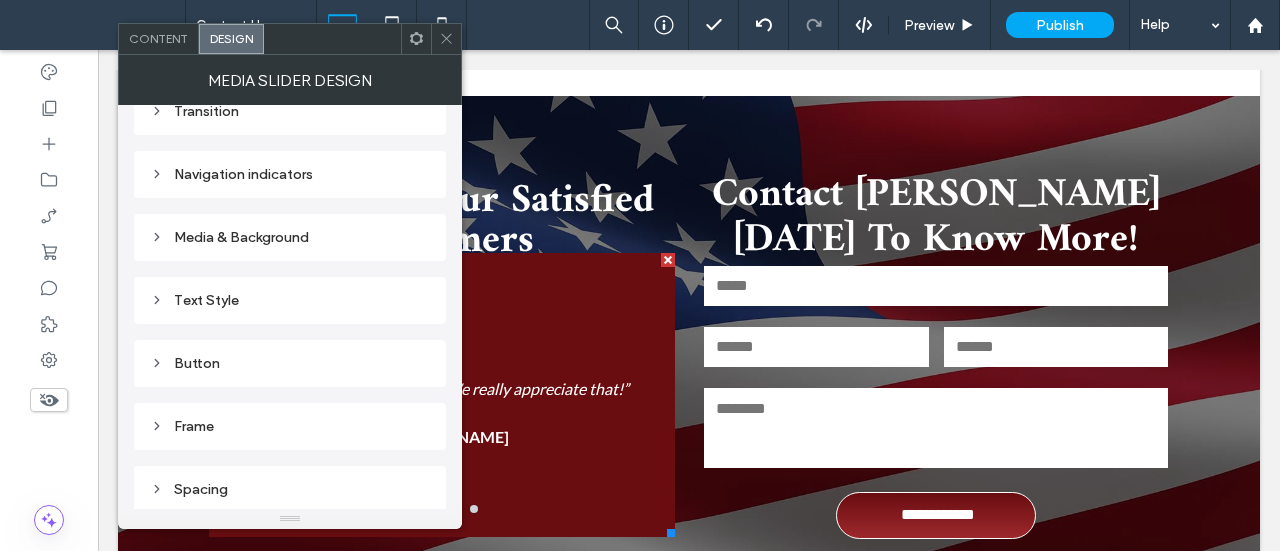 click on "Frame" at bounding box center (290, 426) 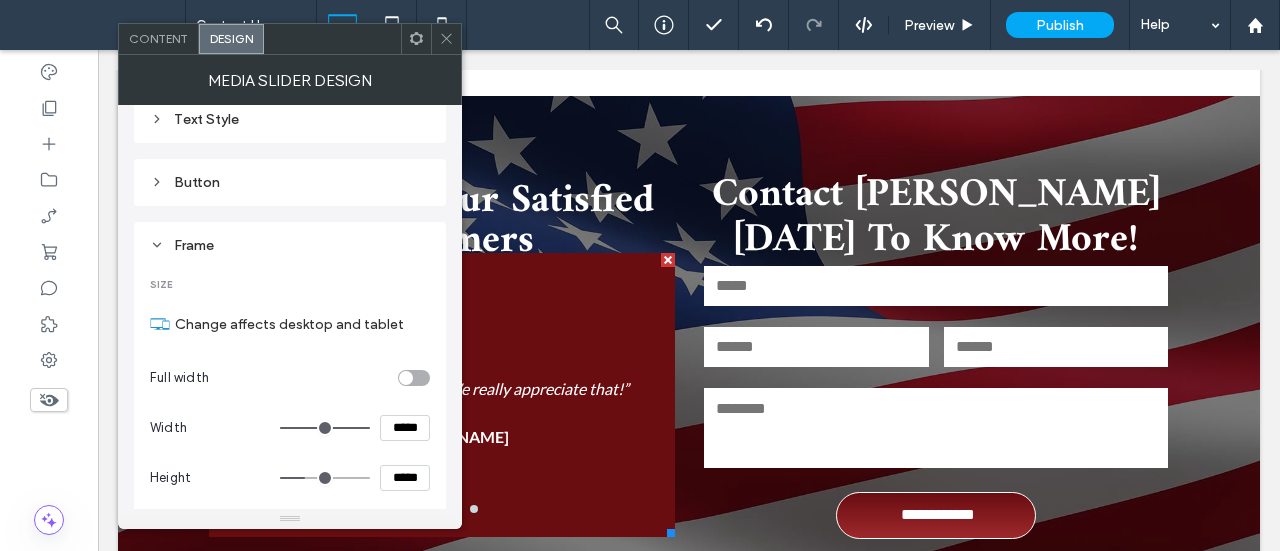 scroll, scrollTop: 706, scrollLeft: 0, axis: vertical 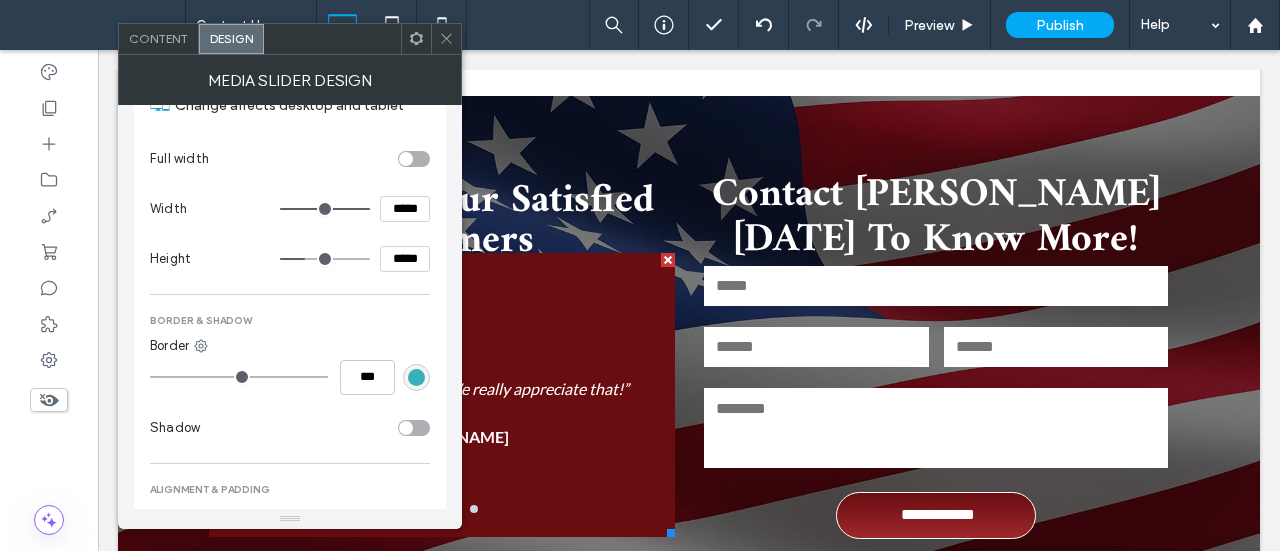drag, startPoint x: 402, startPoint y: 259, endPoint x: 408, endPoint y: 247, distance: 13.416408 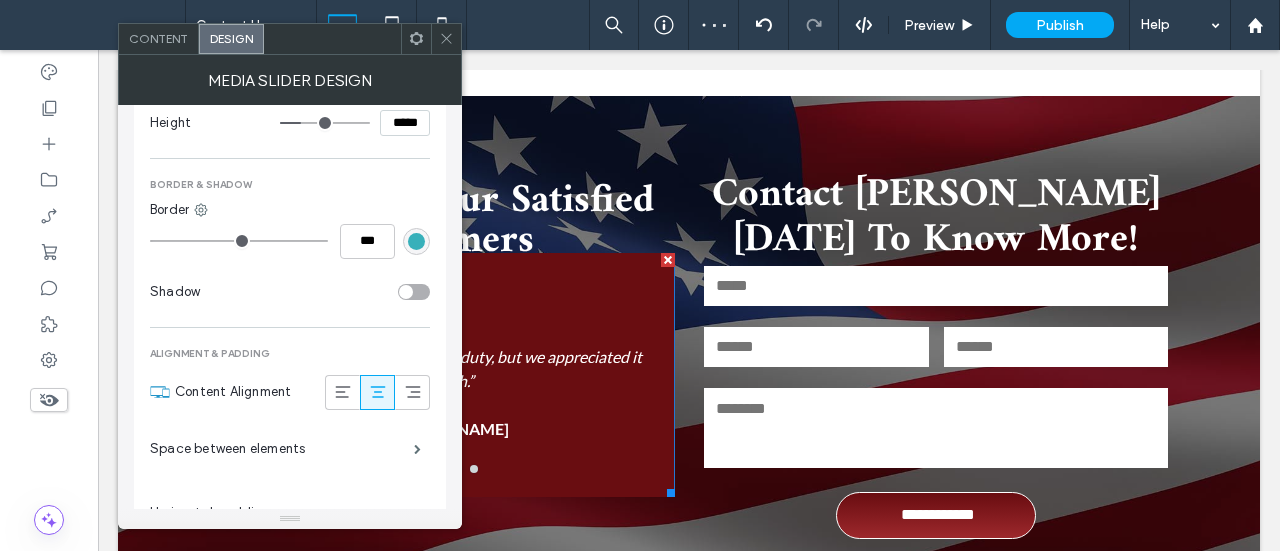 scroll, scrollTop: 940, scrollLeft: 0, axis: vertical 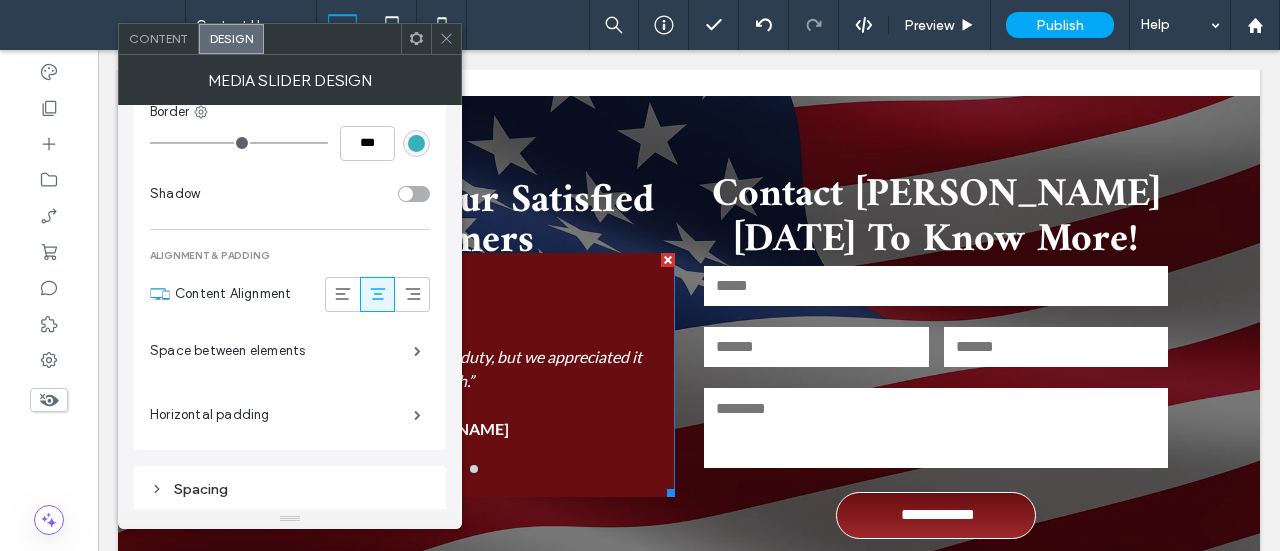 click on "Spacing" at bounding box center (290, 489) 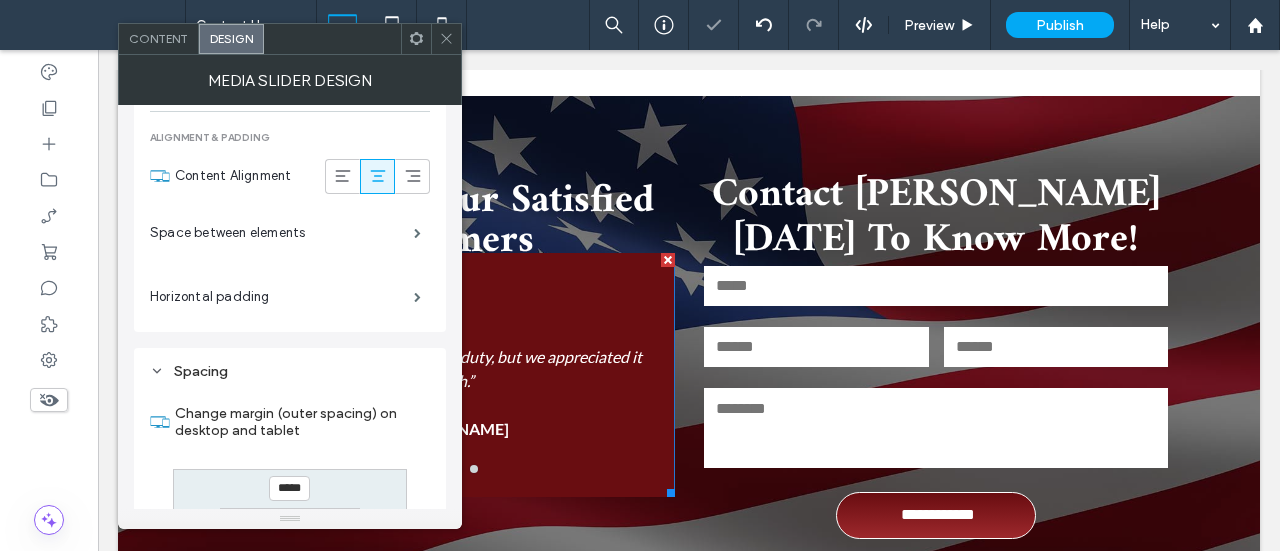 scroll, scrollTop: 1140, scrollLeft: 0, axis: vertical 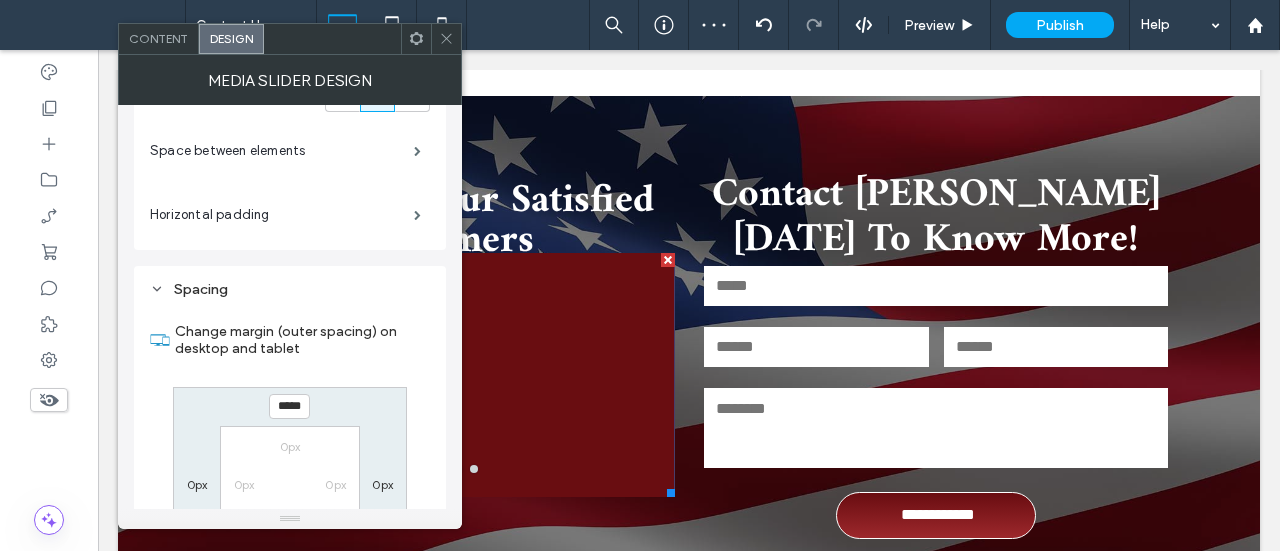click on "*****" at bounding box center [289, 406] 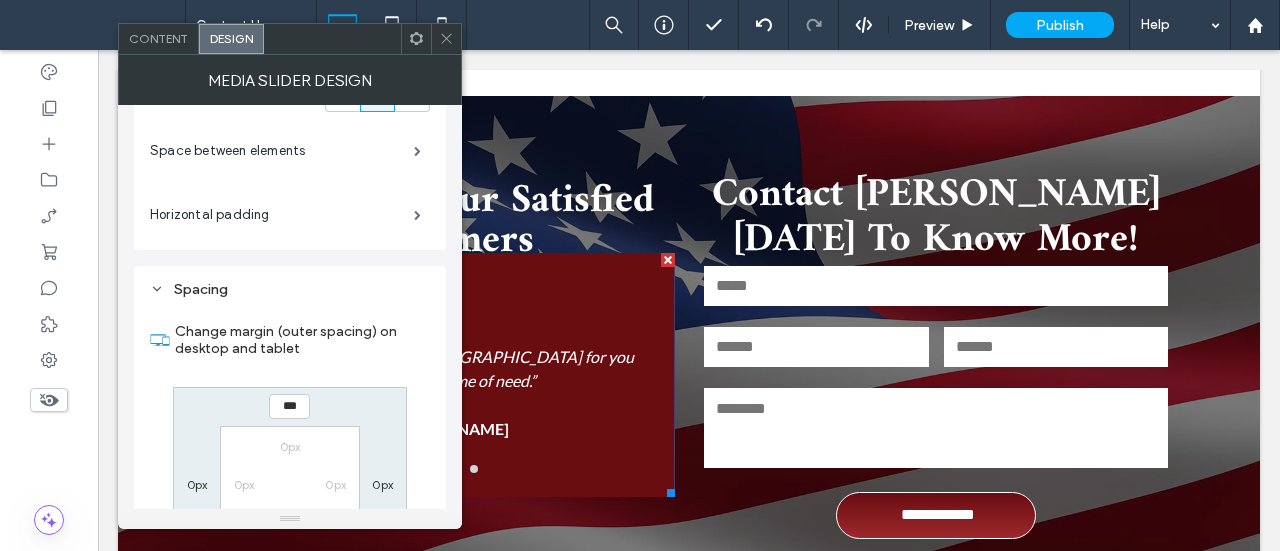 type on "***" 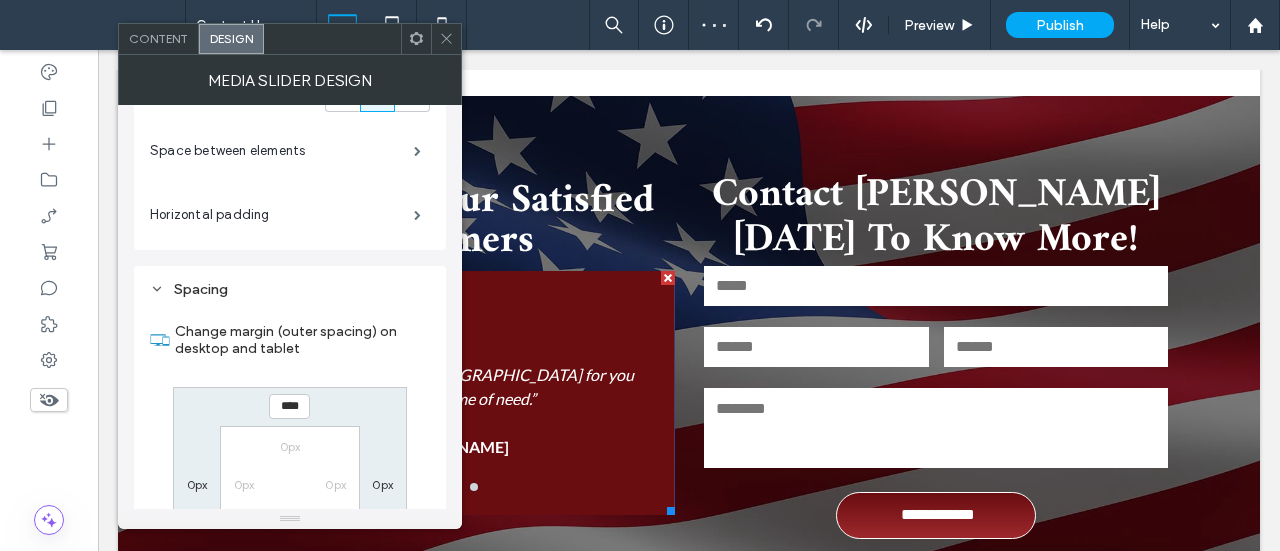 type on "****" 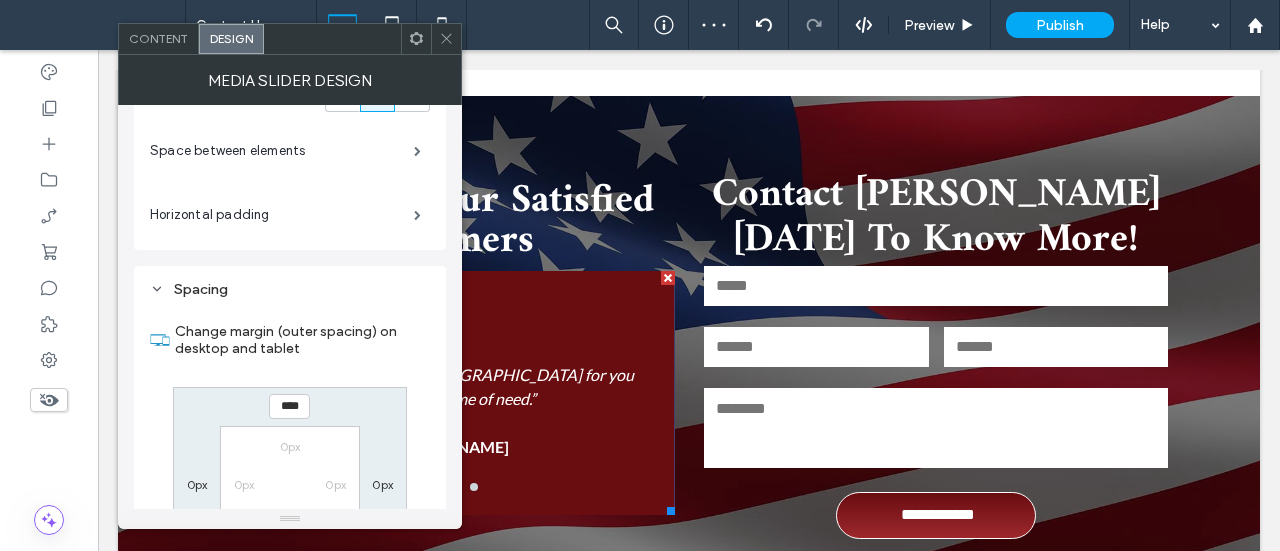 type on "**" 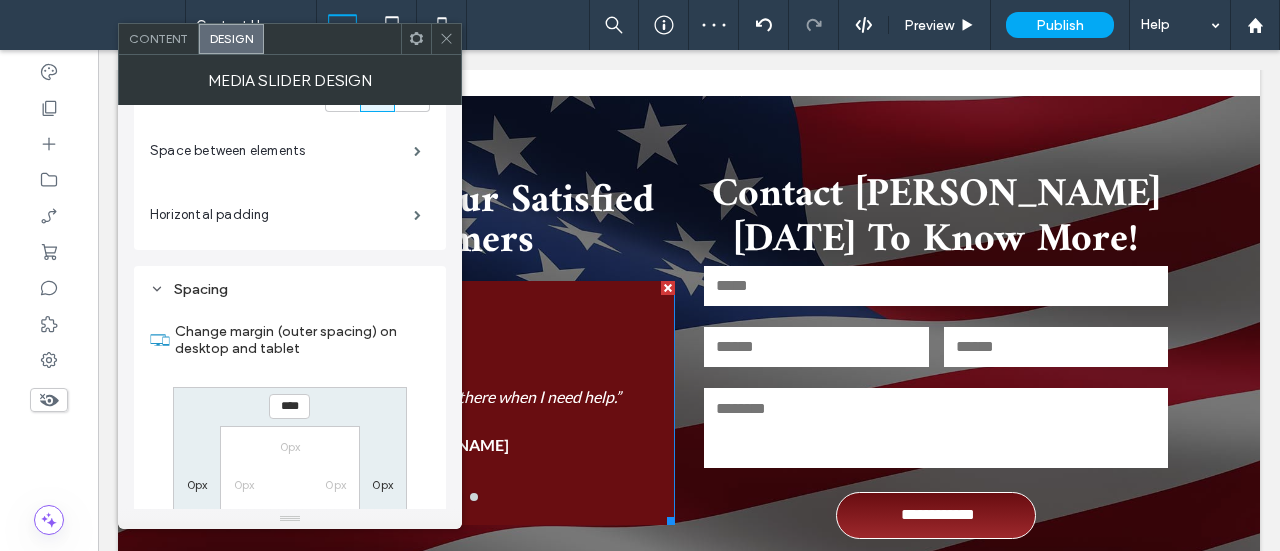 click 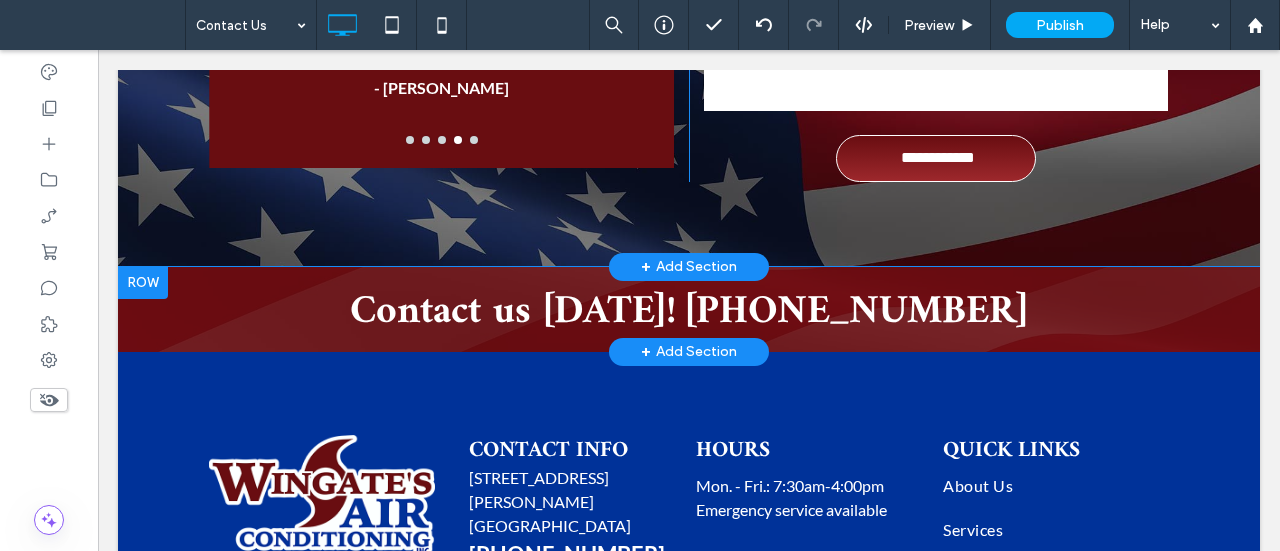 scroll, scrollTop: 2207, scrollLeft: 0, axis: vertical 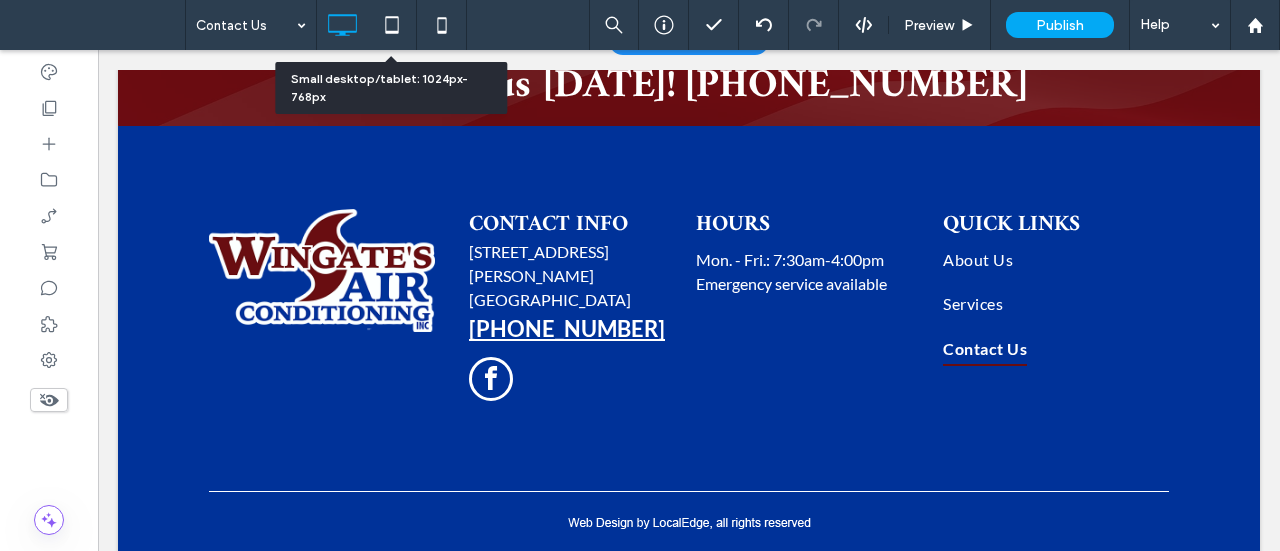 drag, startPoint x: 384, startPoint y: 23, endPoint x: 478, endPoint y: 51, distance: 98.0816 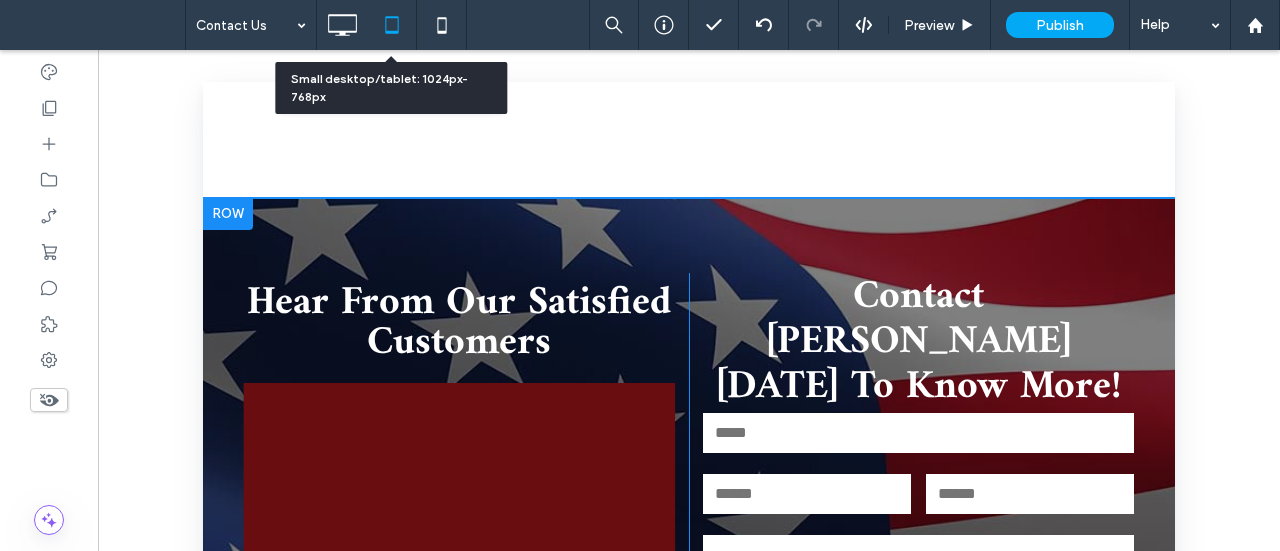 scroll, scrollTop: 1454, scrollLeft: 0, axis: vertical 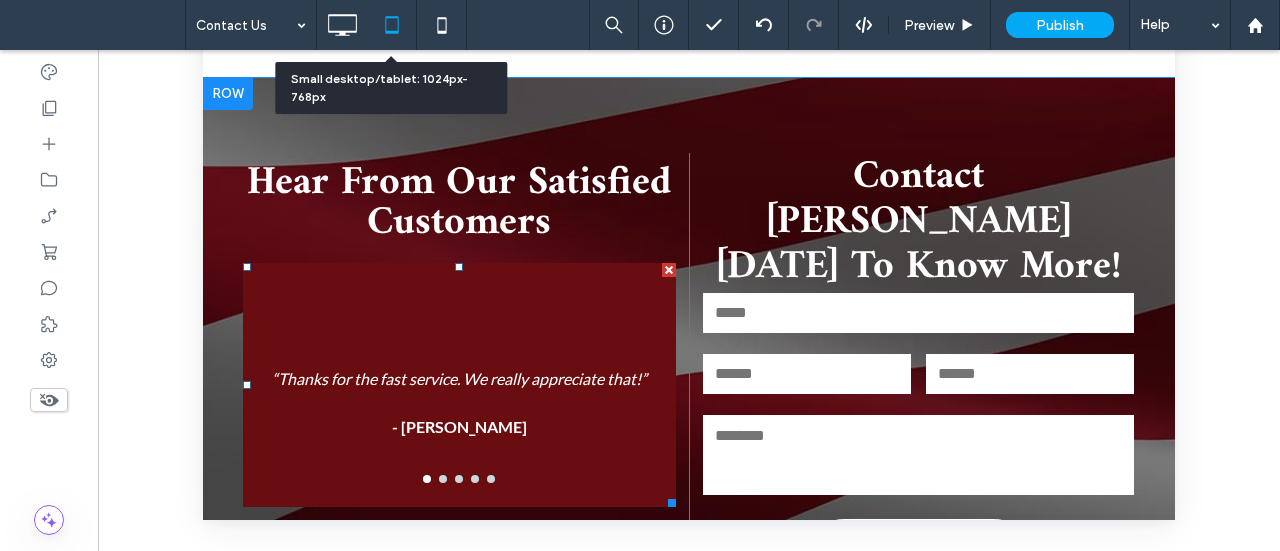 click on "“Thanks for the fast service. We really appreciate that!”" at bounding box center (459, 379) 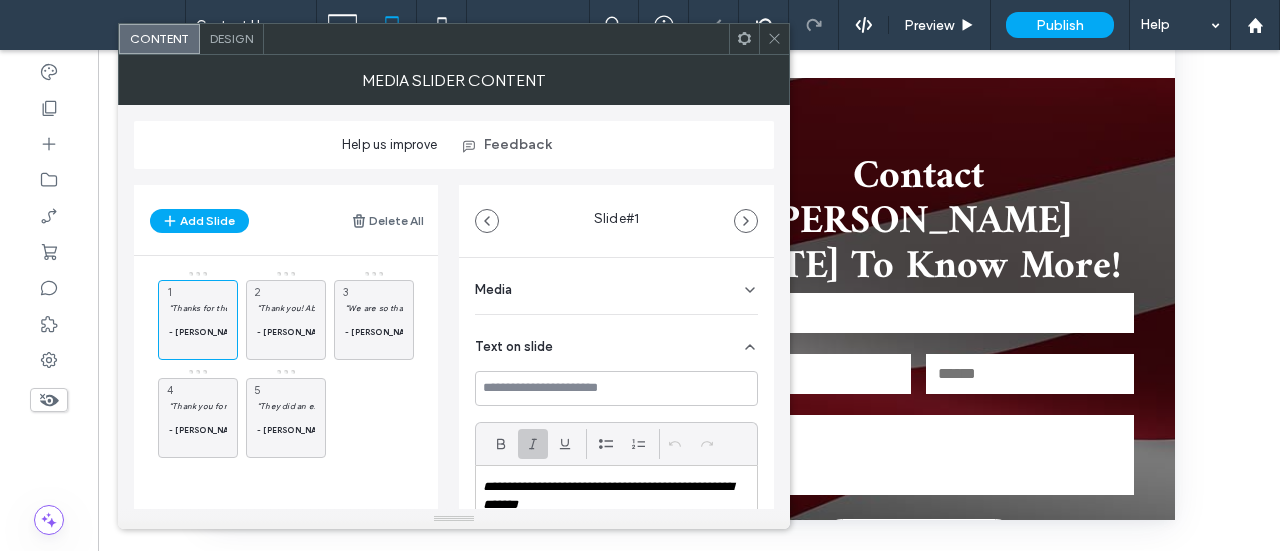 click on "Design" at bounding box center (231, 38) 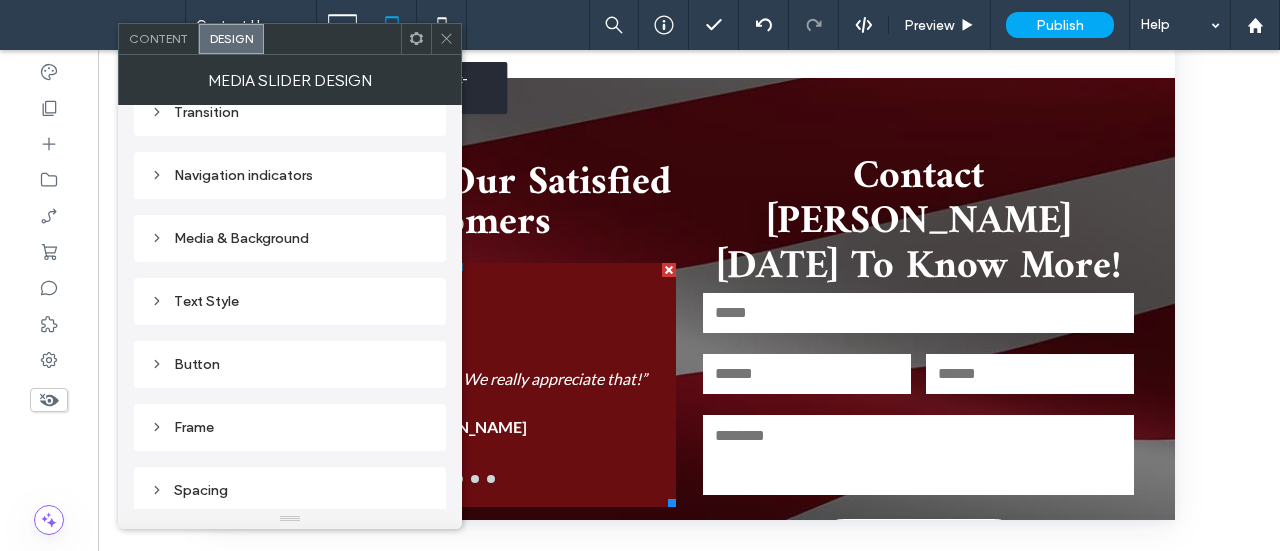 scroll, scrollTop: 306, scrollLeft: 0, axis: vertical 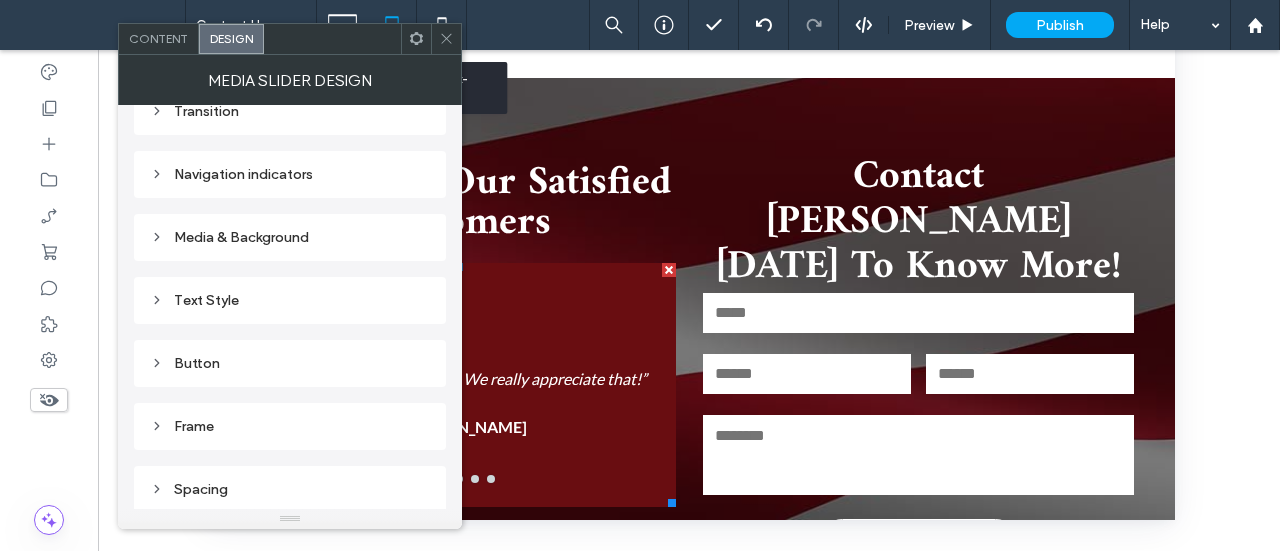 click on "Frame" at bounding box center (290, 426) 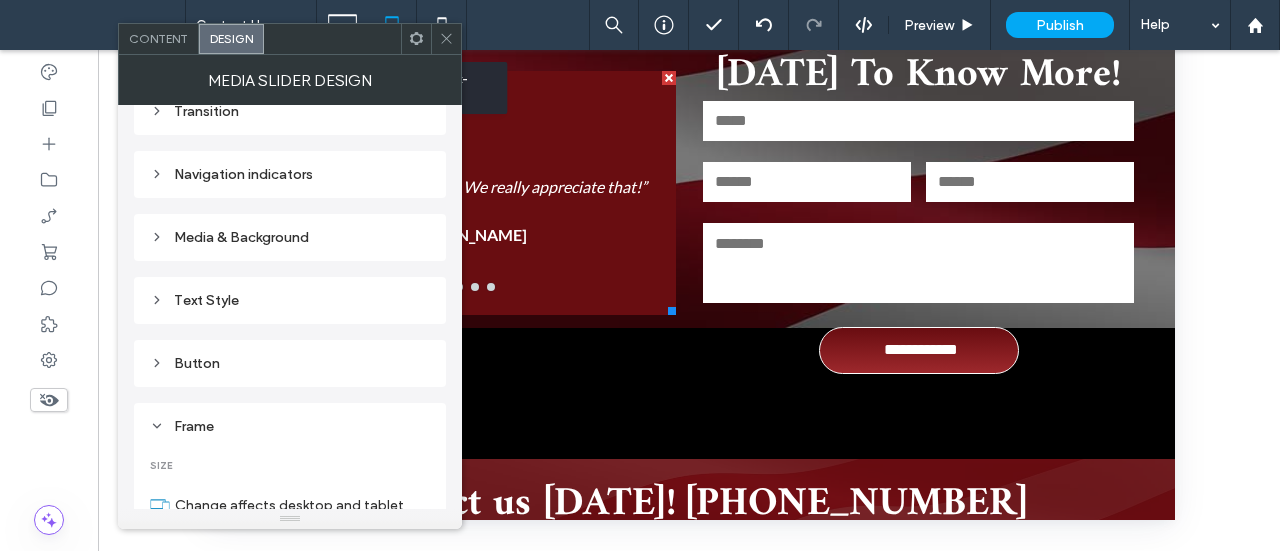 scroll, scrollTop: 1154, scrollLeft: 0, axis: vertical 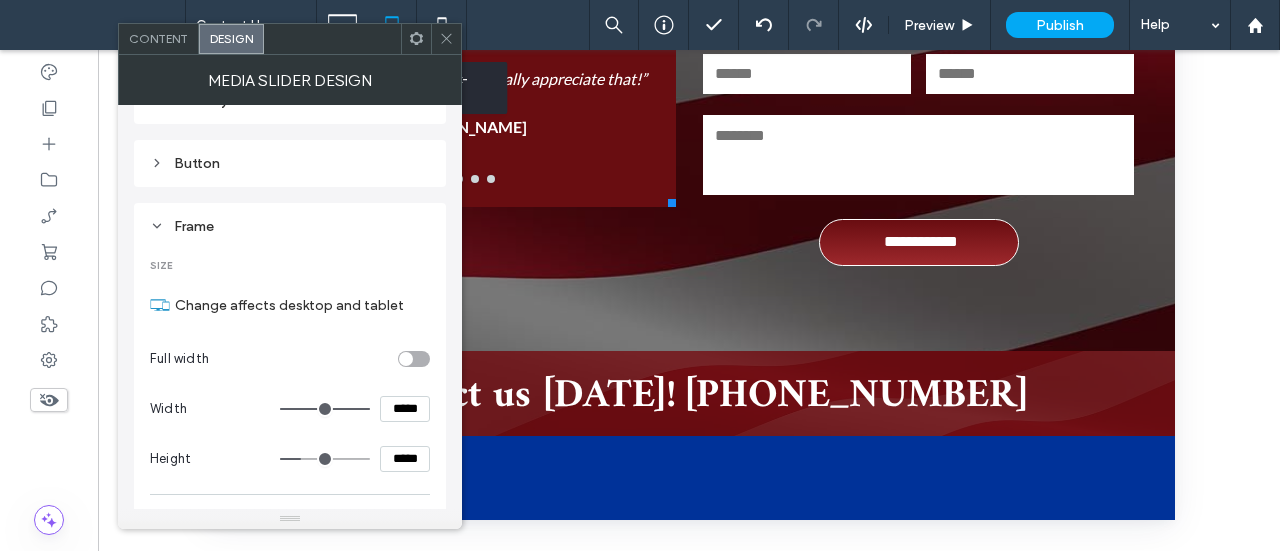 click on "*****" at bounding box center (405, 459) 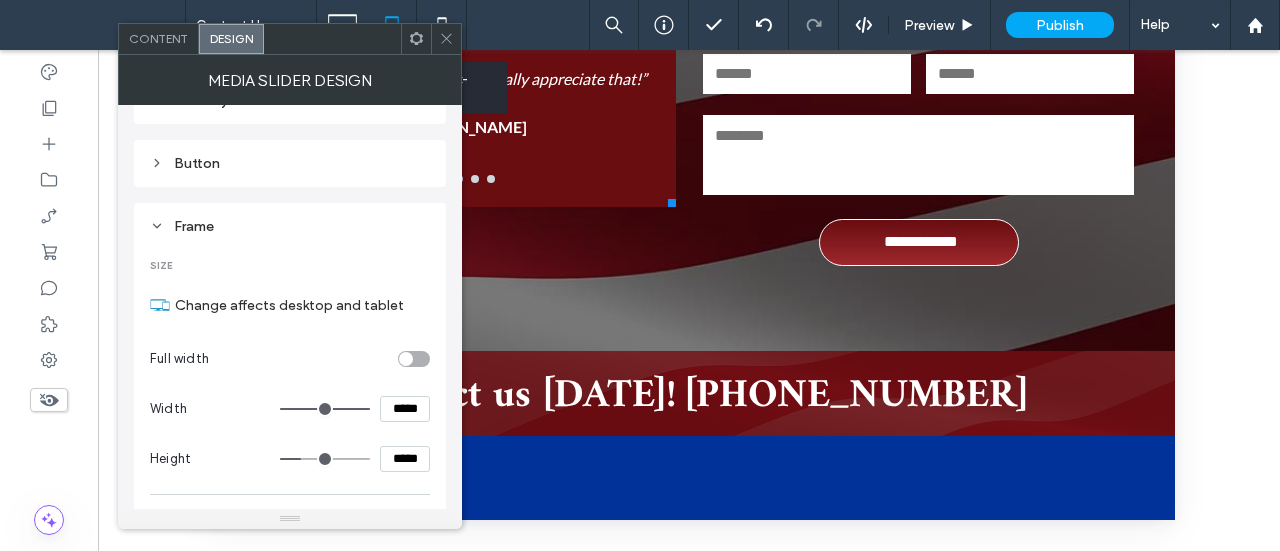 type on "*****" 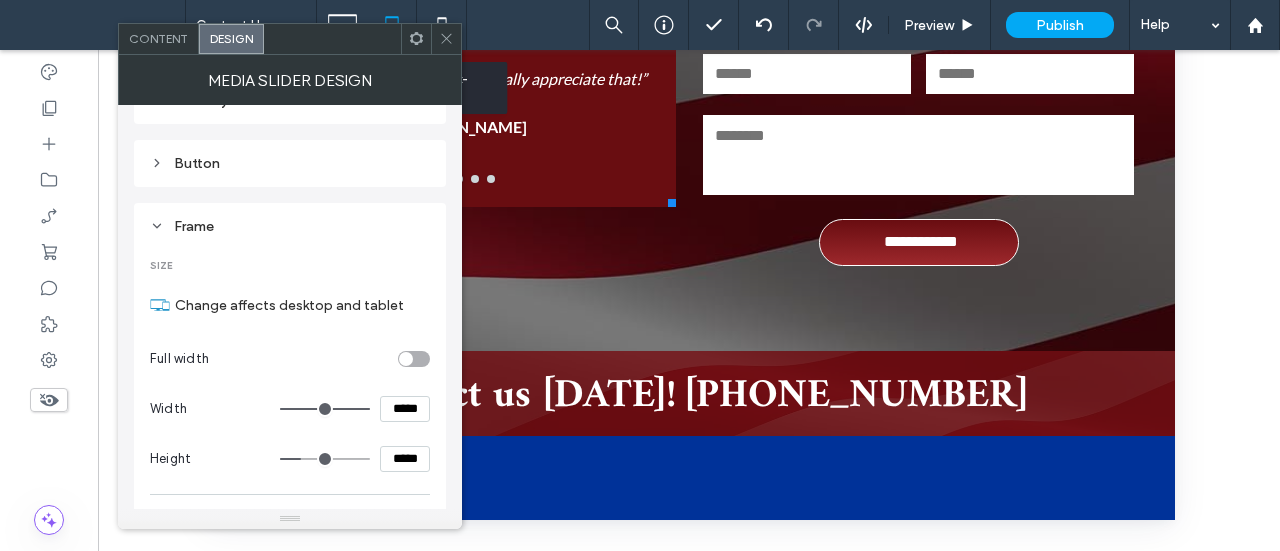 type on "***" 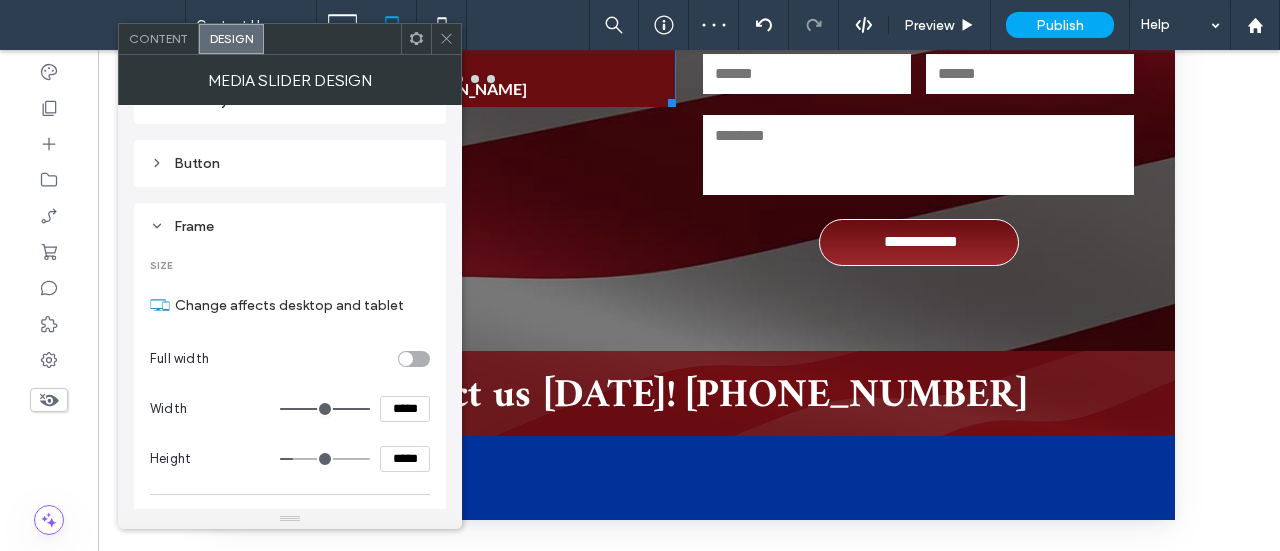 click 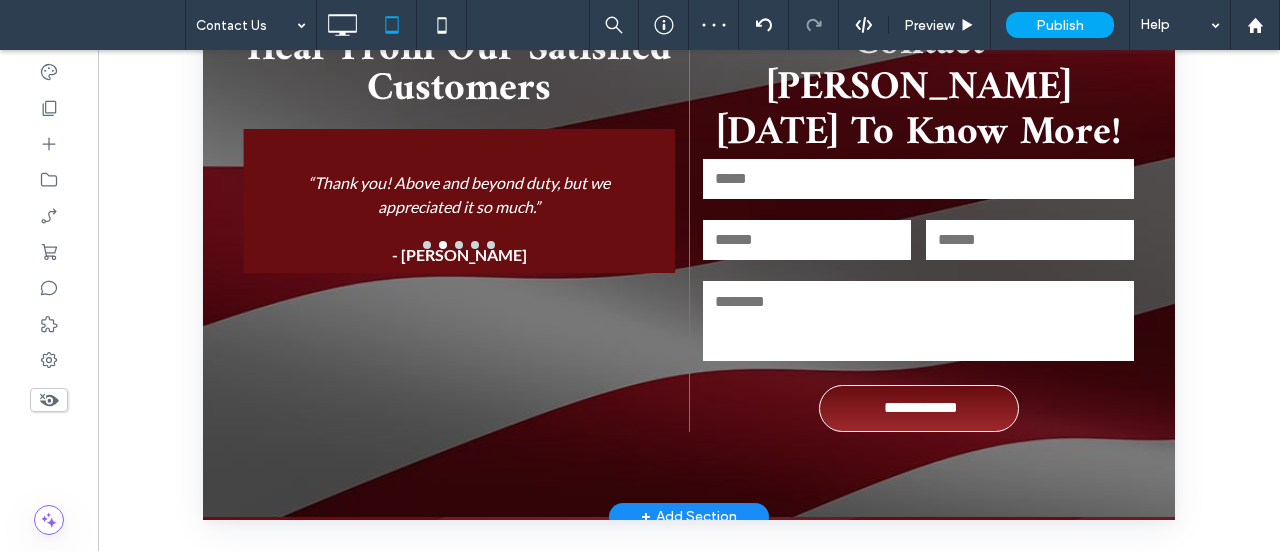 scroll, scrollTop: 954, scrollLeft: 0, axis: vertical 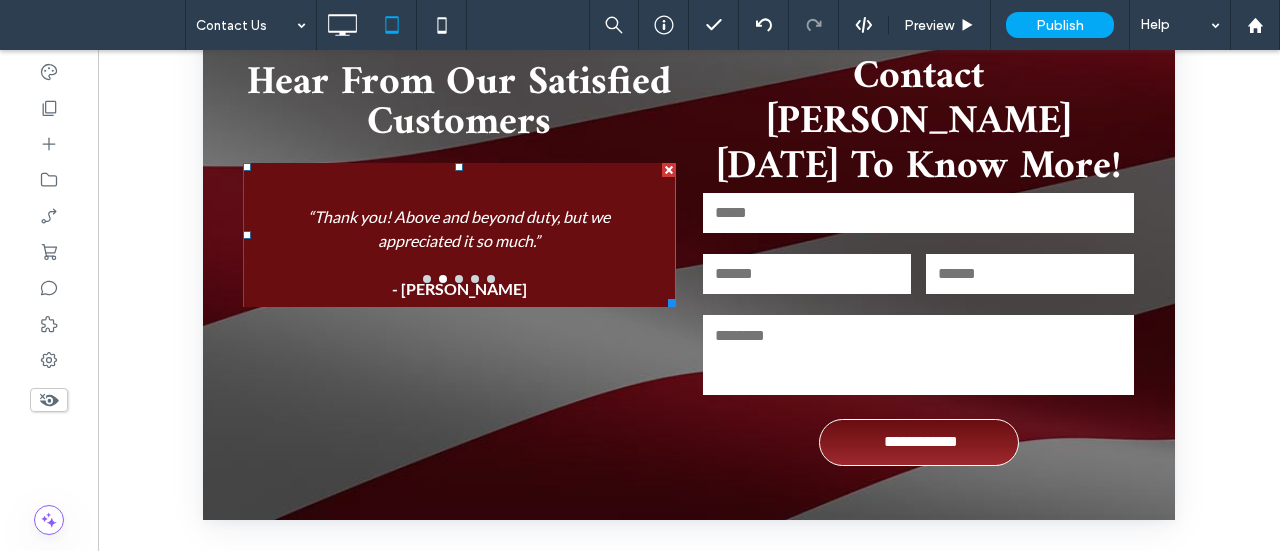 click at bounding box center (459, 265) 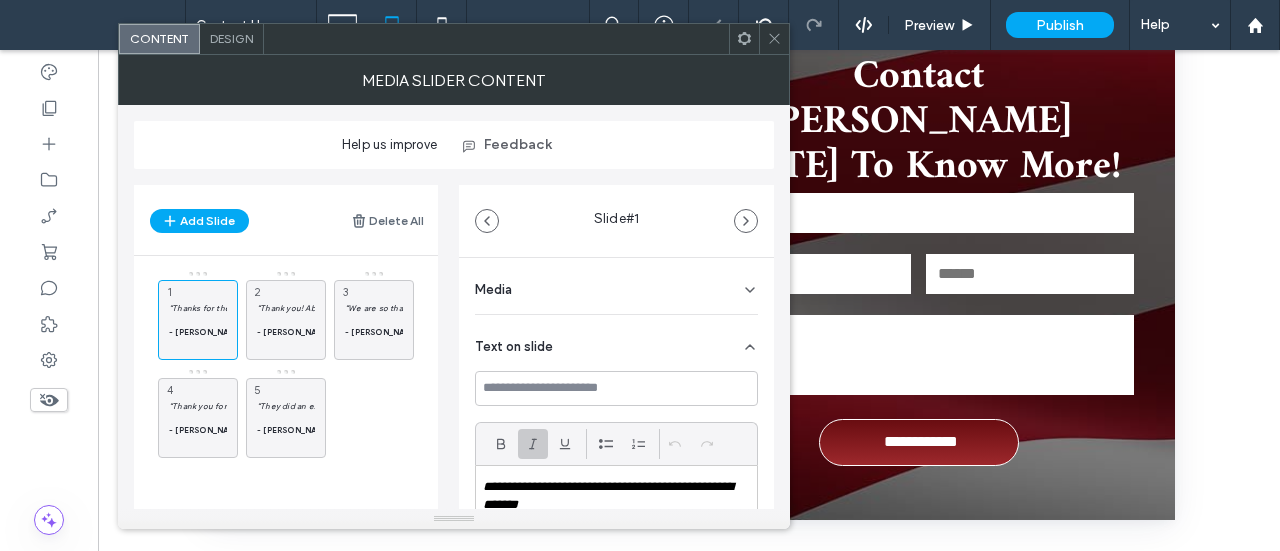 click on "Design" at bounding box center [231, 38] 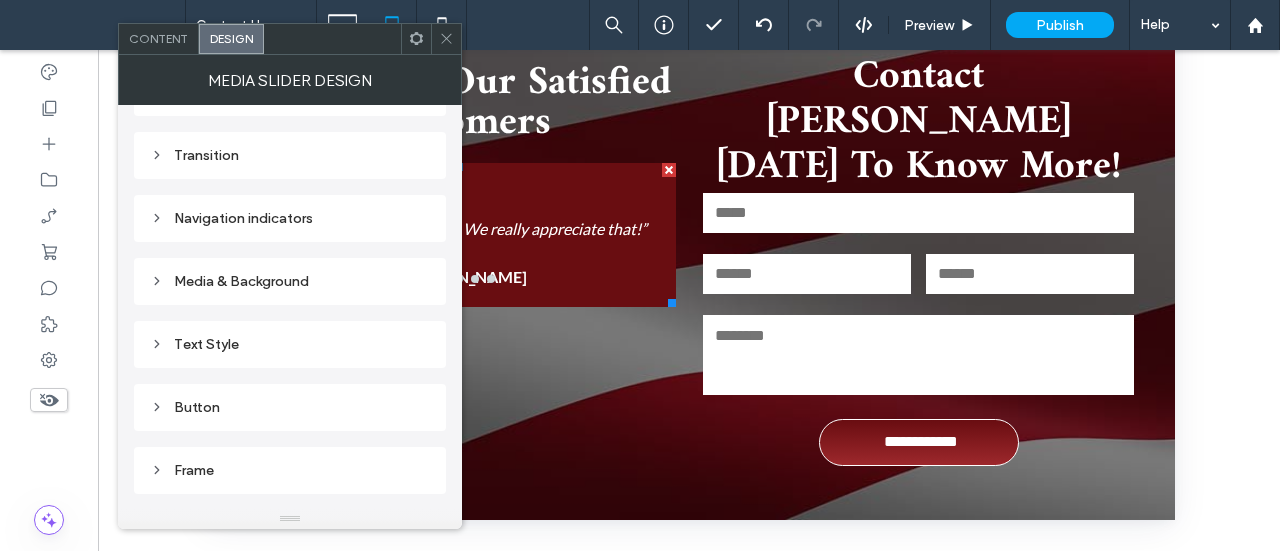 scroll, scrollTop: 306, scrollLeft: 0, axis: vertical 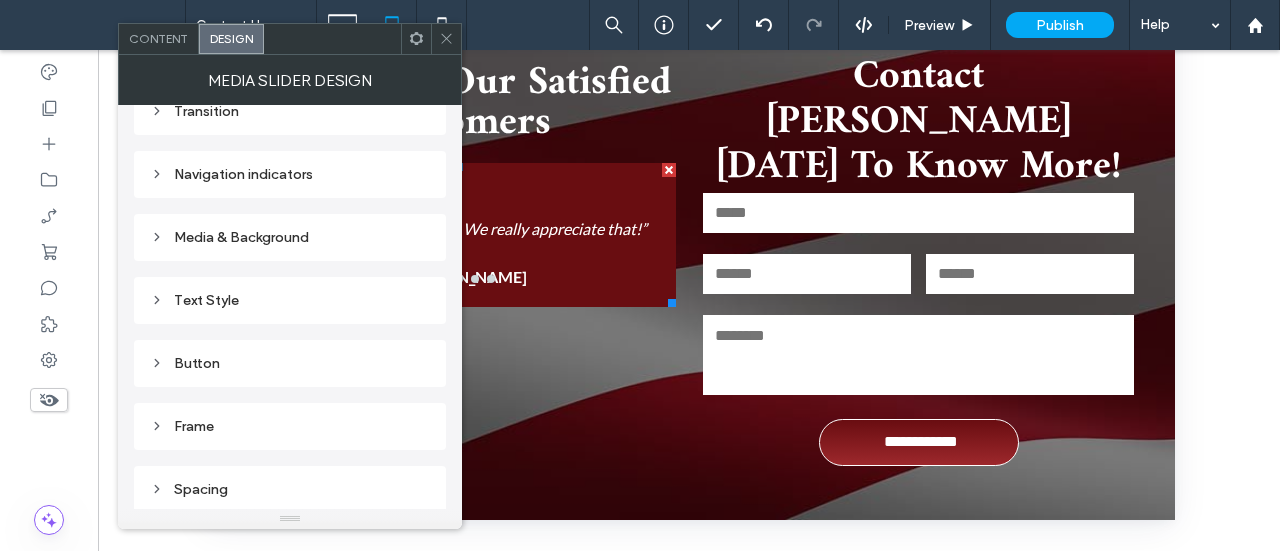 click on "Frame" at bounding box center [290, 426] 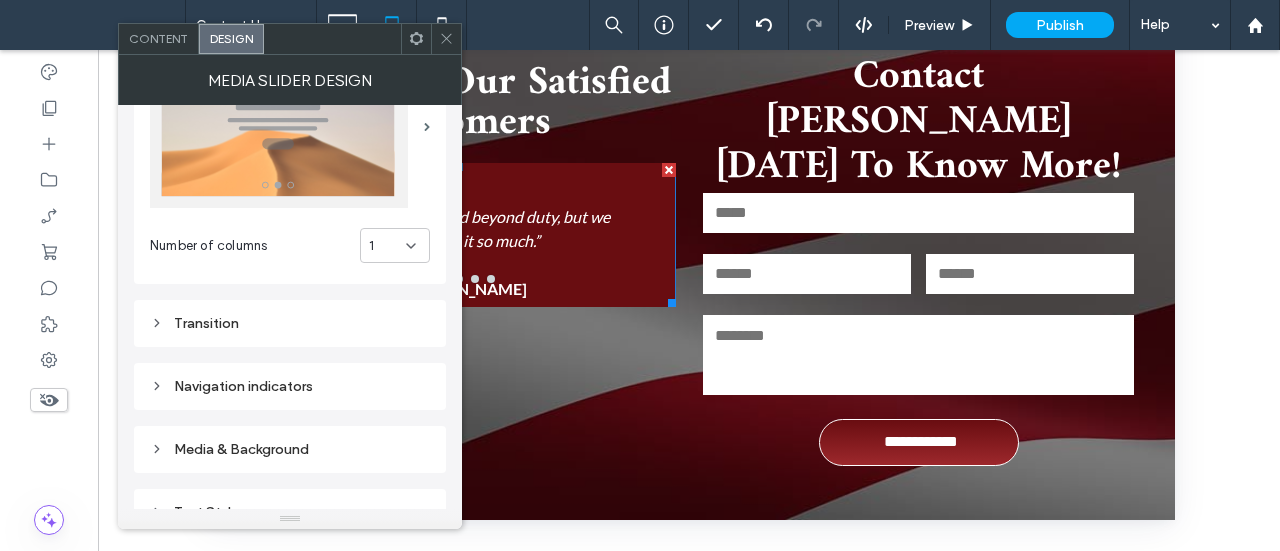 scroll, scrollTop: 206, scrollLeft: 0, axis: vertical 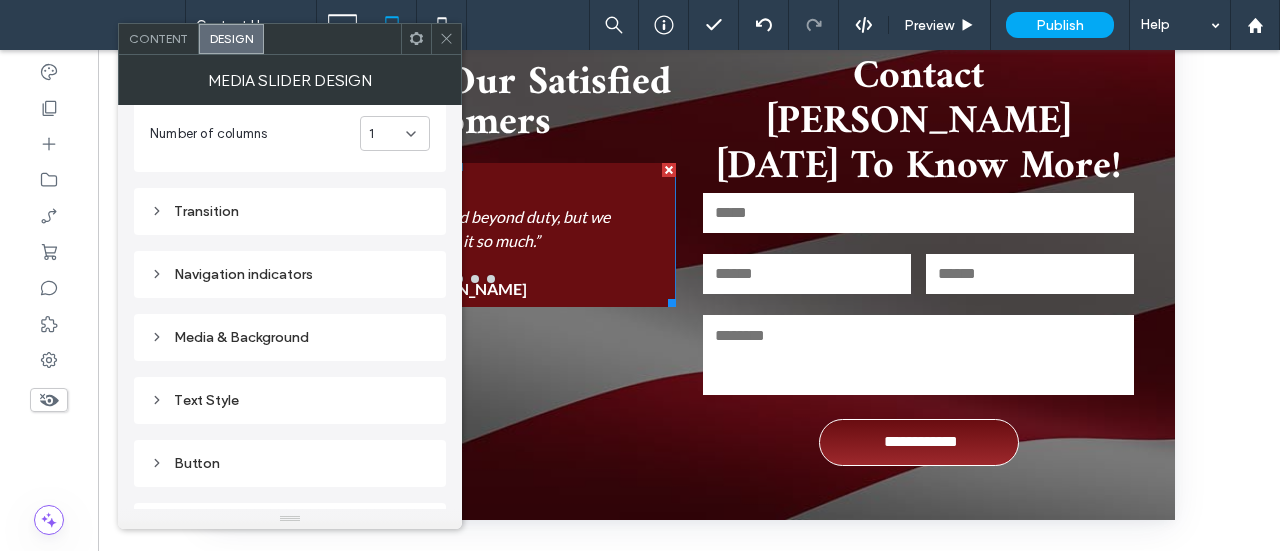 click on "Media & Background" at bounding box center [290, 337] 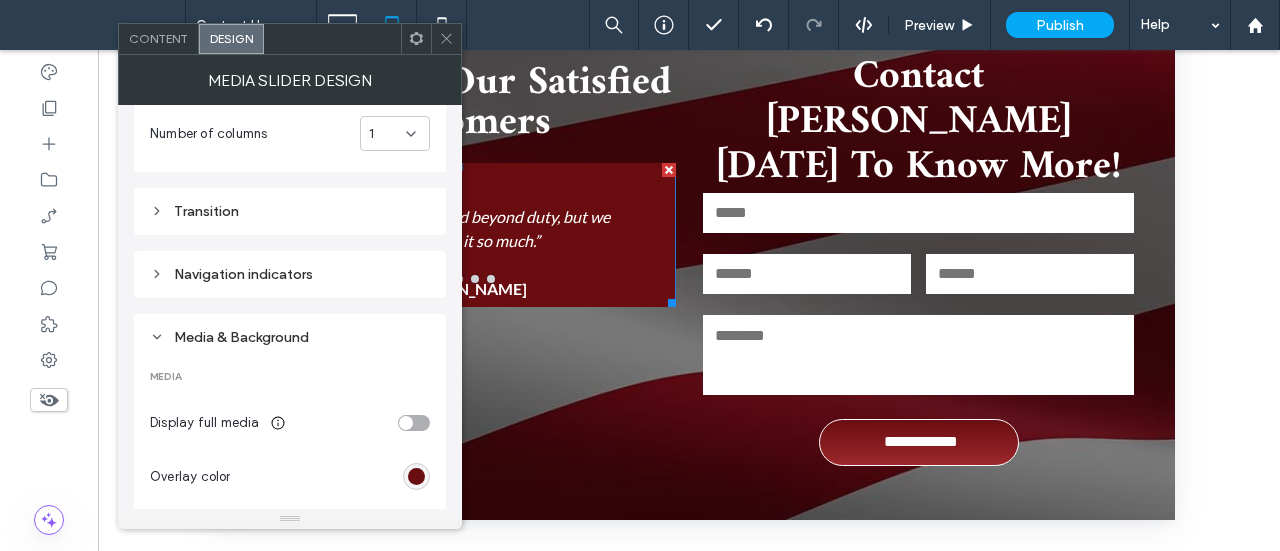 scroll, scrollTop: 406, scrollLeft: 0, axis: vertical 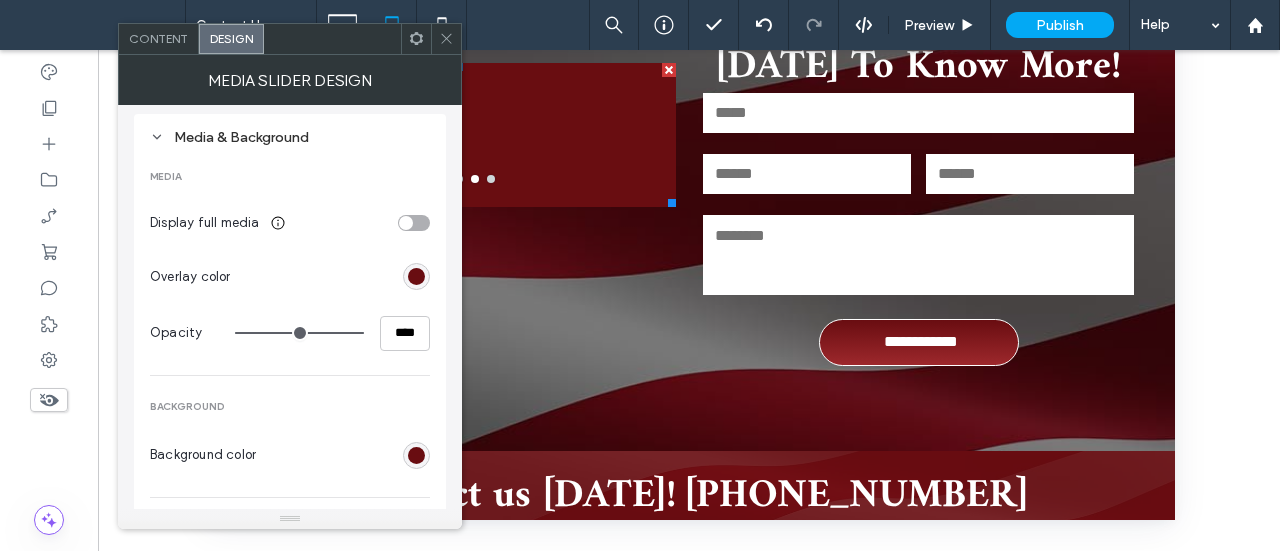click at bounding box center (446, 39) 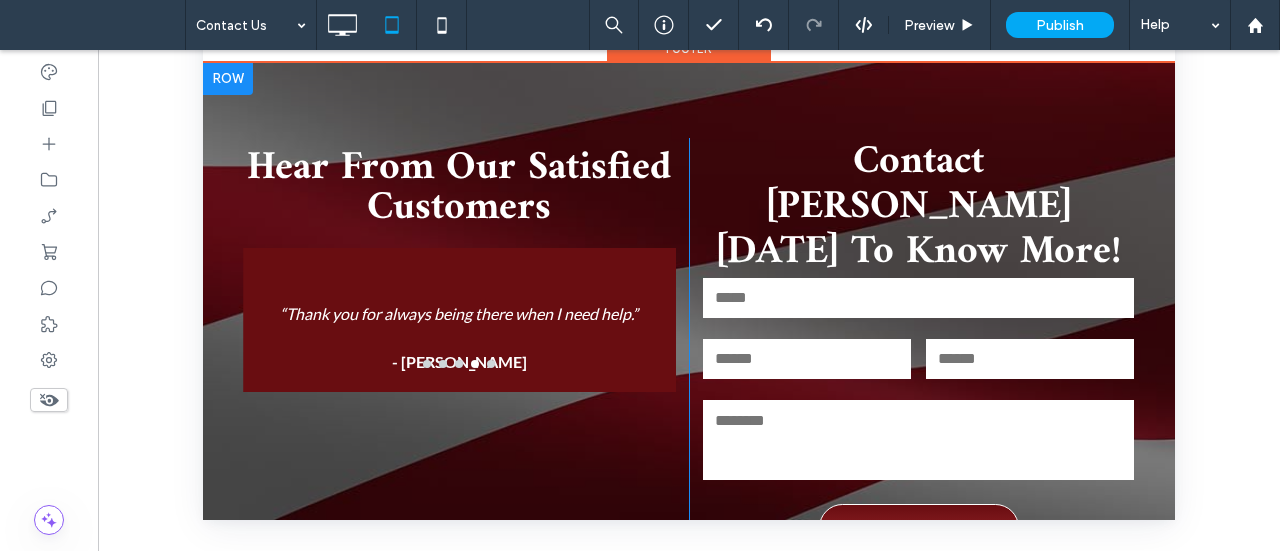 scroll, scrollTop: 754, scrollLeft: 0, axis: vertical 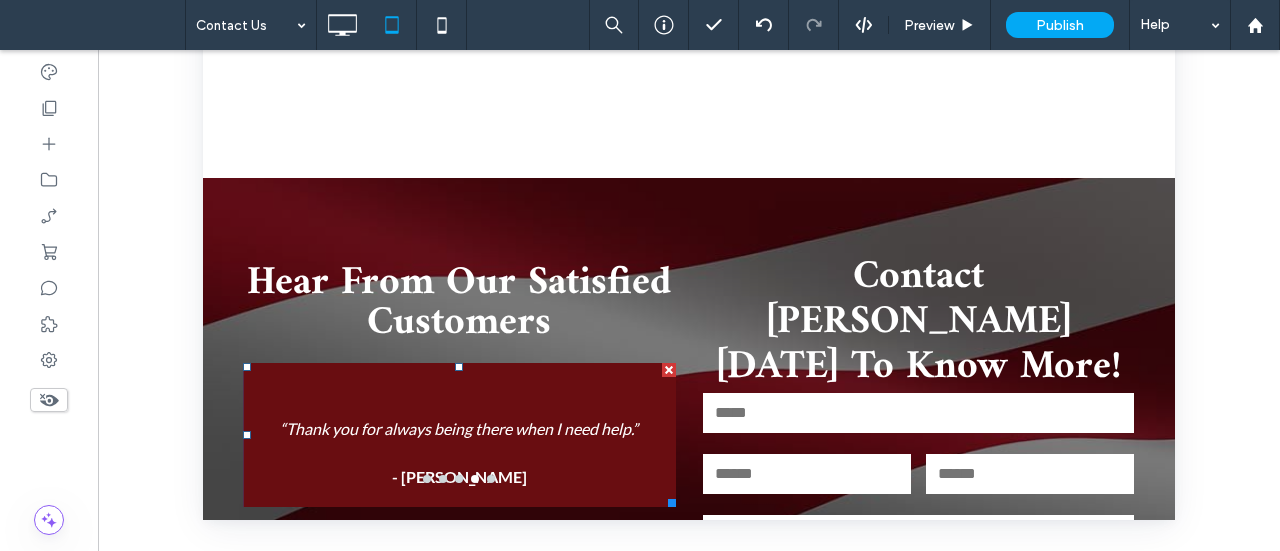 click at bounding box center (459, 453) 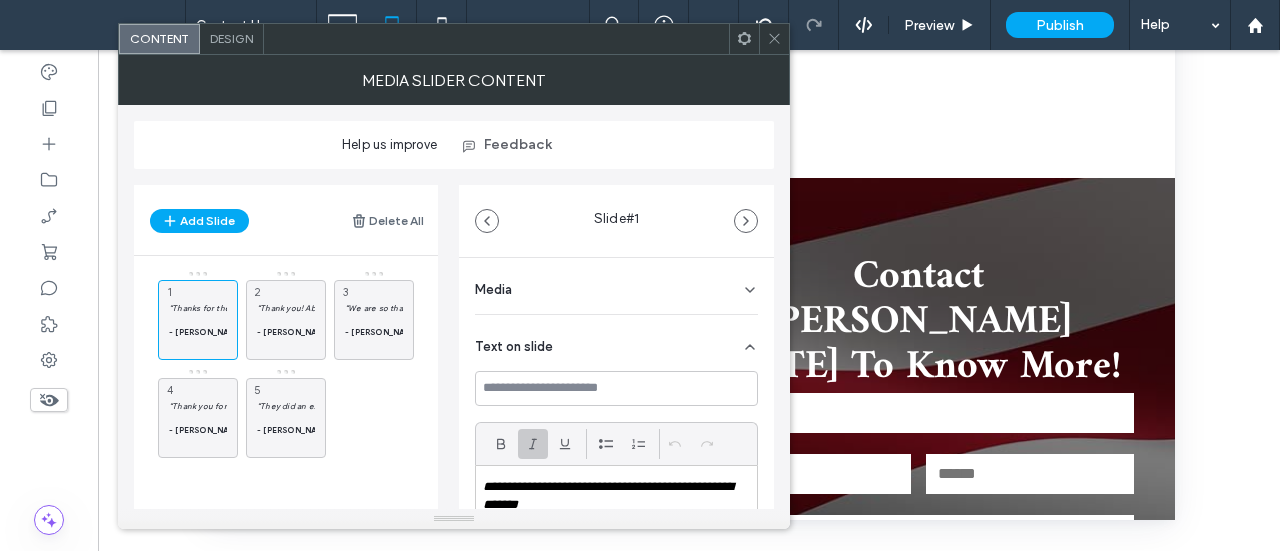 click on "Design" at bounding box center (231, 38) 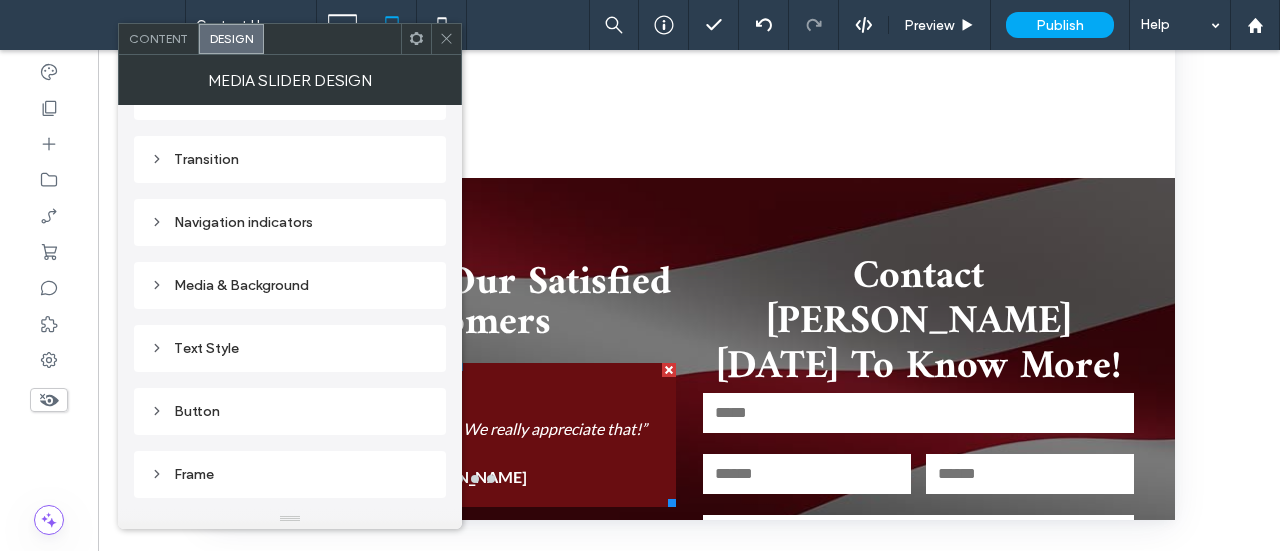 scroll, scrollTop: 306, scrollLeft: 0, axis: vertical 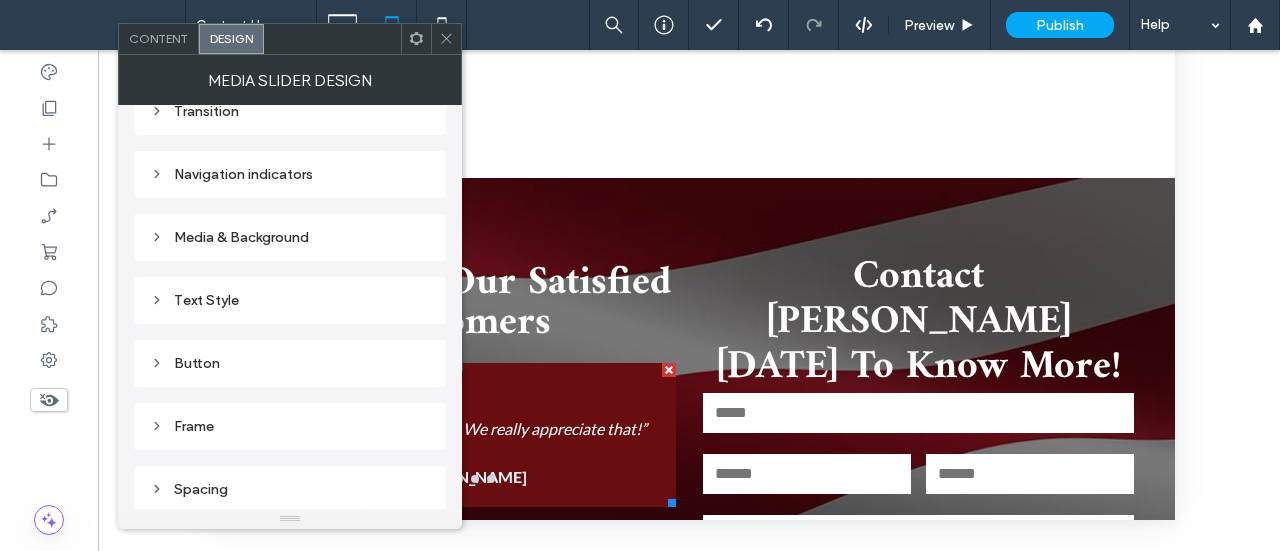 click on "Frame" at bounding box center [290, 426] 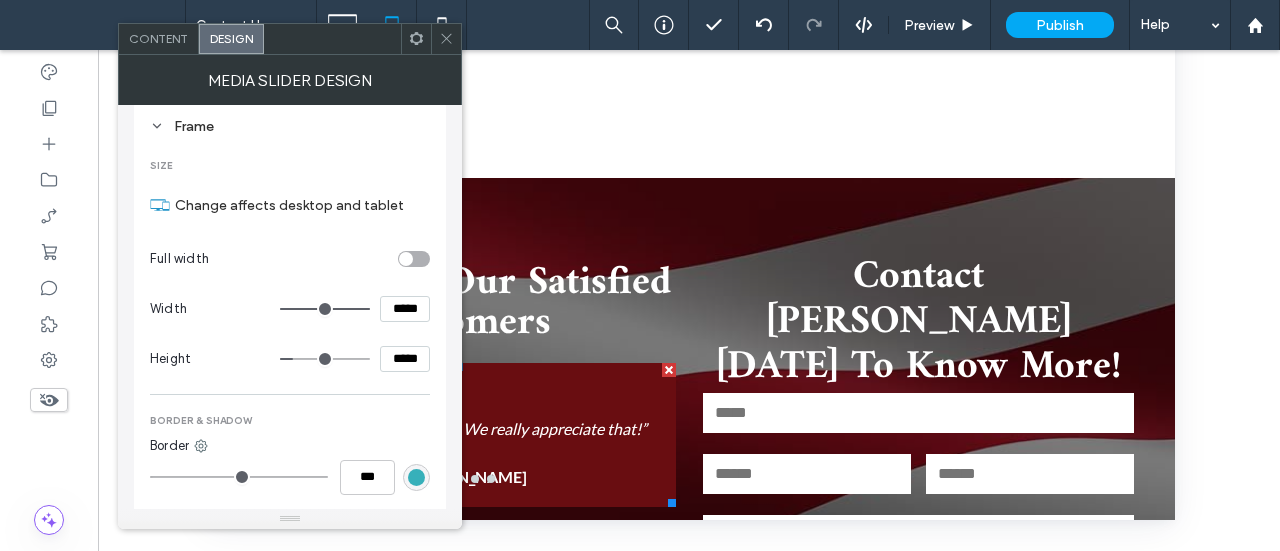 scroll, scrollTop: 606, scrollLeft: 0, axis: vertical 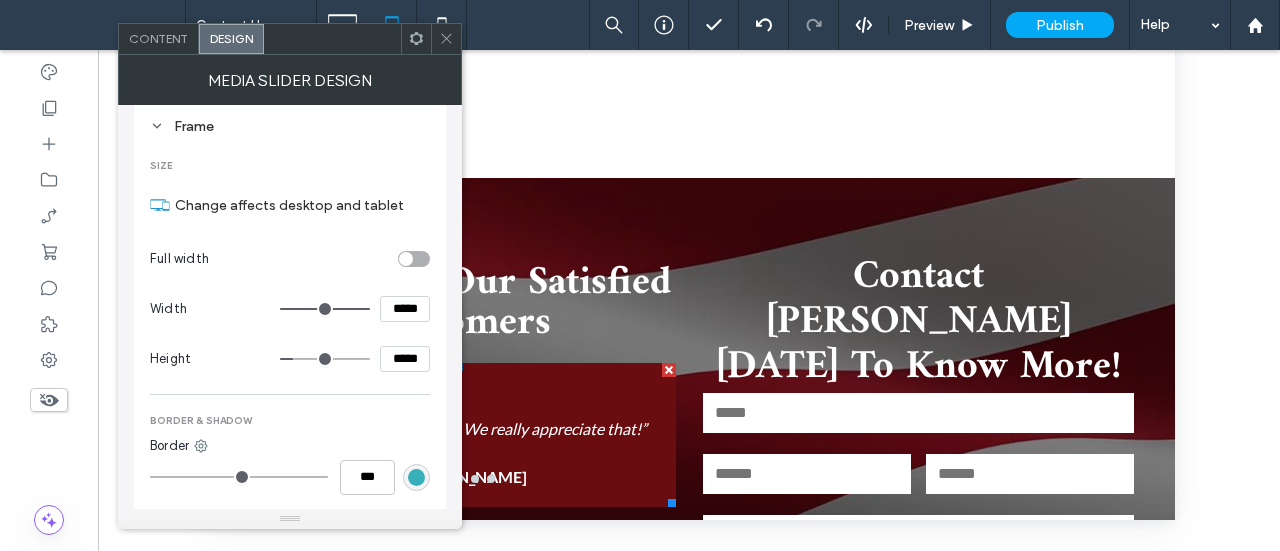 click on "*****" at bounding box center (405, 359) 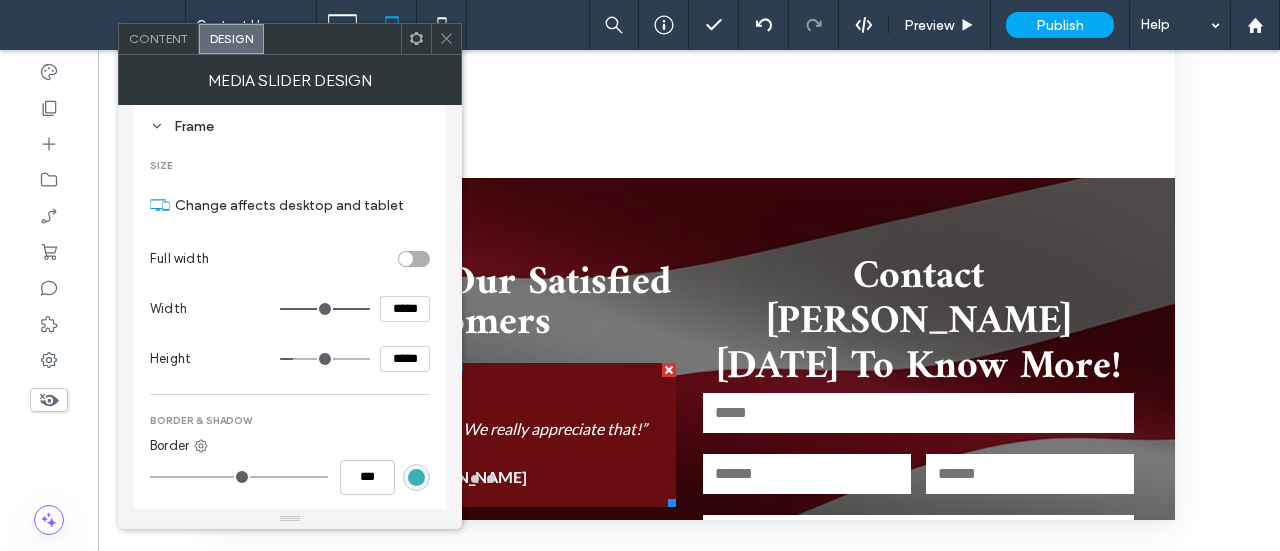 type on "*****" 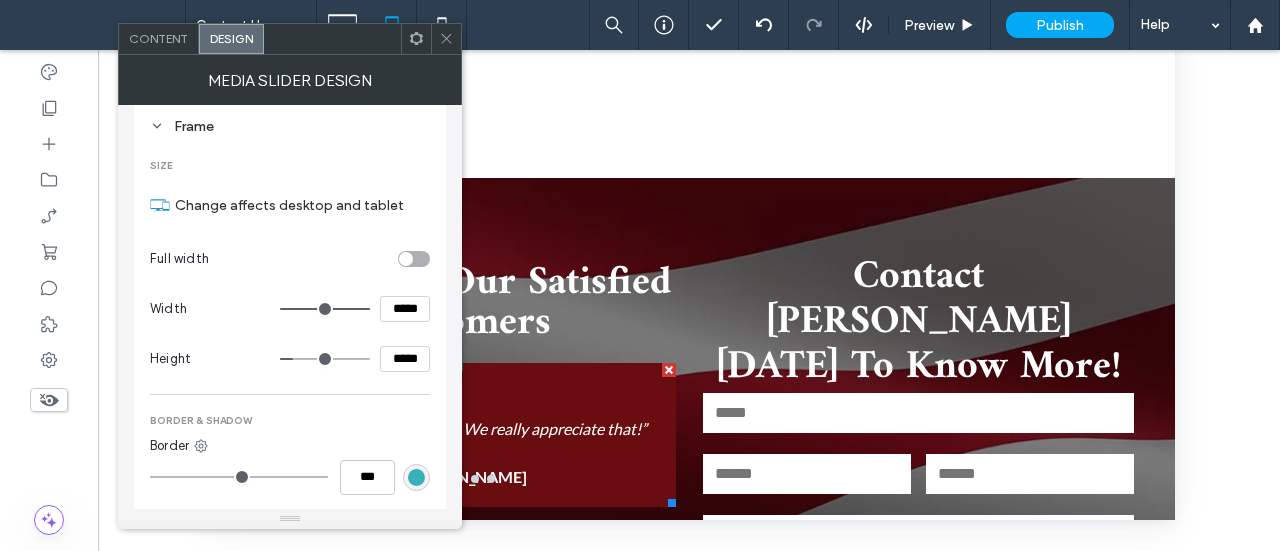 type on "***" 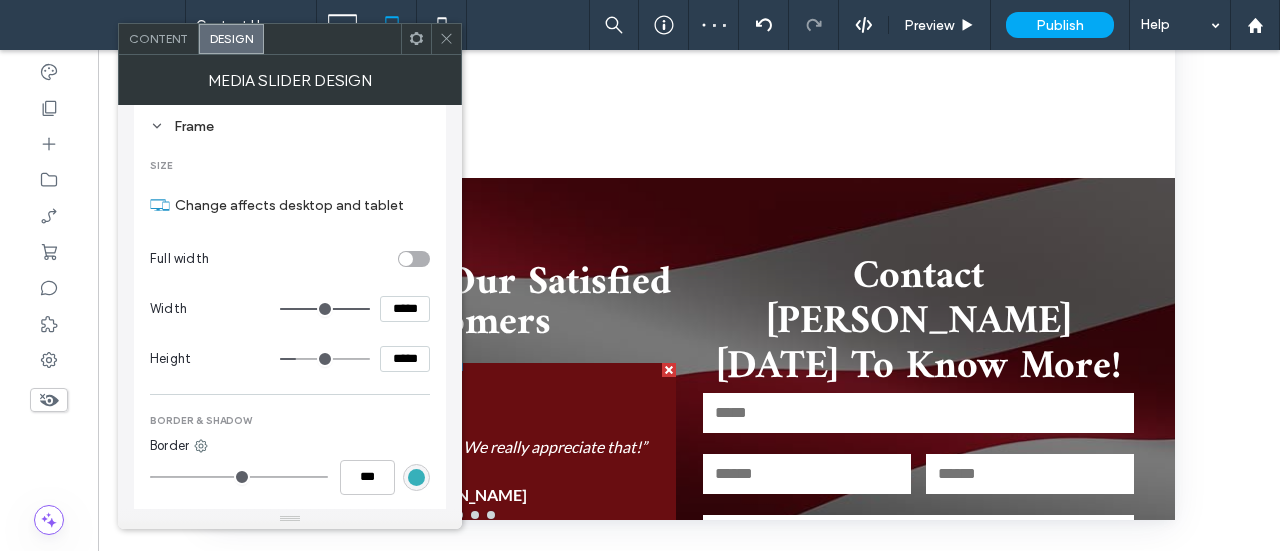 type on "*****" 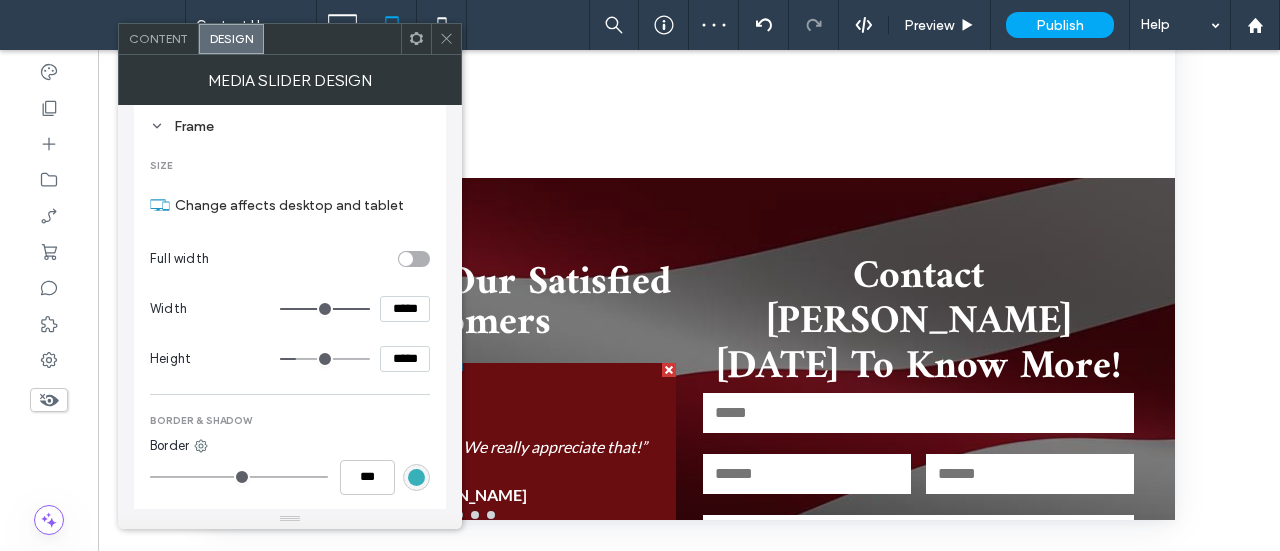 type on "***" 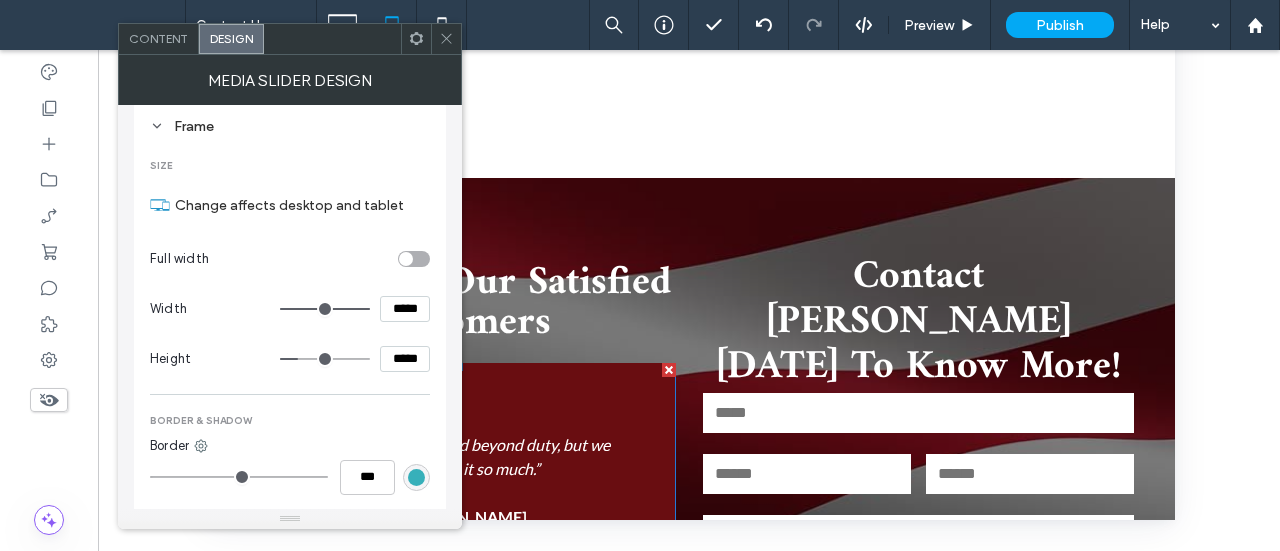 type on "*****" 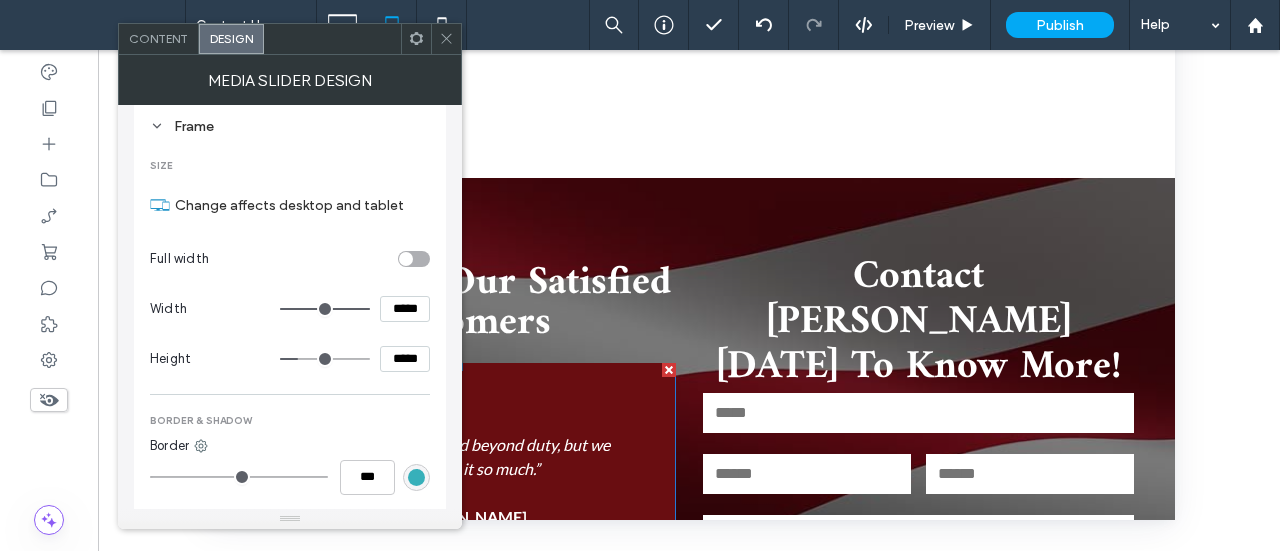 type on "***" 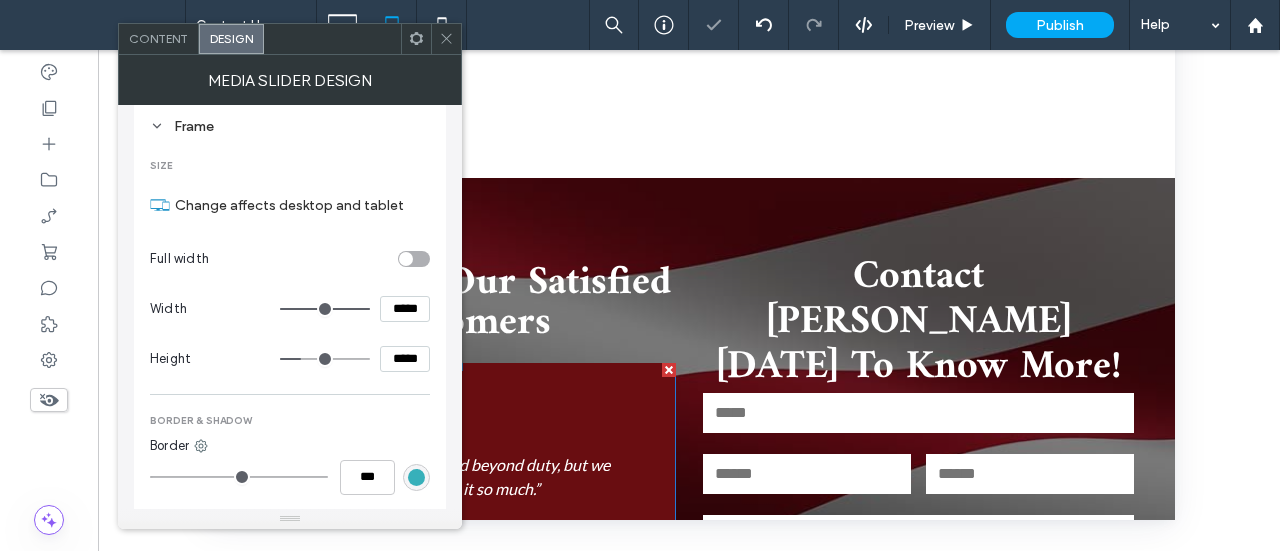 click 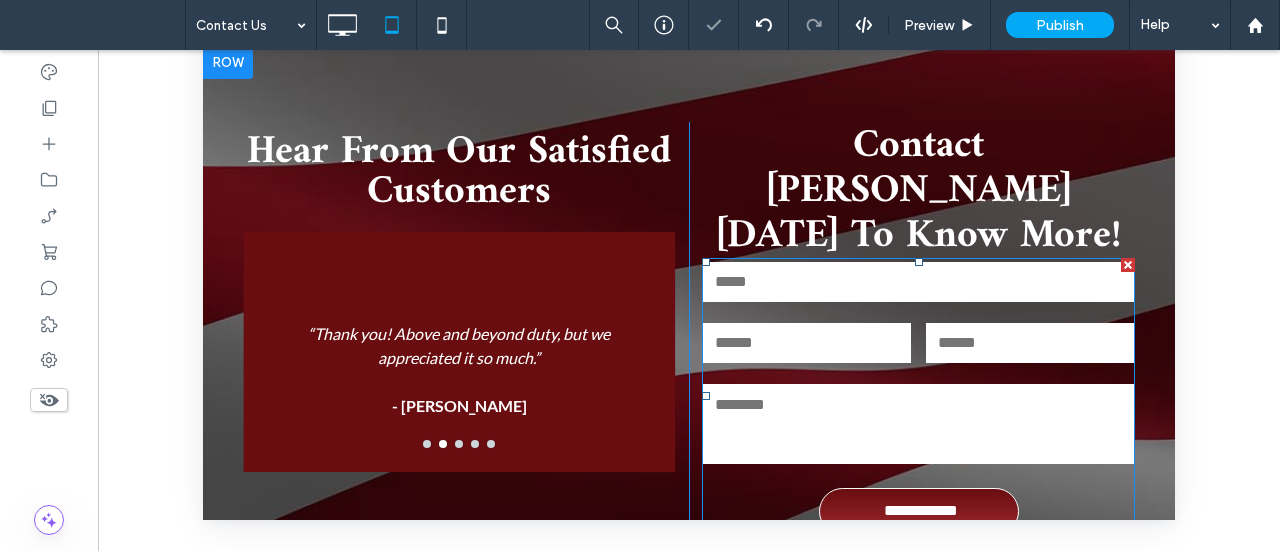 scroll, scrollTop: 954, scrollLeft: 0, axis: vertical 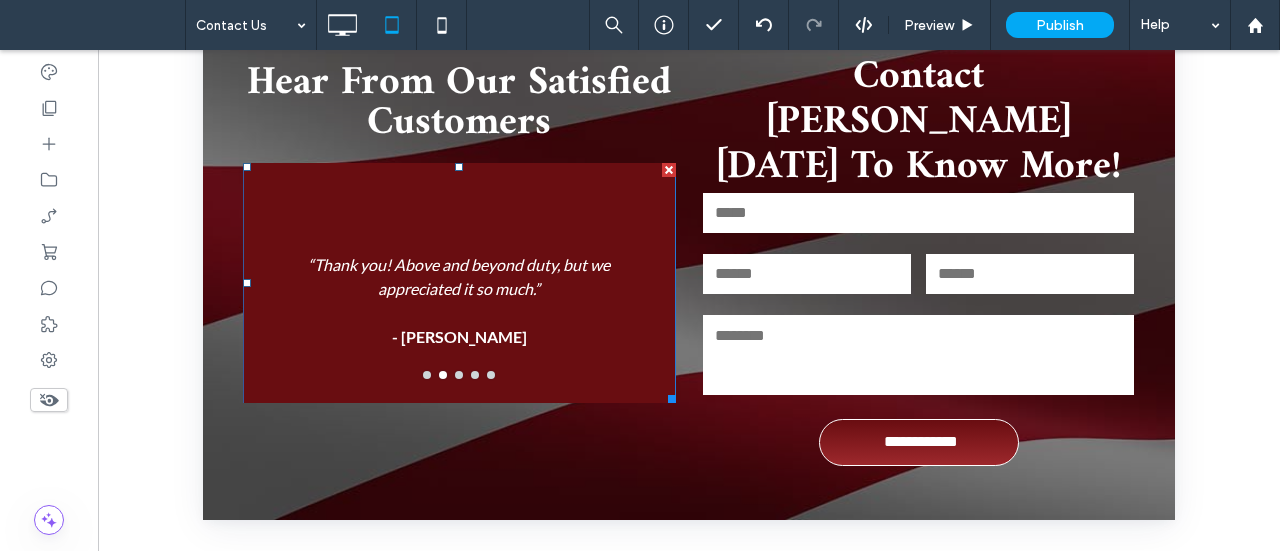 click on "“Thank you! Above and beyond duty, but we appreciated it so much.”  - Jean K." at bounding box center (459, 295) 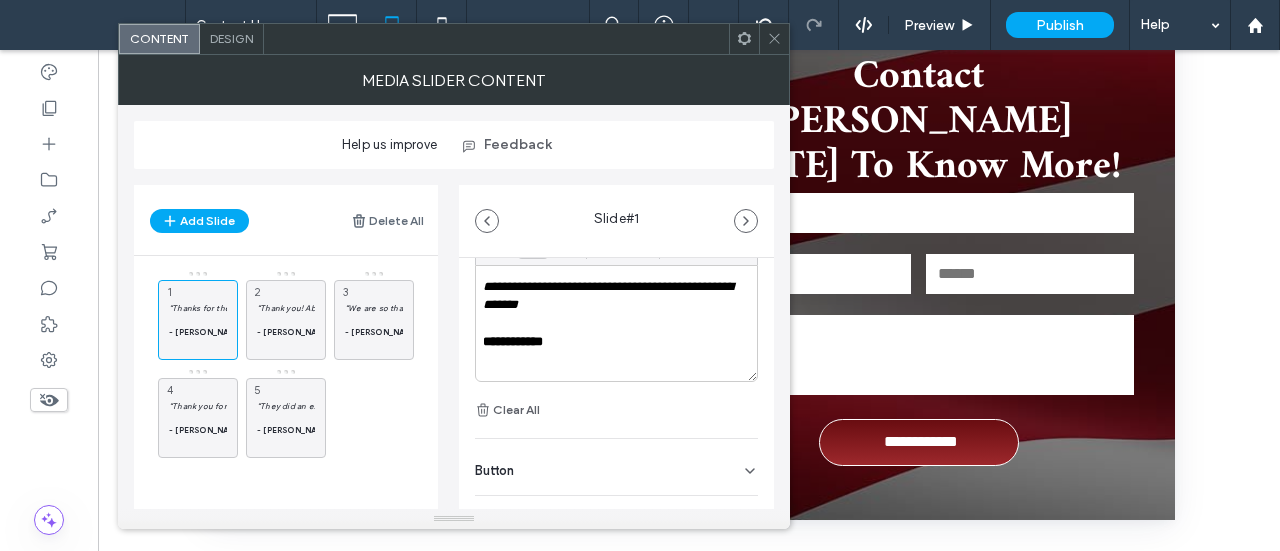 scroll, scrollTop: 232, scrollLeft: 0, axis: vertical 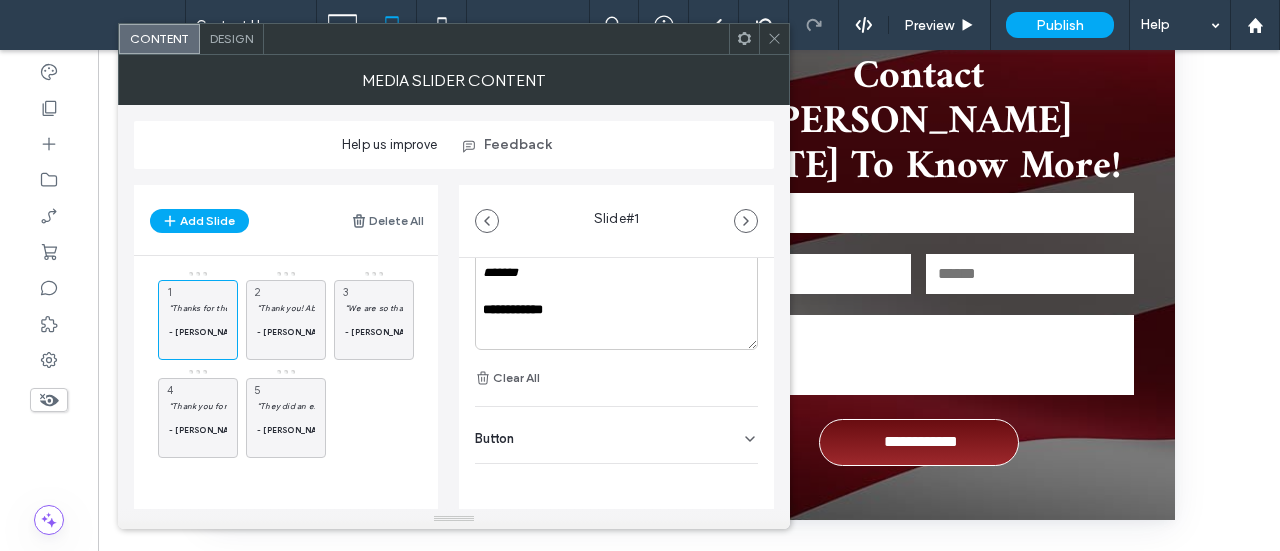 click 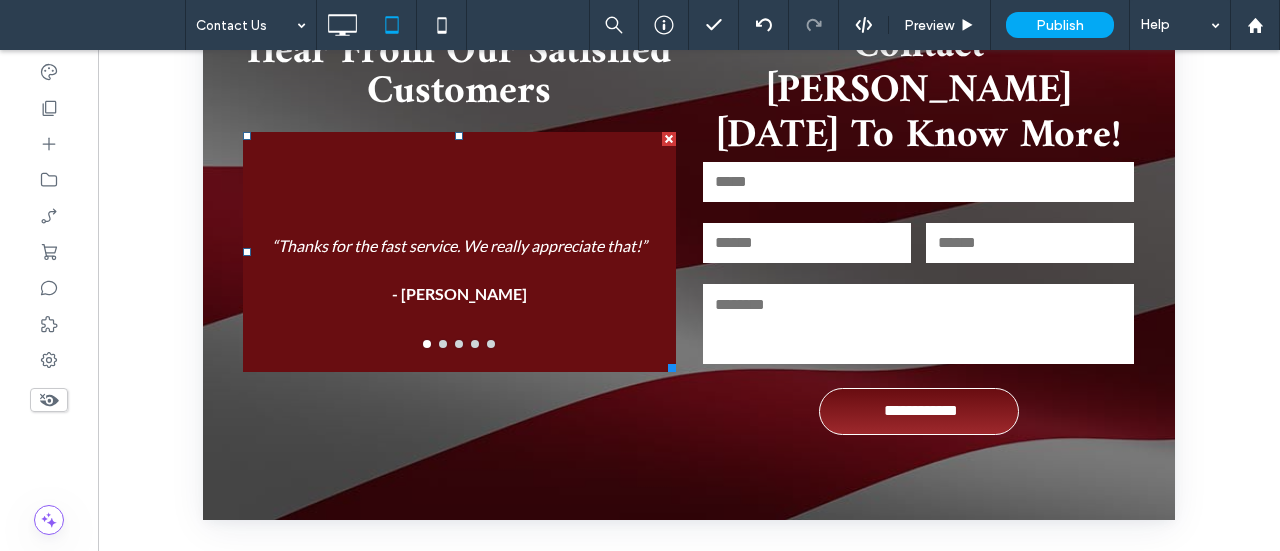 scroll, scrollTop: 954, scrollLeft: 0, axis: vertical 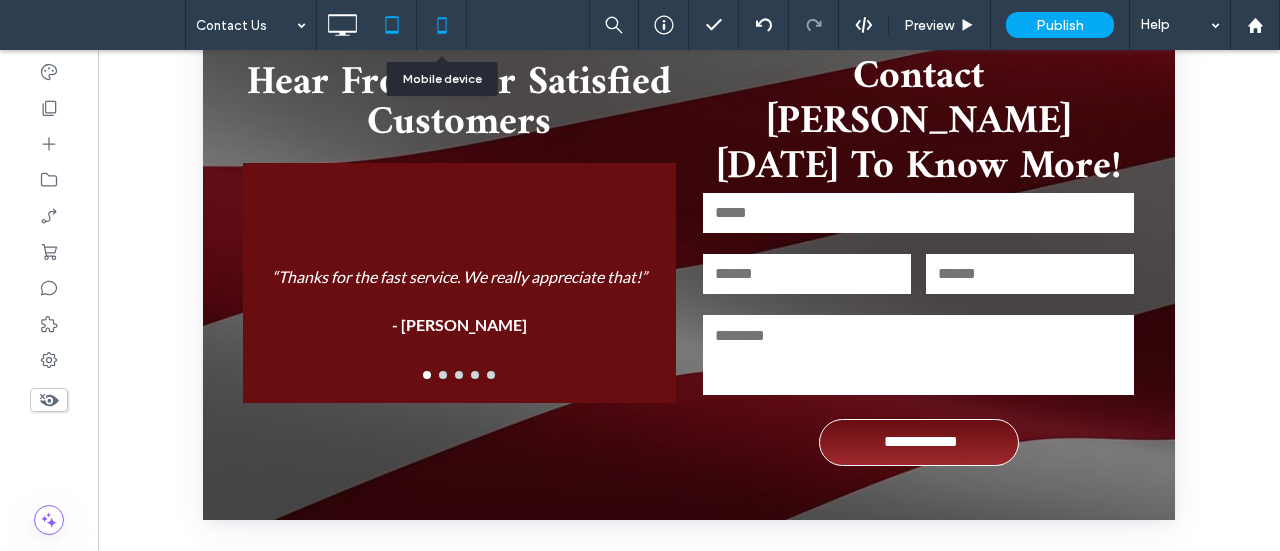 click 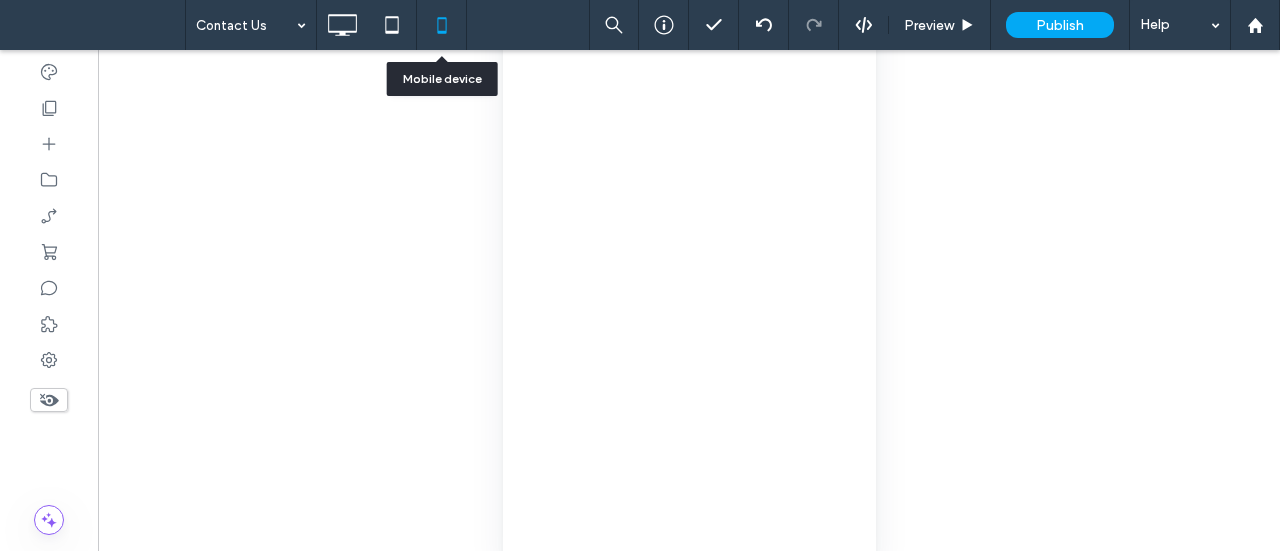 scroll, scrollTop: 0, scrollLeft: 0, axis: both 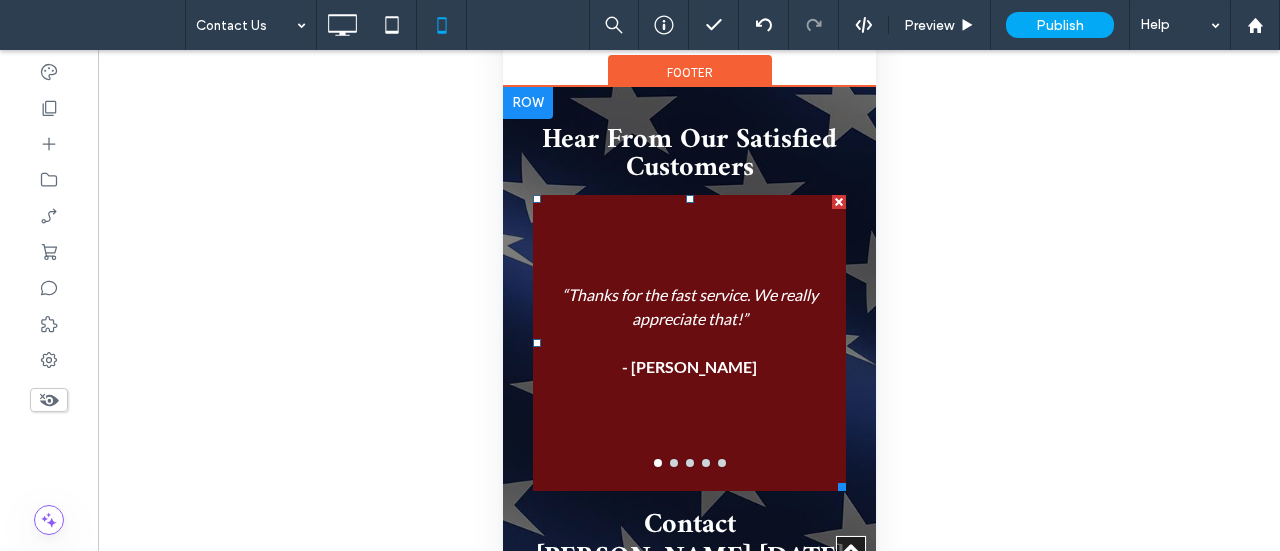 click on "“Thanks for the fast service. We really appreciate that!” - Richard A." at bounding box center (688, 325) 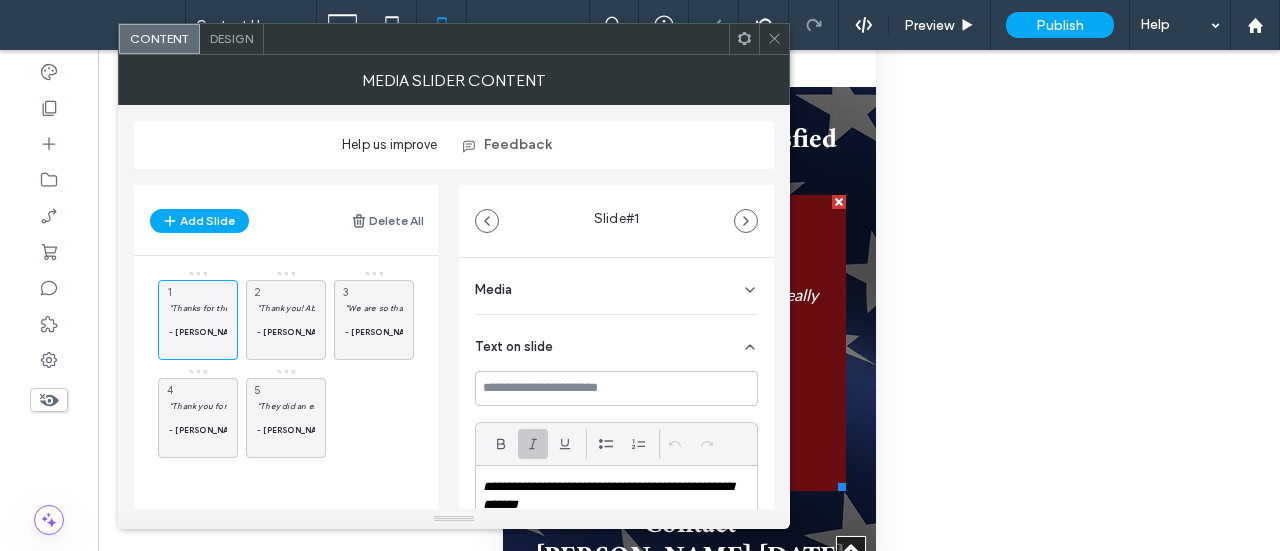 click on "Design" at bounding box center [231, 38] 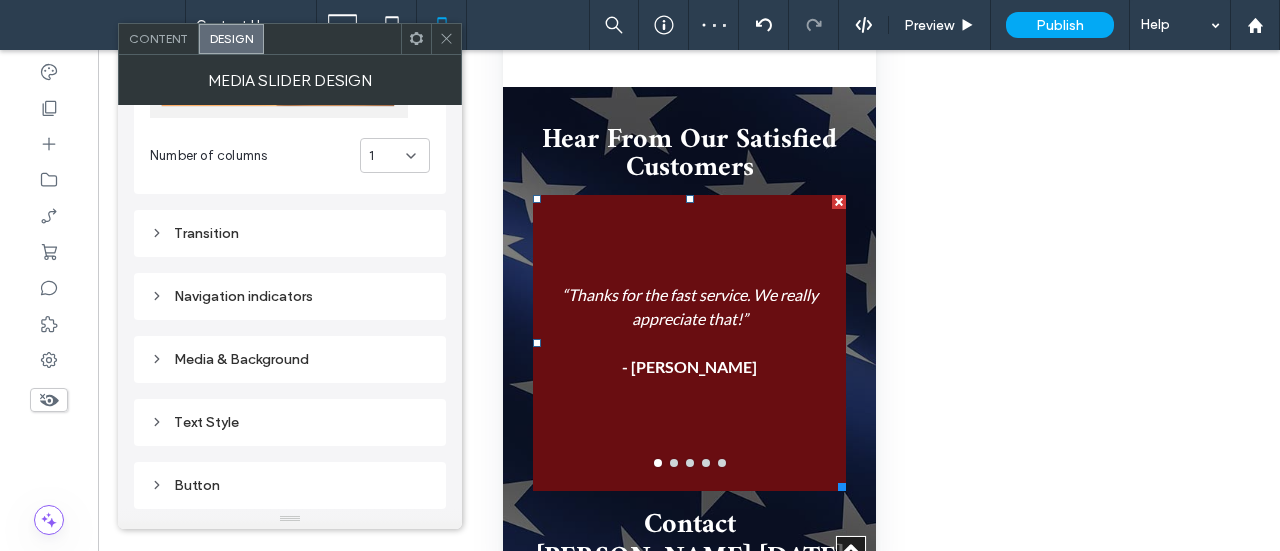 scroll, scrollTop: 306, scrollLeft: 0, axis: vertical 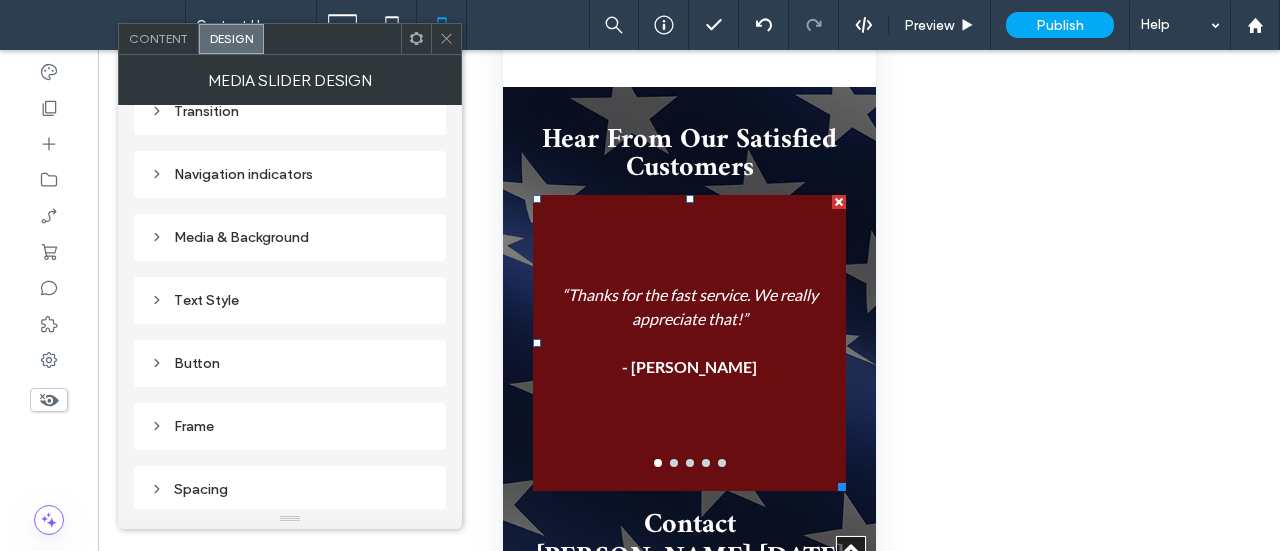 click on "Frame" at bounding box center [290, 426] 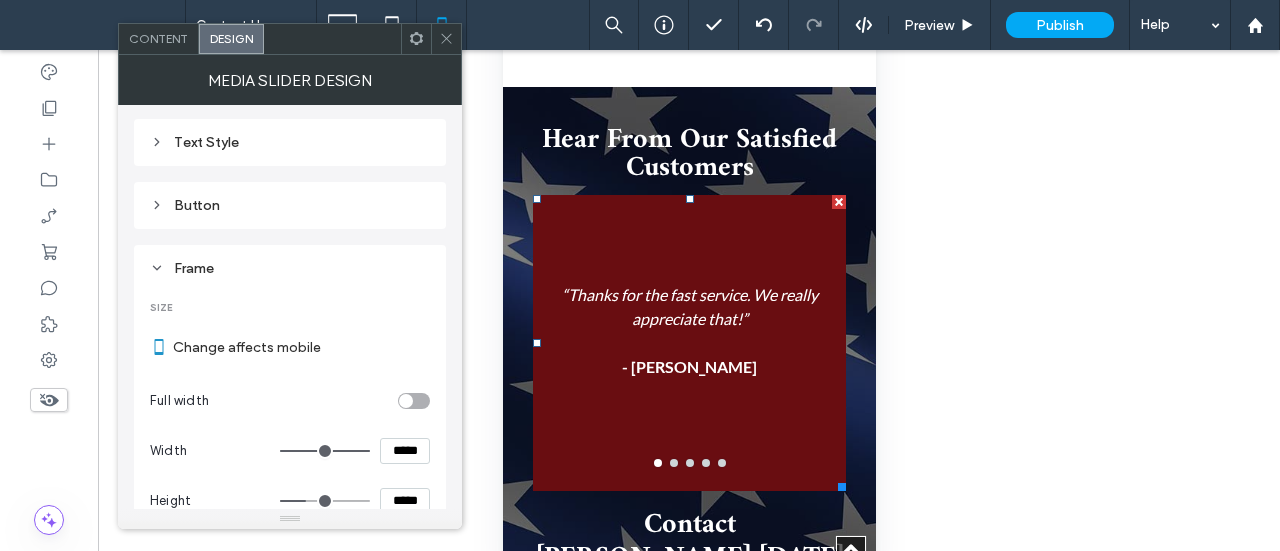 scroll, scrollTop: 606, scrollLeft: 0, axis: vertical 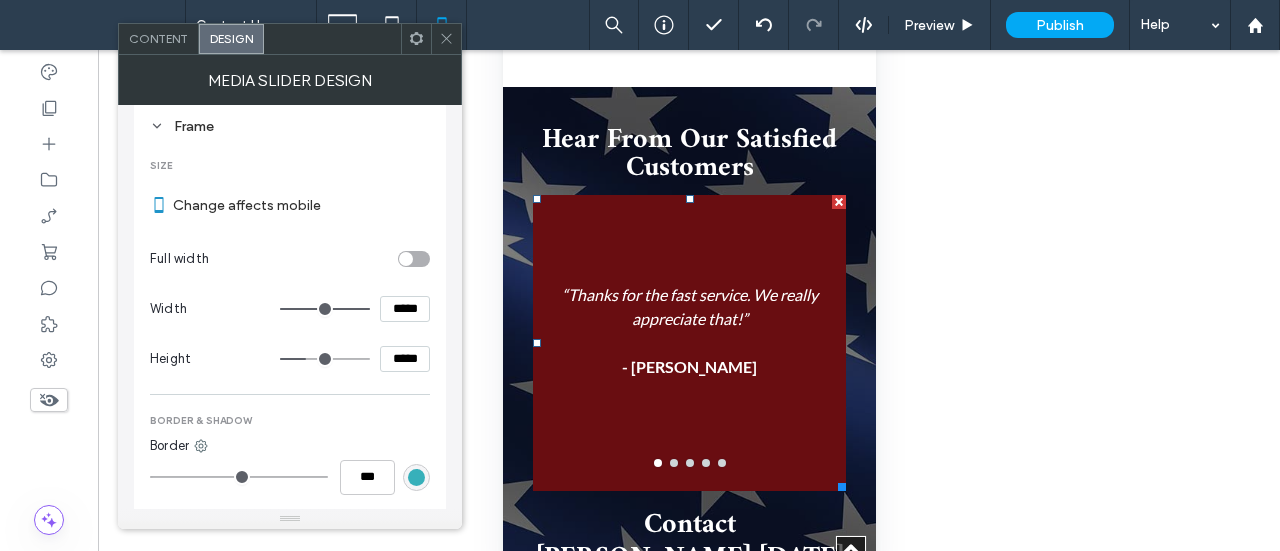 click on "*****" at bounding box center [405, 359] 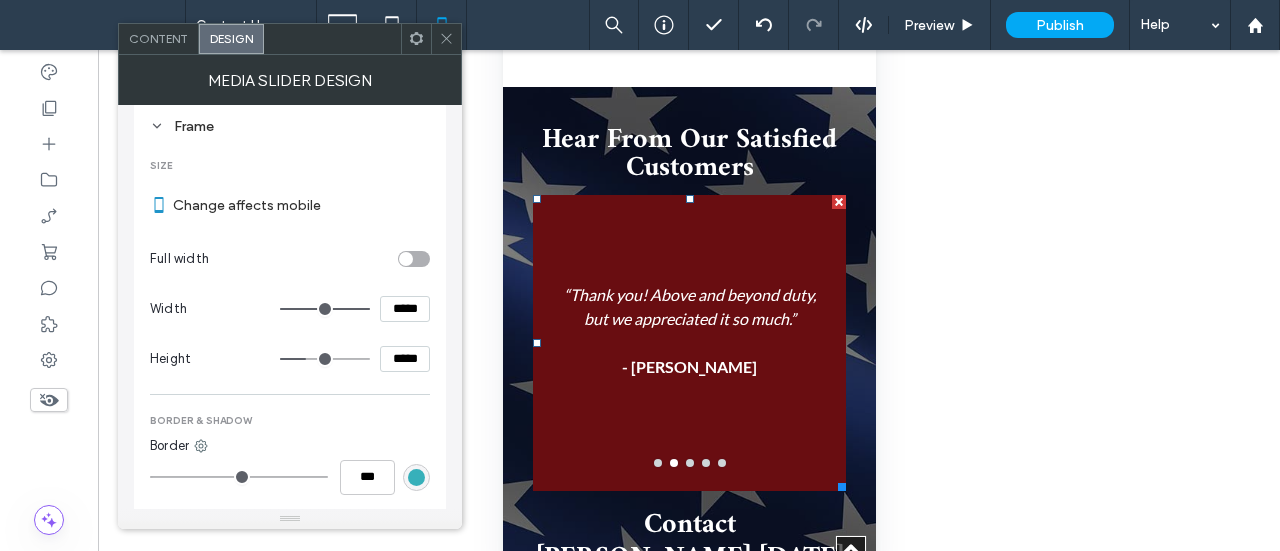 type on "*****" 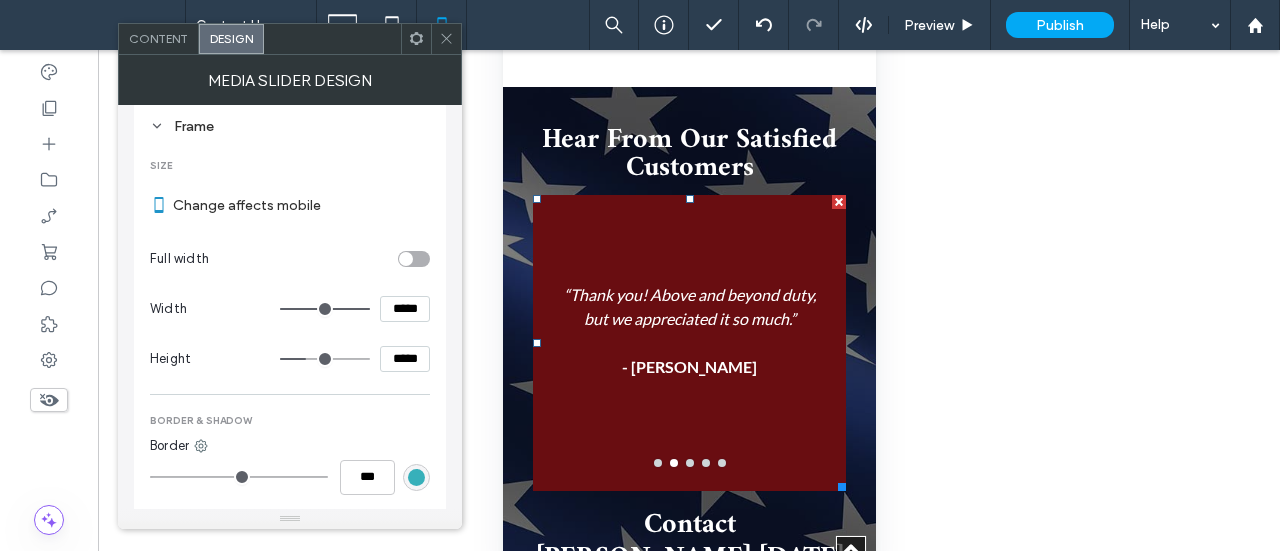 type on "***" 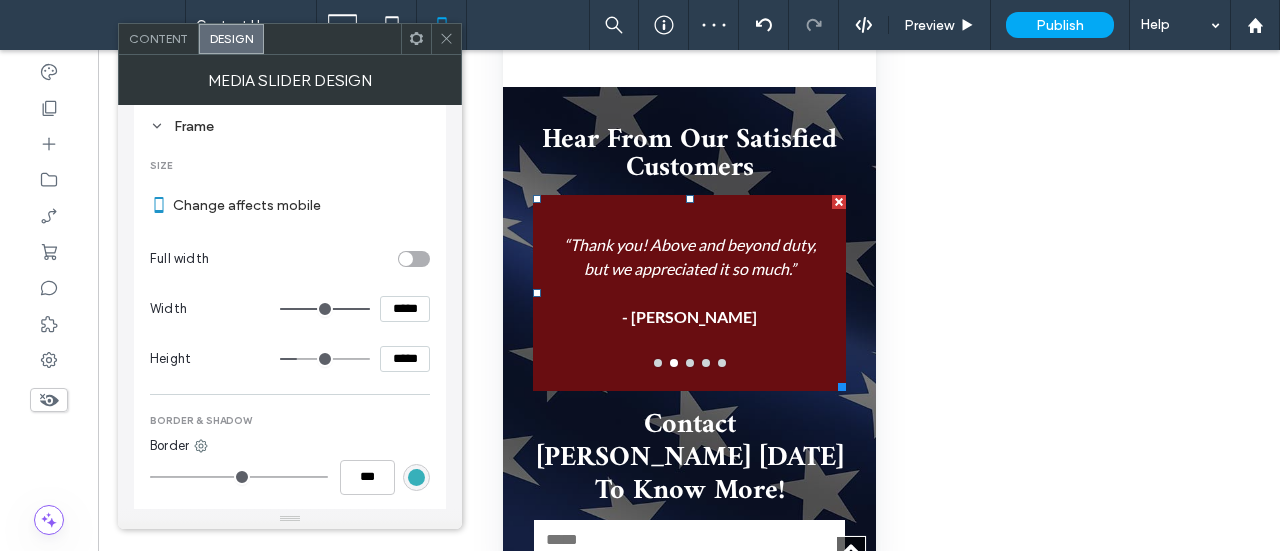 click at bounding box center [689, 363] 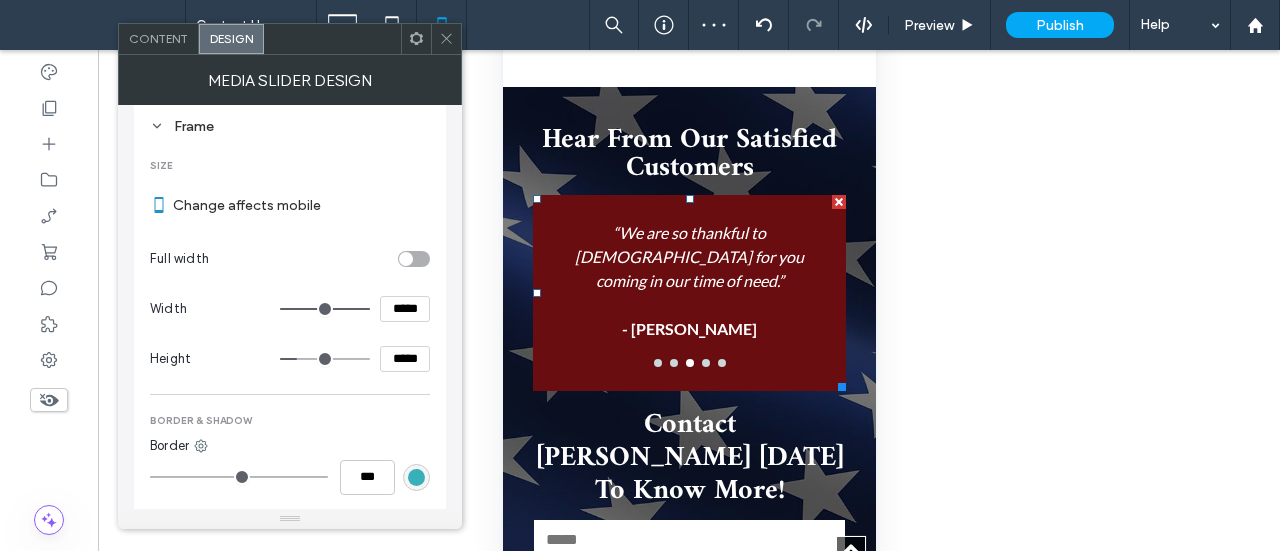 click at bounding box center (705, 363) 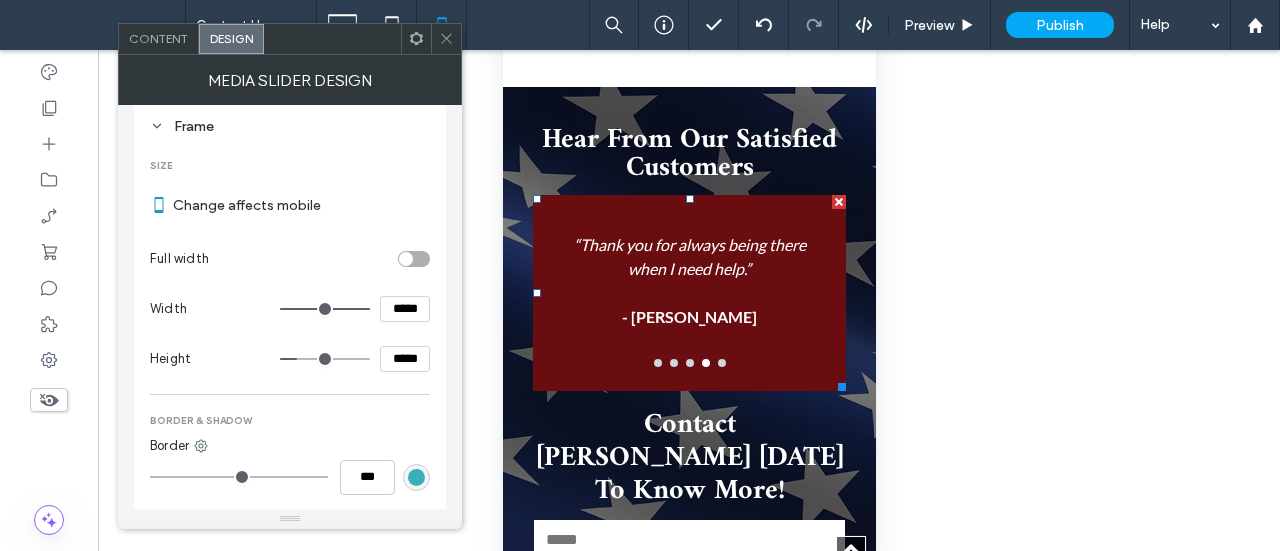 click at bounding box center (721, 363) 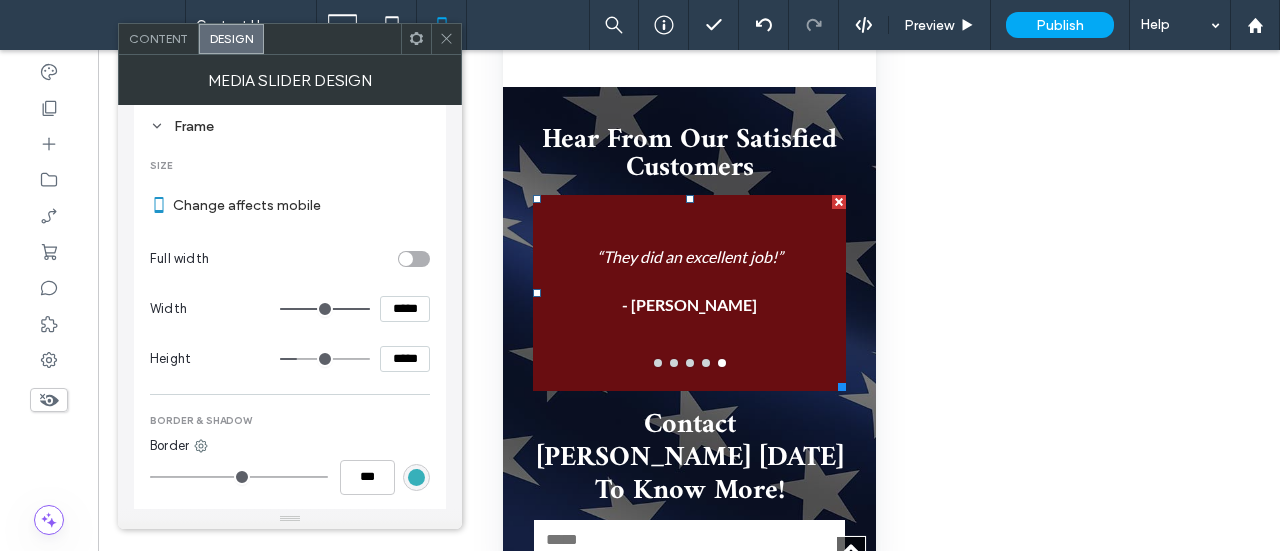 click at bounding box center (657, 363) 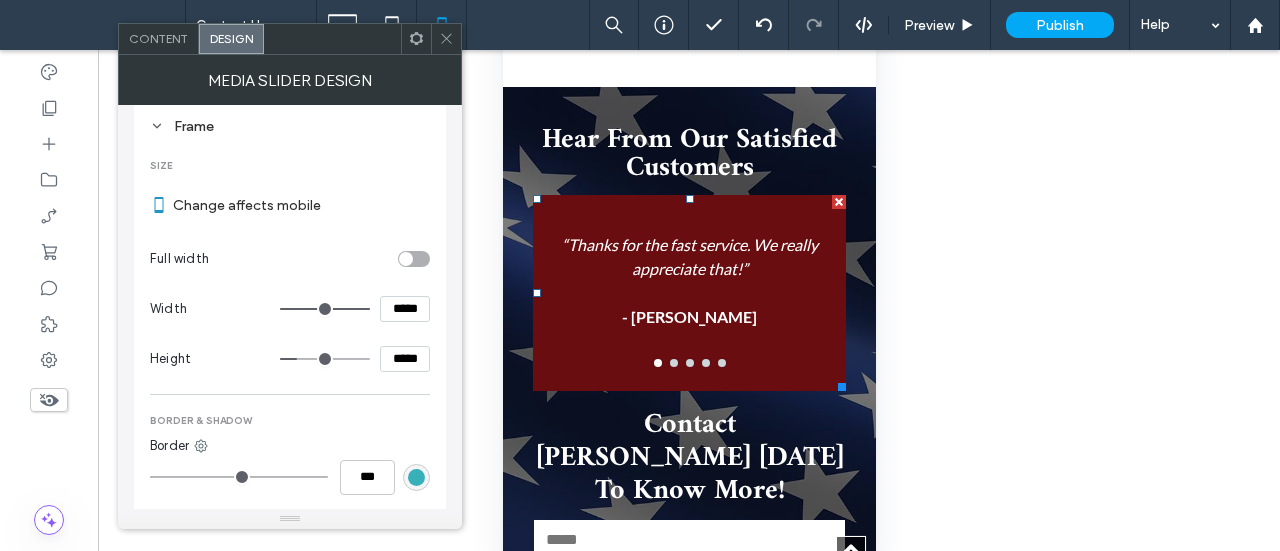 click 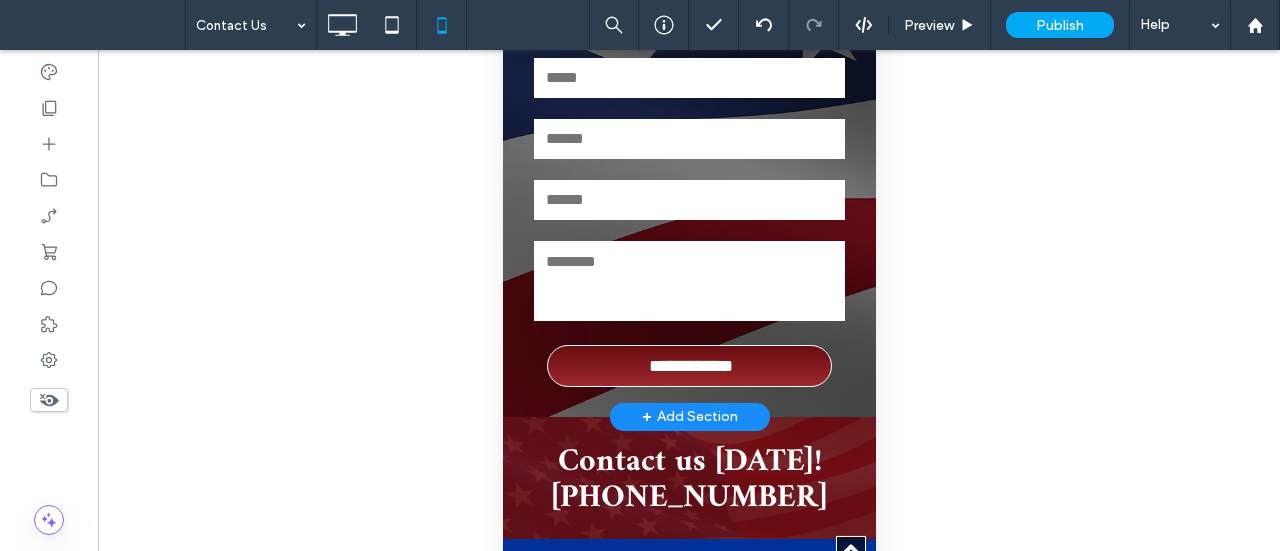 scroll, scrollTop: 1700, scrollLeft: 0, axis: vertical 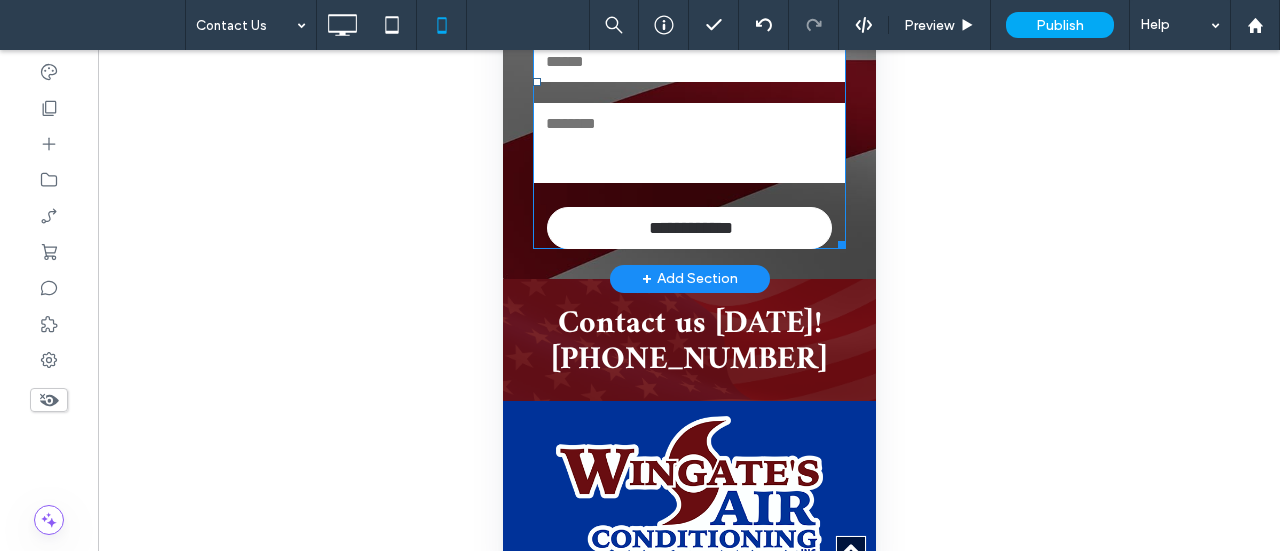 click on "**********" at bounding box center (690, 228) 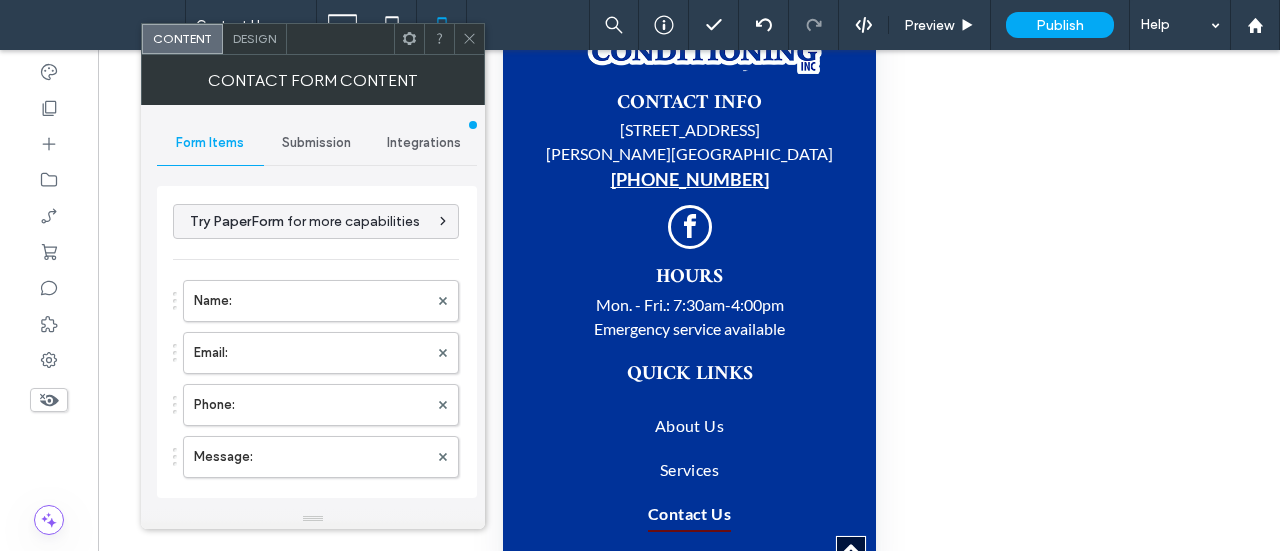 scroll, scrollTop: 2200, scrollLeft: 0, axis: vertical 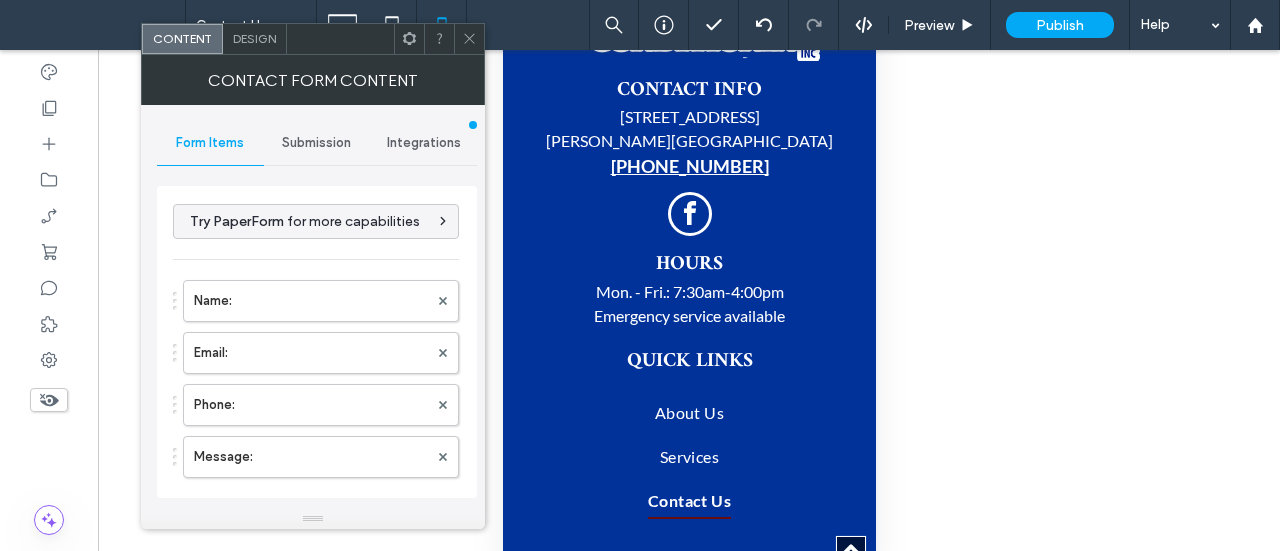 click at bounding box center [49, 325] 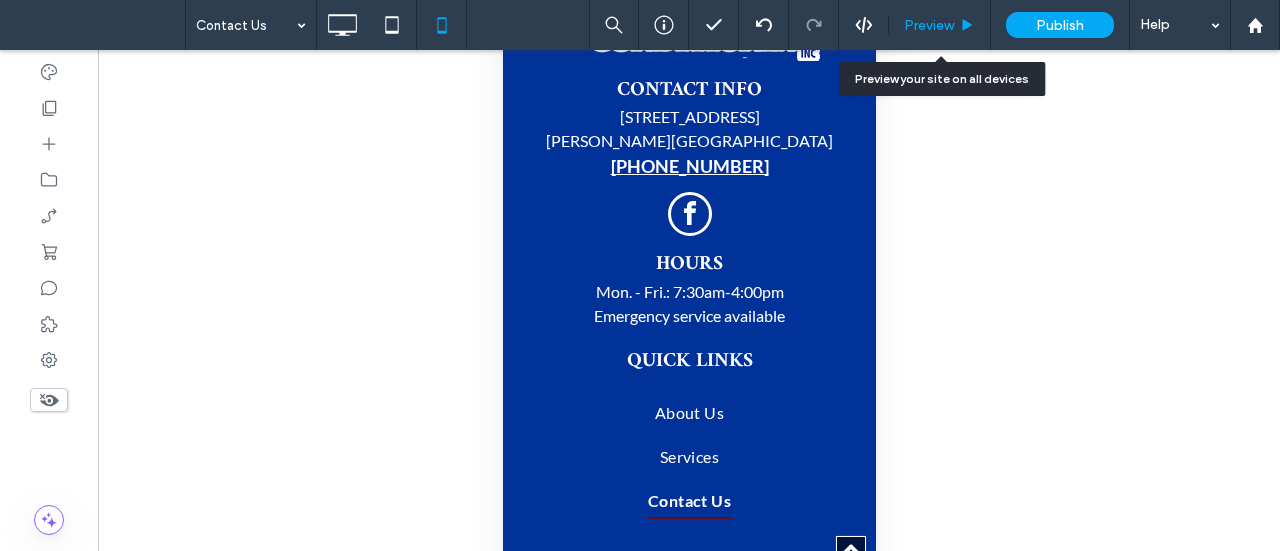 click on "Preview" at bounding box center [929, 25] 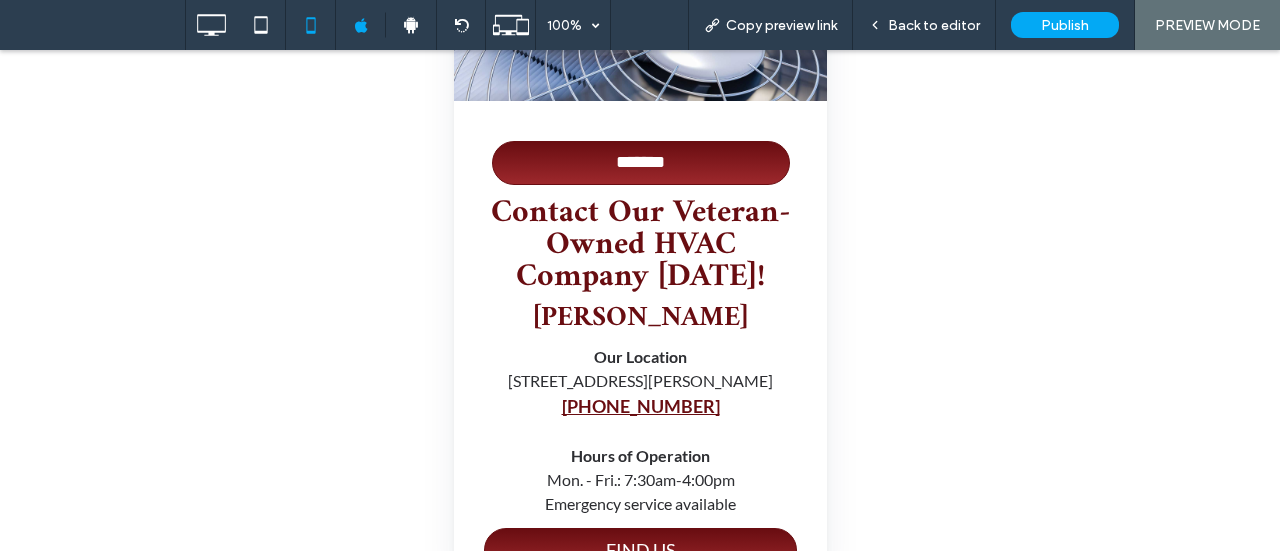 scroll, scrollTop: 0, scrollLeft: 0, axis: both 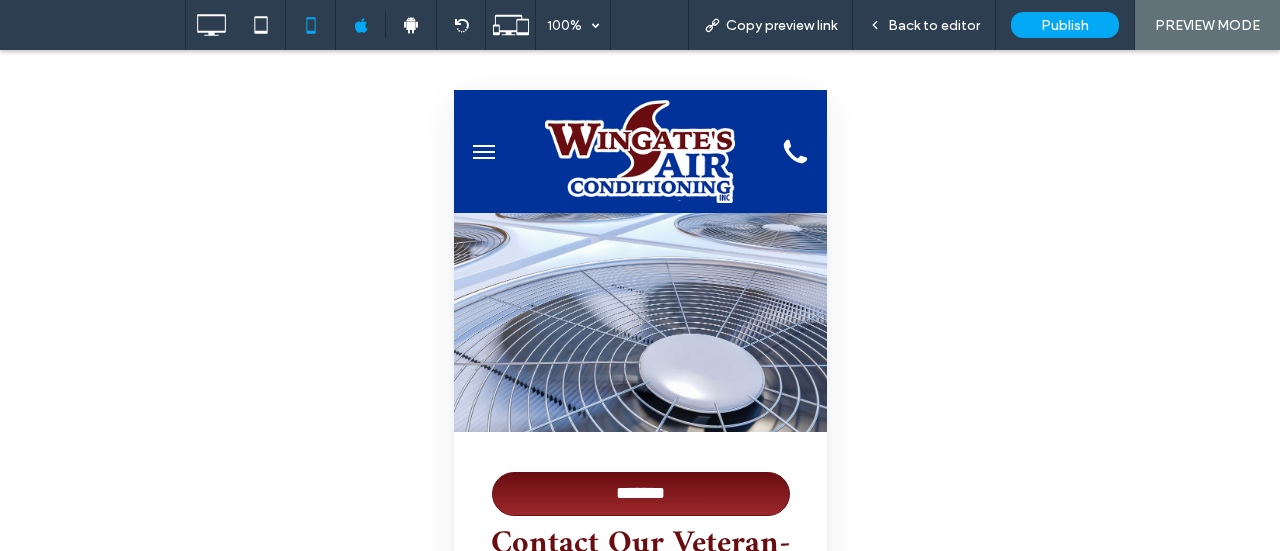 click at bounding box center [639, 151] 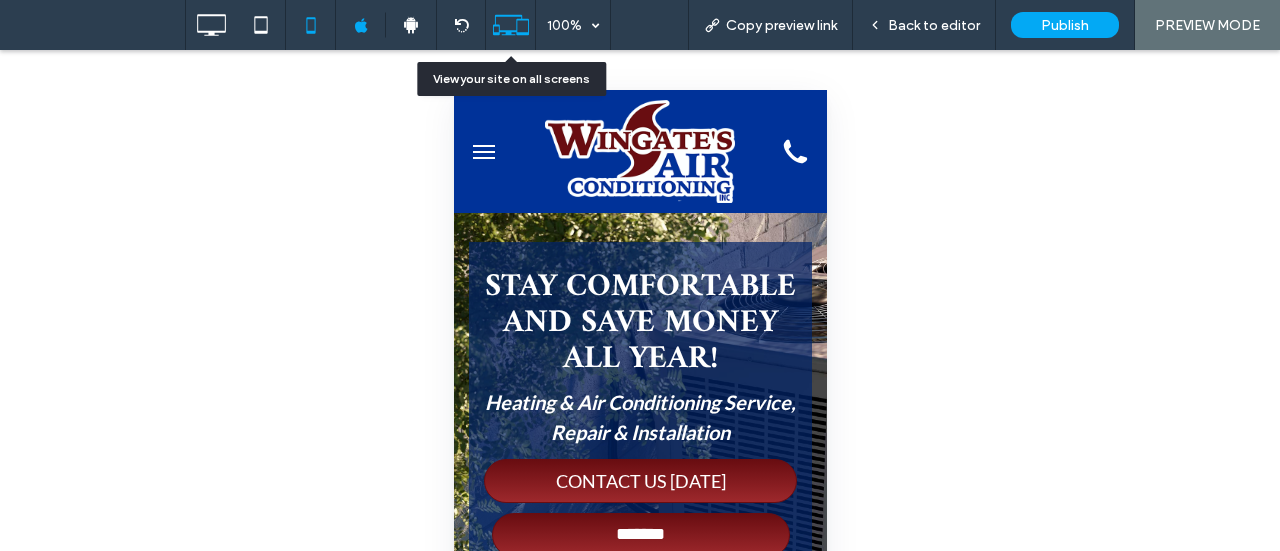 scroll, scrollTop: 0, scrollLeft: 0, axis: both 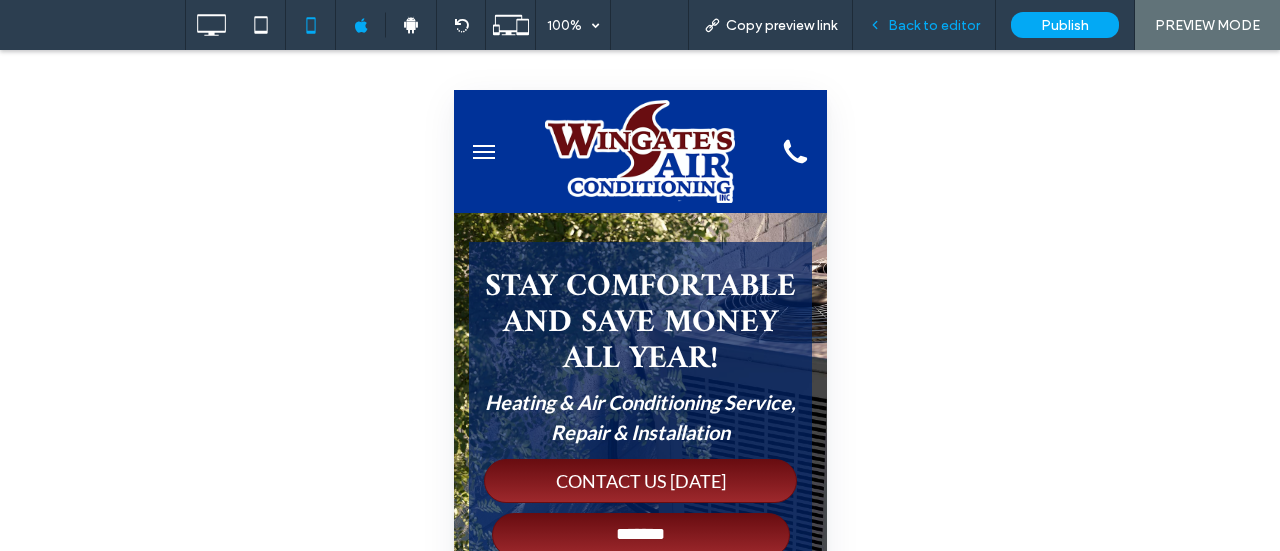 click on "Back to editor" at bounding box center (934, 25) 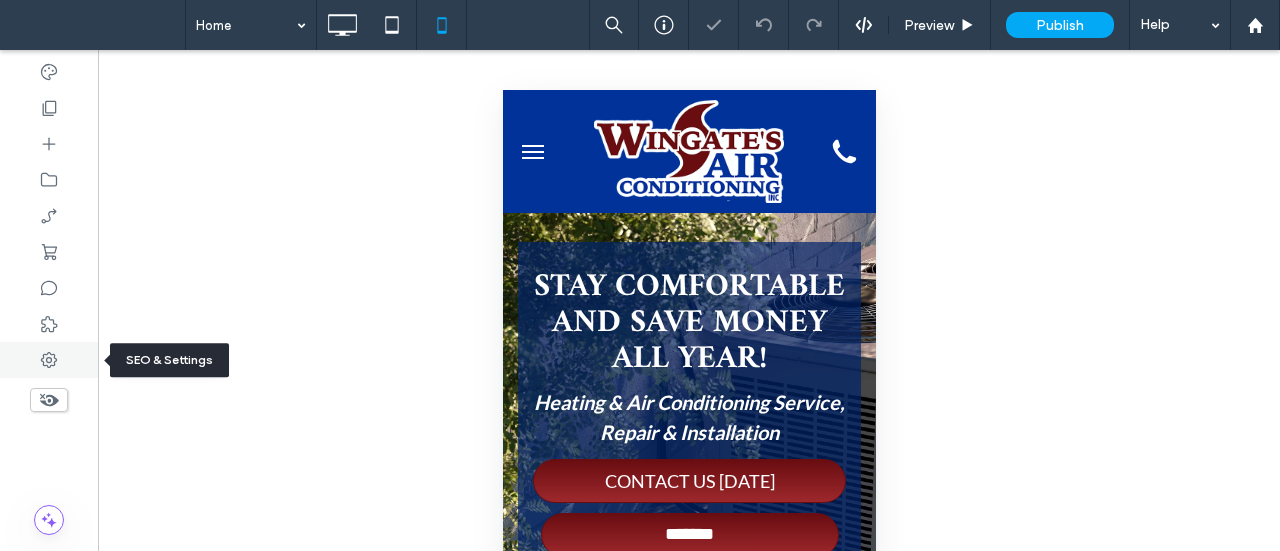 click 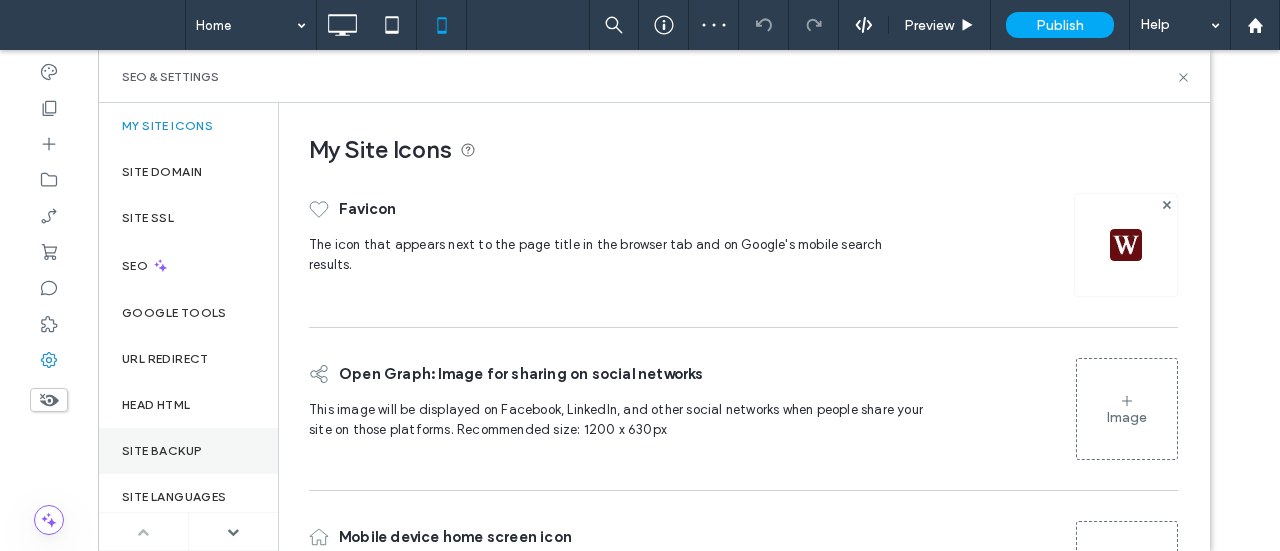 click on "Site Backup" at bounding box center (188, 451) 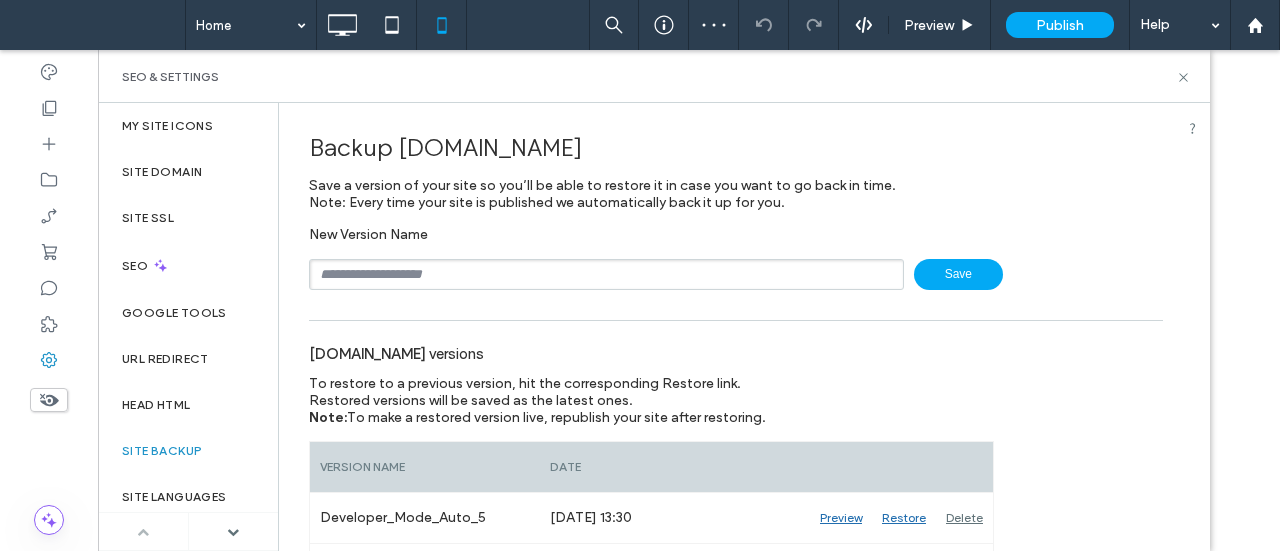 click at bounding box center [606, 274] 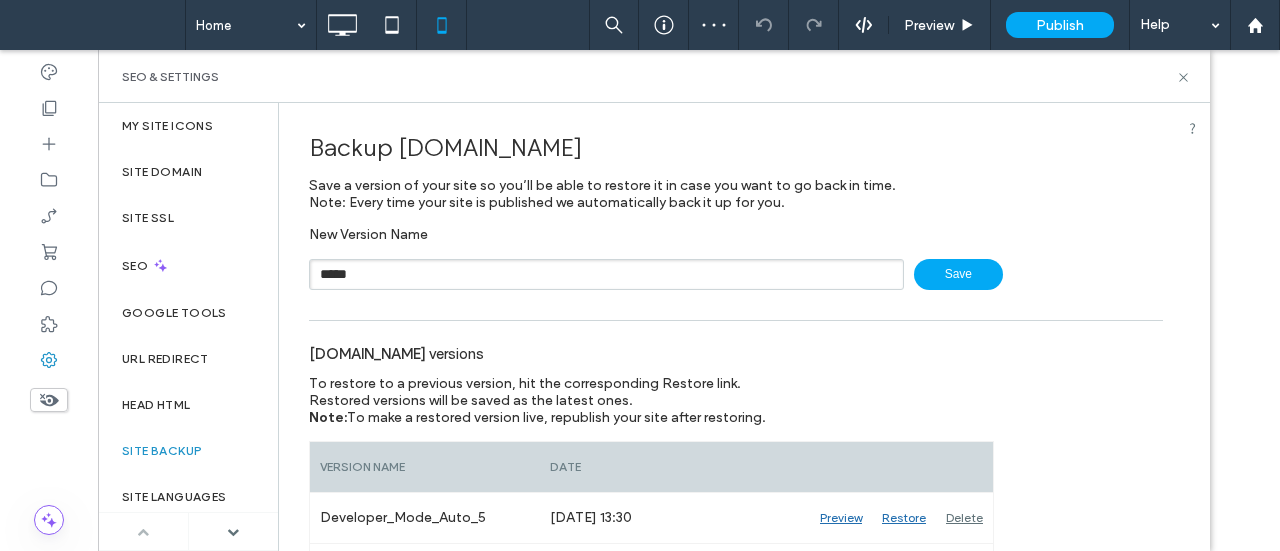 click on "Save" at bounding box center (958, 274) 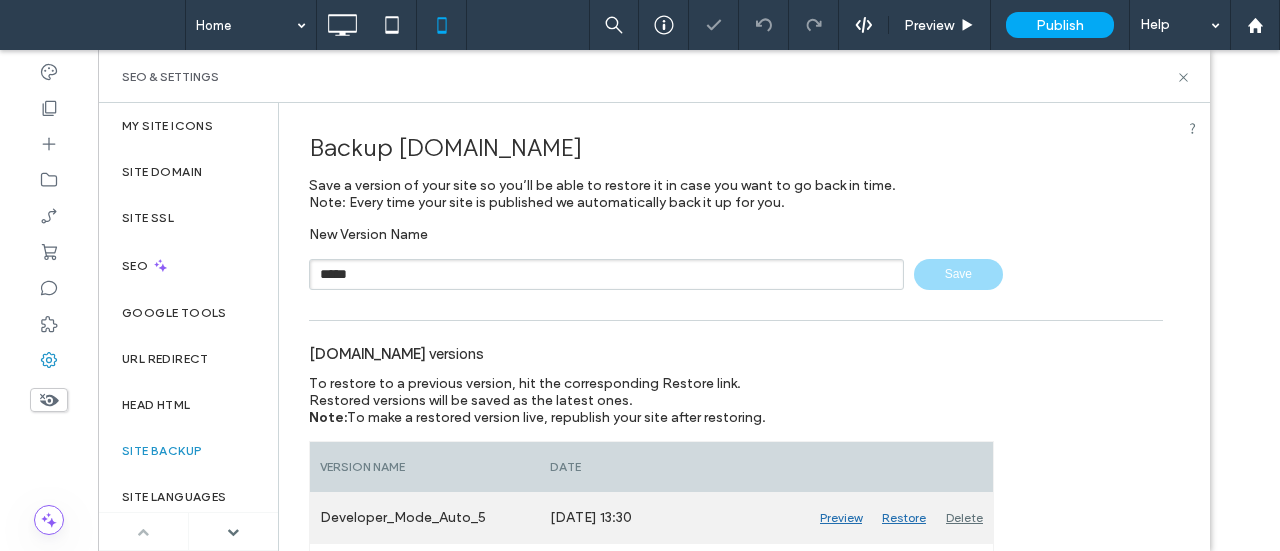 type 